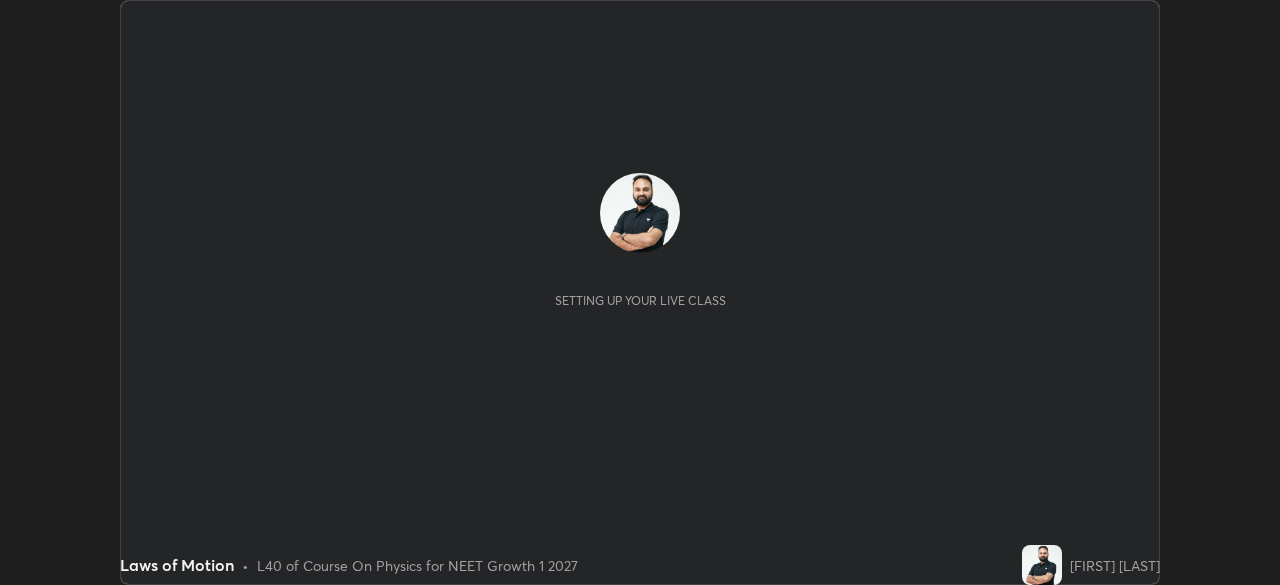 scroll, scrollTop: 0, scrollLeft: 0, axis: both 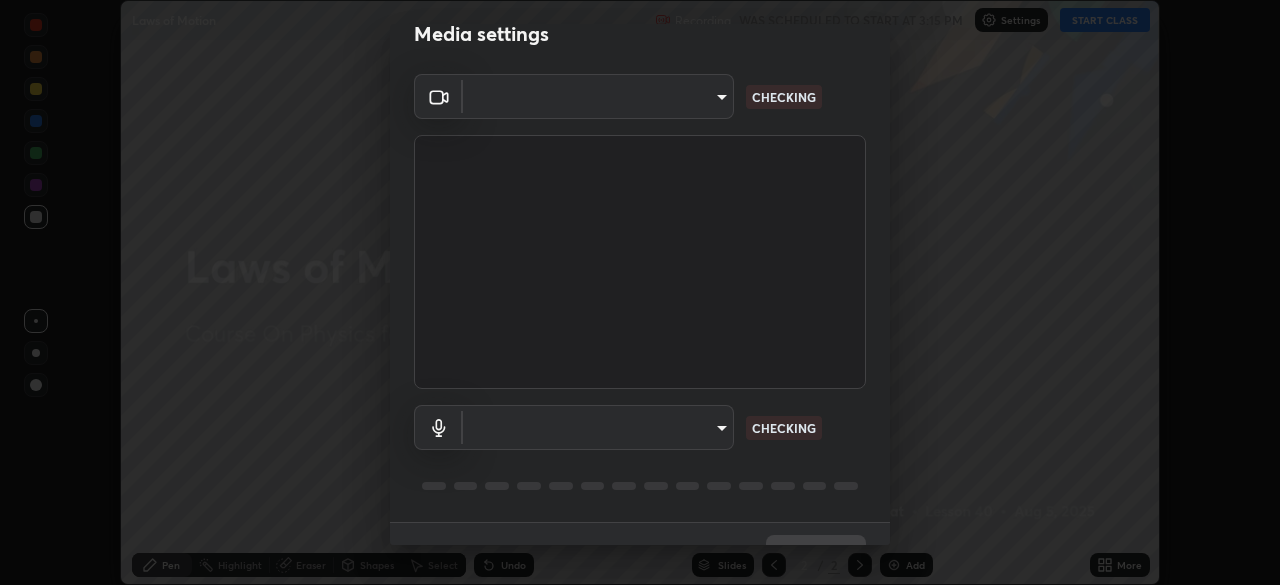 click on "​ CHECKING ​ CHECKING" at bounding box center [640, 298] 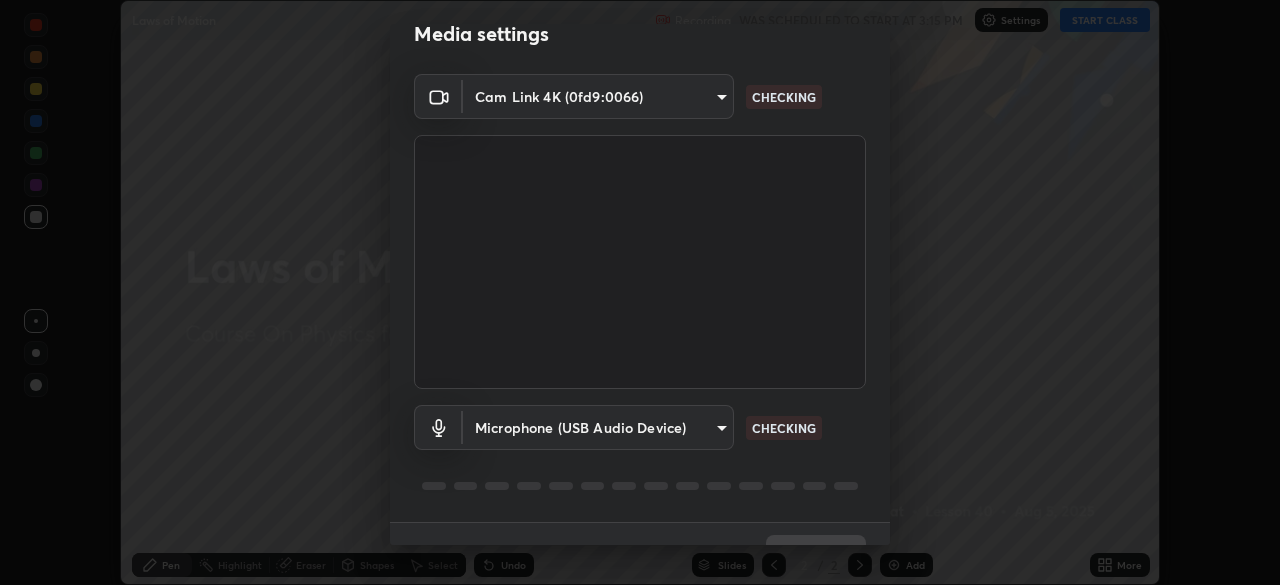 type on "0633fa418783a2cef1cf63d7b01a17792f21623441e32f2d120b756bdba59842" 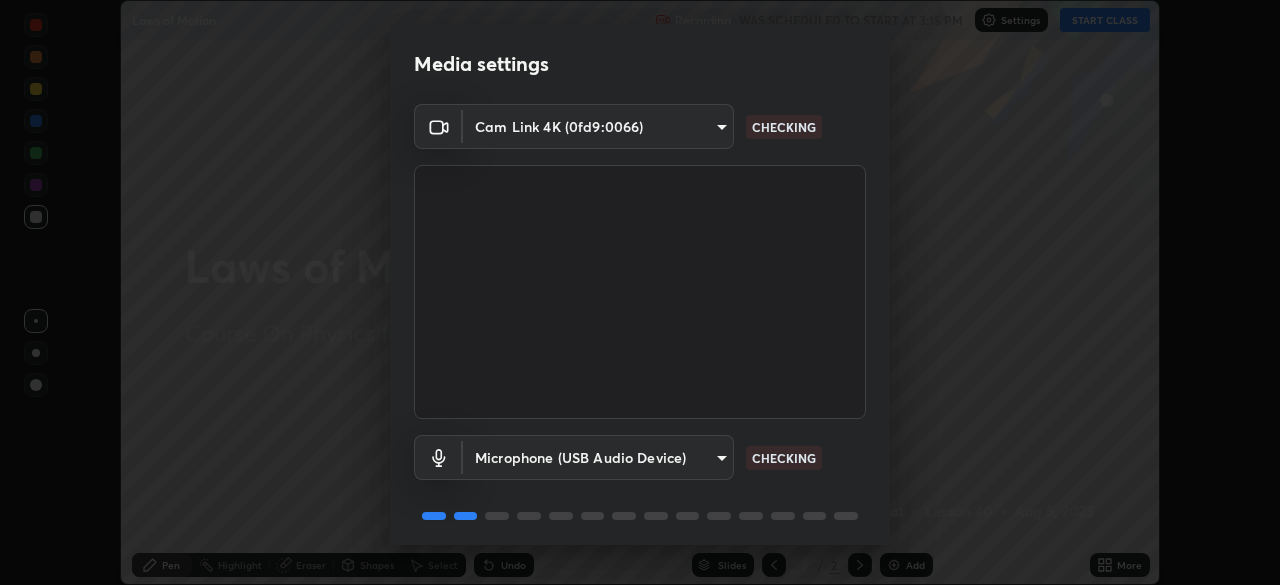 scroll, scrollTop: 0, scrollLeft: 0, axis: both 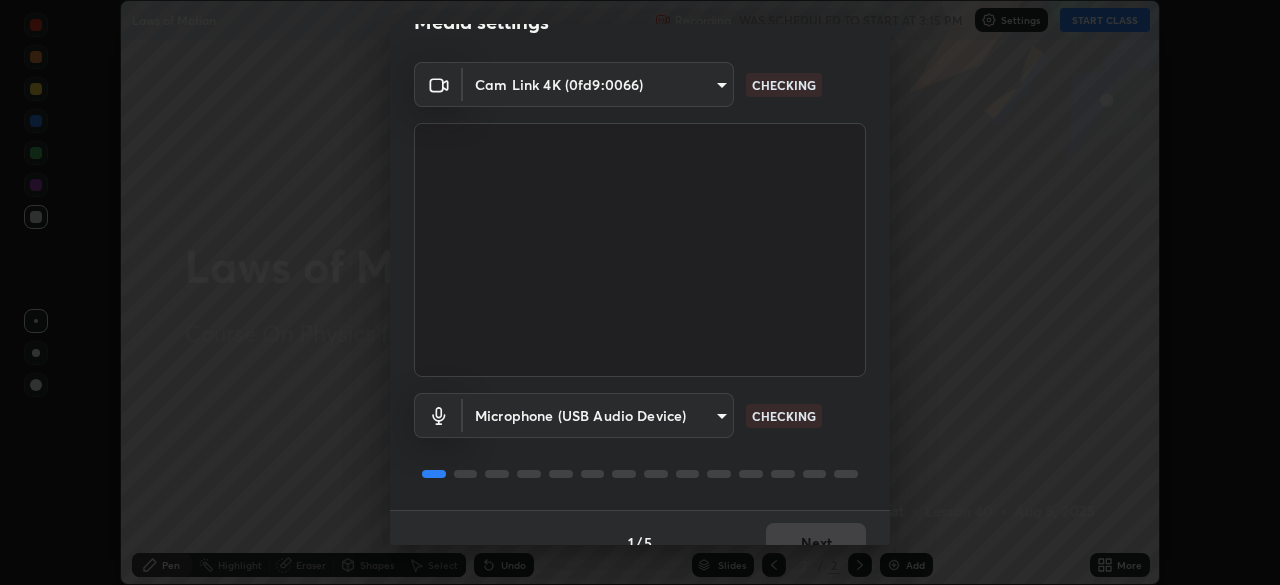 click on "Cam Link 4K (0fd9:0066) 0633fa418783a2cef1cf63d7b01a17792f21623441e32f2d120b756bdba59842 CHECKING Microphone (USB Audio Device) c3d164e8219f5f8842333b88f6c89d20ccc2385c1ca5f75063aac0657ae014ff CHECKING" at bounding box center [640, 286] 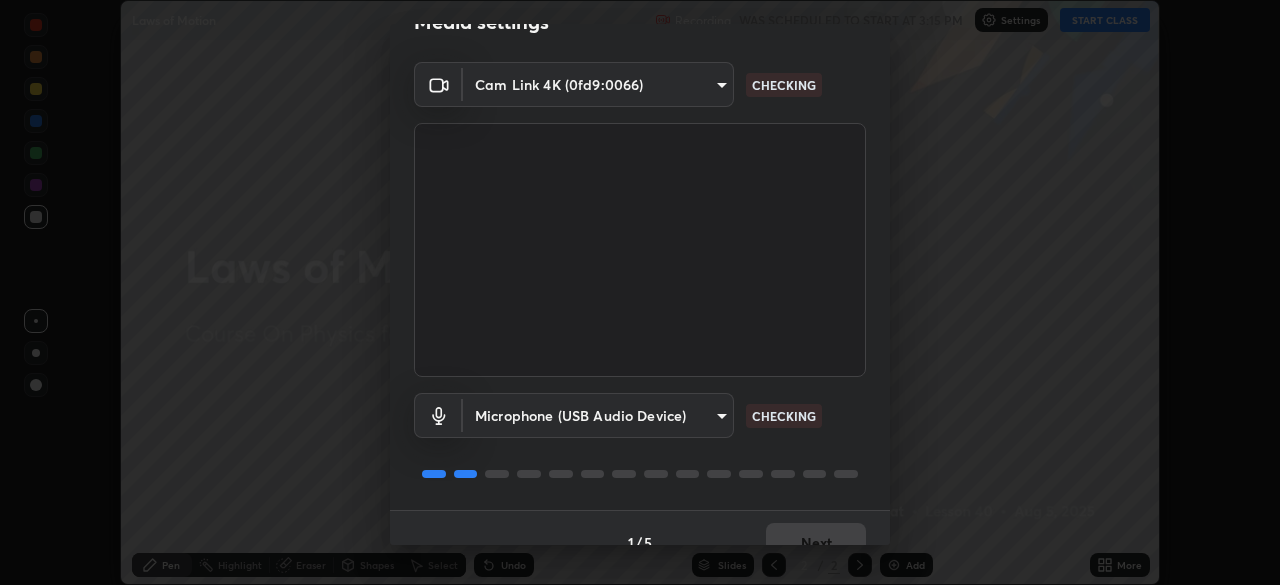 click on "Erase all Laws of Motion Recording WAS SCHEDULED TO START AT  3:15 PM Settings START CLASS Setting up your live class Laws of Motion • L40 of Course On Physics for NEET Growth 1 2027 [FIRST] [LAST] Pen Highlight Eraser Shapes Select Undo Slides 2 / 2 Add More No doubts shared Encourage your learners to ask a doubt for better clarity Report an issue Reason for reporting Buffering Chat not working Audio - Video sync issue Educator video quality low ​ Attach an image Report Media settings Cam Link 4K (0fd9:0066) 0633fa418783a2cef1cf63d7b01a17792f21623441e32f2d120b756bdba59842 CHECKING Microphone (USB Audio Device) c3d164e8219f5f8842333b88f6c89d20ccc2385c1ca5f75063aac0657ae014ff CHECKING 1 / 5 Next" at bounding box center [640, 292] 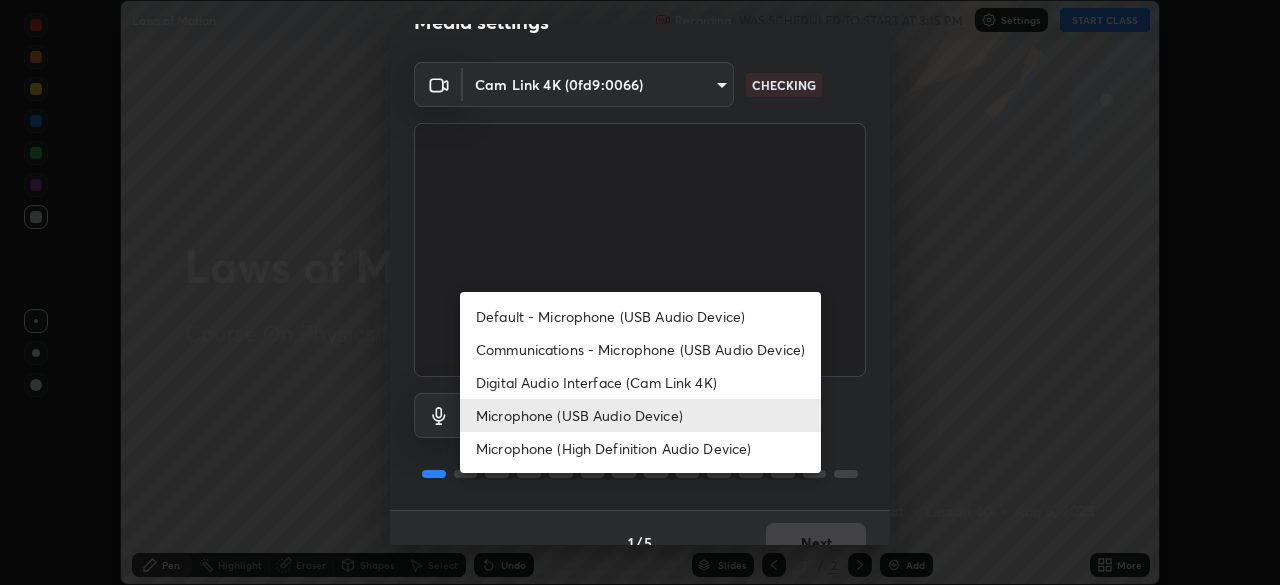 click on "Default - Microphone (USB Audio Device)" at bounding box center (640, 316) 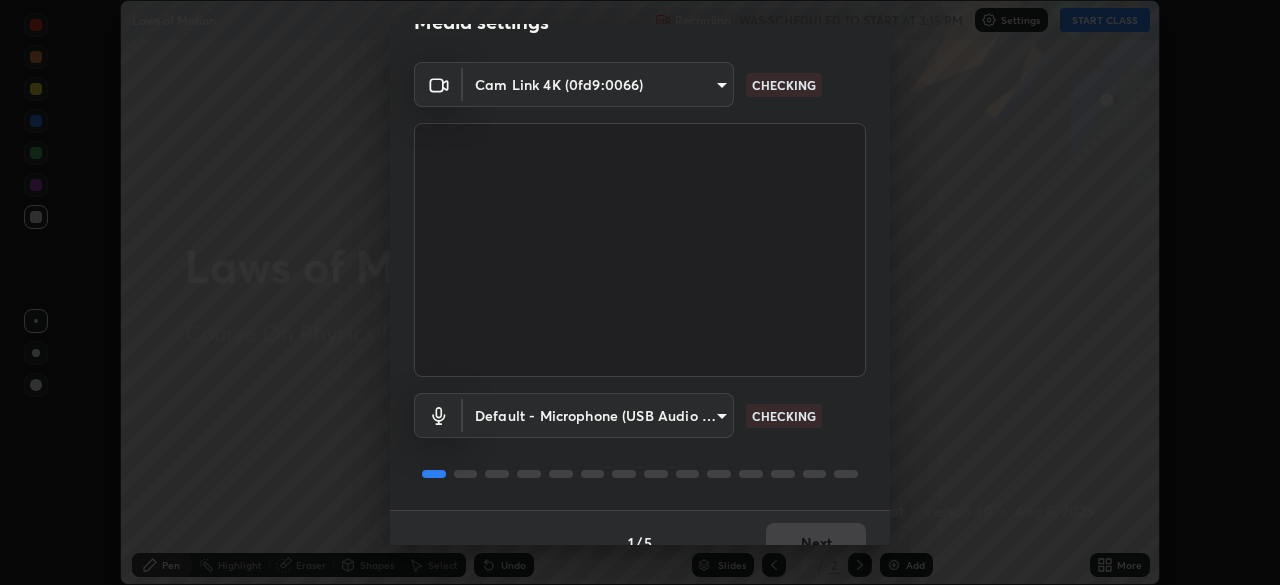 click on "Cam Link 4K (0fd9:0066) 0633fa418783a2cef1cf63d7b01a17792f21623441e32f2d120b756bdba59842 CHECKING Default - Microphone (USB Audio Device) default CHECKING" at bounding box center (640, 286) 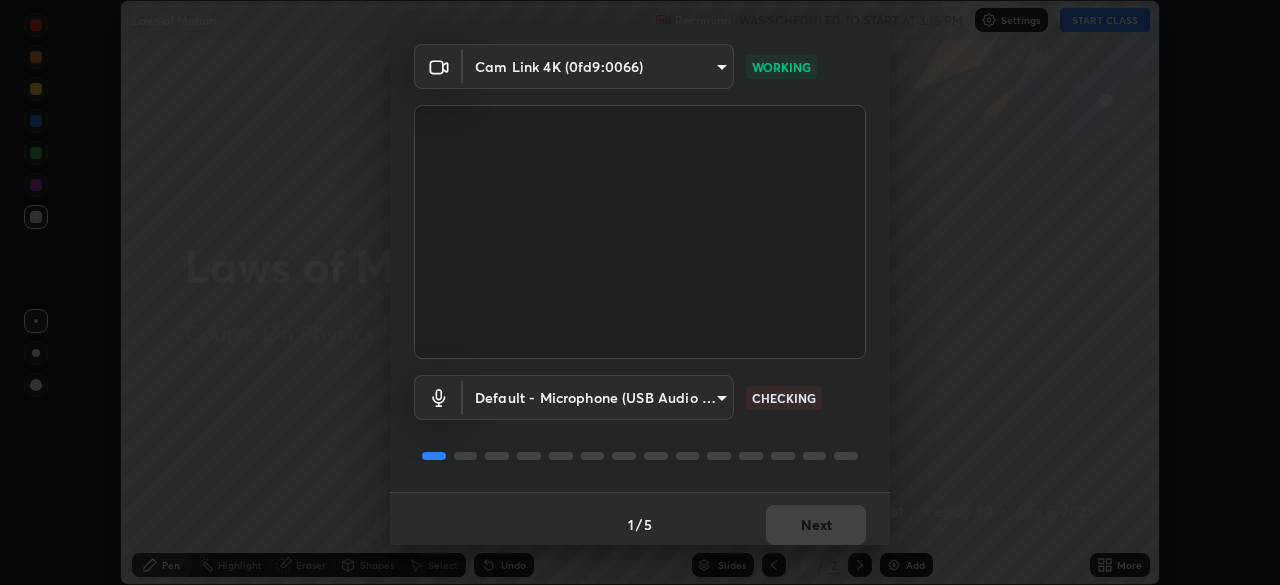 scroll, scrollTop: 59, scrollLeft: 0, axis: vertical 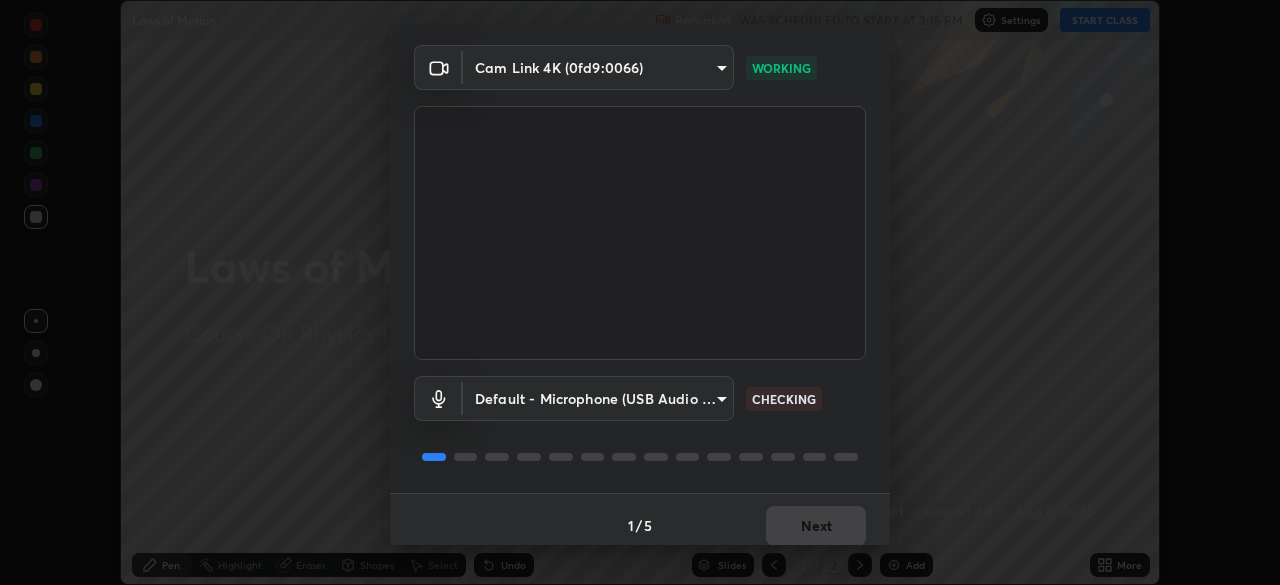 click at bounding box center [640, 233] 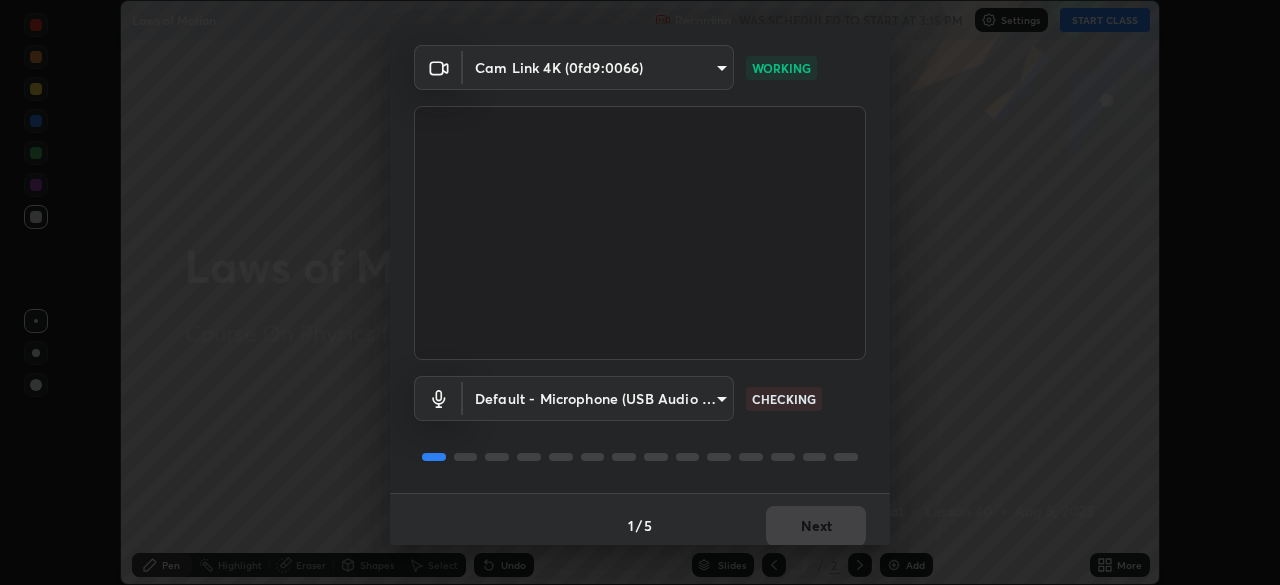 click on "Erase all Laws of Motion Recording WAS SCHEDULED TO START AT  3:15 PM Settings START CLASS Setting up your live class Laws of Motion • L40 of Course On Physics for NEET Growth 1 2027 [FIRST] [LAST] Pen Highlight Eraser Shapes Select Undo Slides 2 / 2 Add More No doubts shared Encourage your learners to ask a doubt for better clarity Report an issue Reason for reporting Buffering Chat not working Audio - Video sync issue Educator video quality low ​ Attach an image Report Media settings Cam Link 4K (0fd9:0066) 0633fa418783a2cef1cf63d7b01a17792f21623441e32f2d120b756bdba59842 WORKING Default - Microphone (USB Audio Device) default CHECKING 1 / 5 Next" at bounding box center (640, 292) 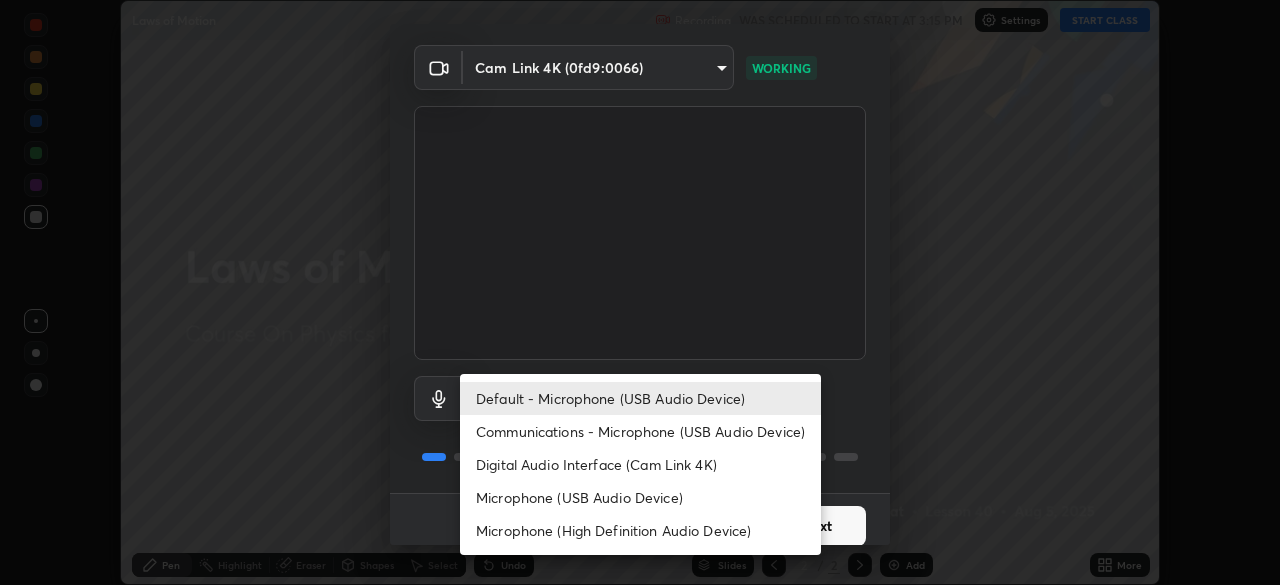 click at bounding box center (640, 292) 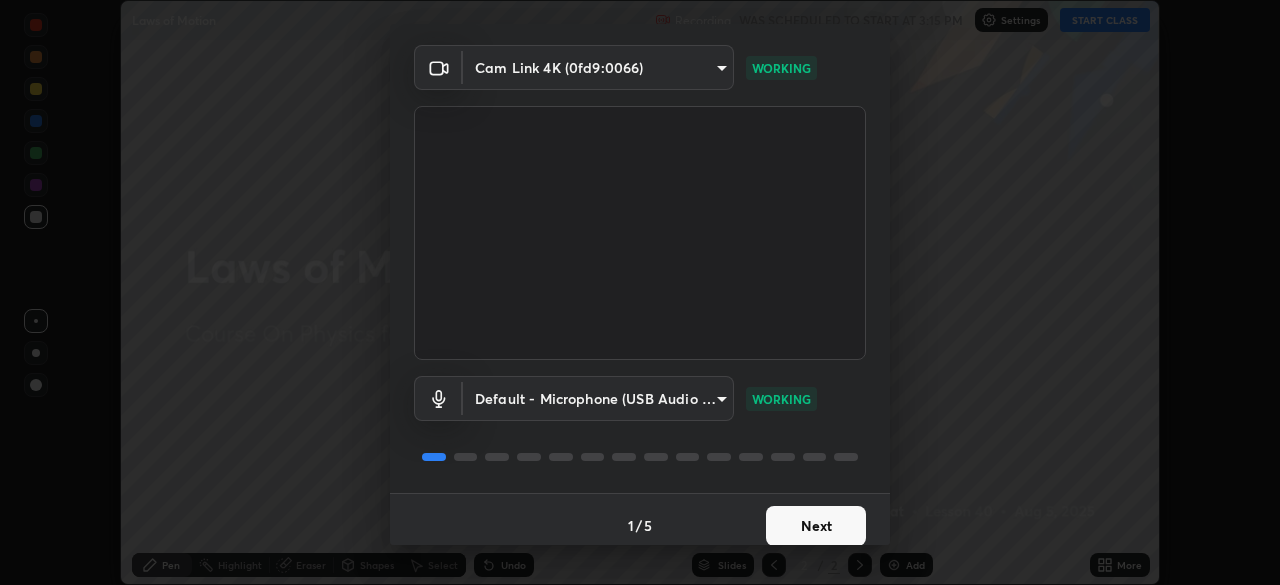 click on "Next" at bounding box center (816, 526) 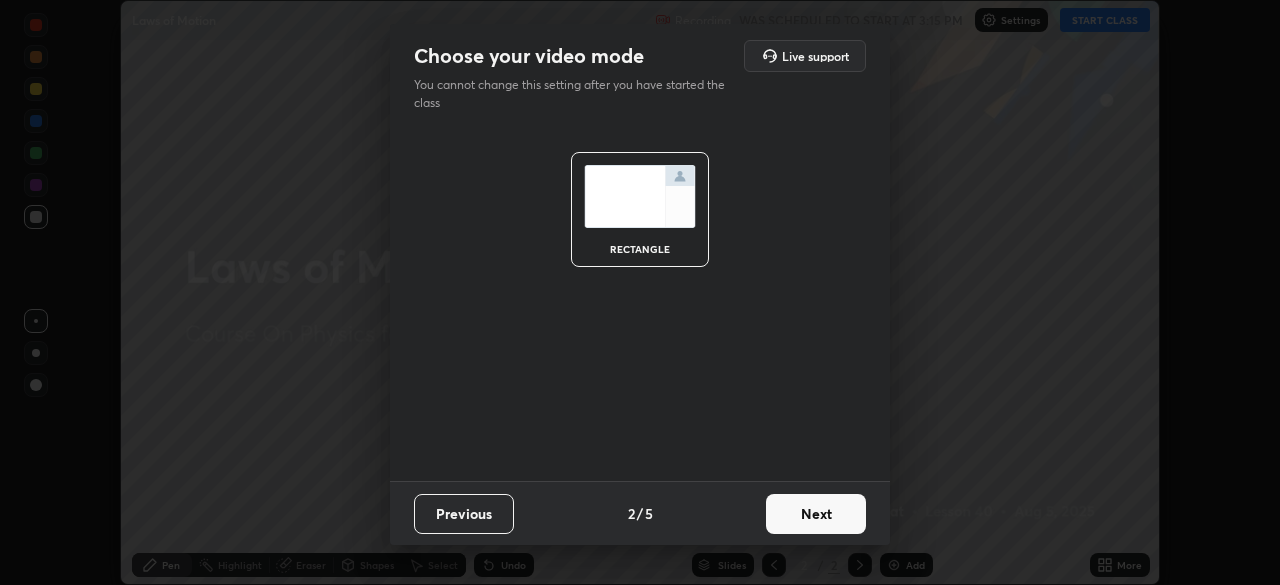 scroll, scrollTop: 0, scrollLeft: 0, axis: both 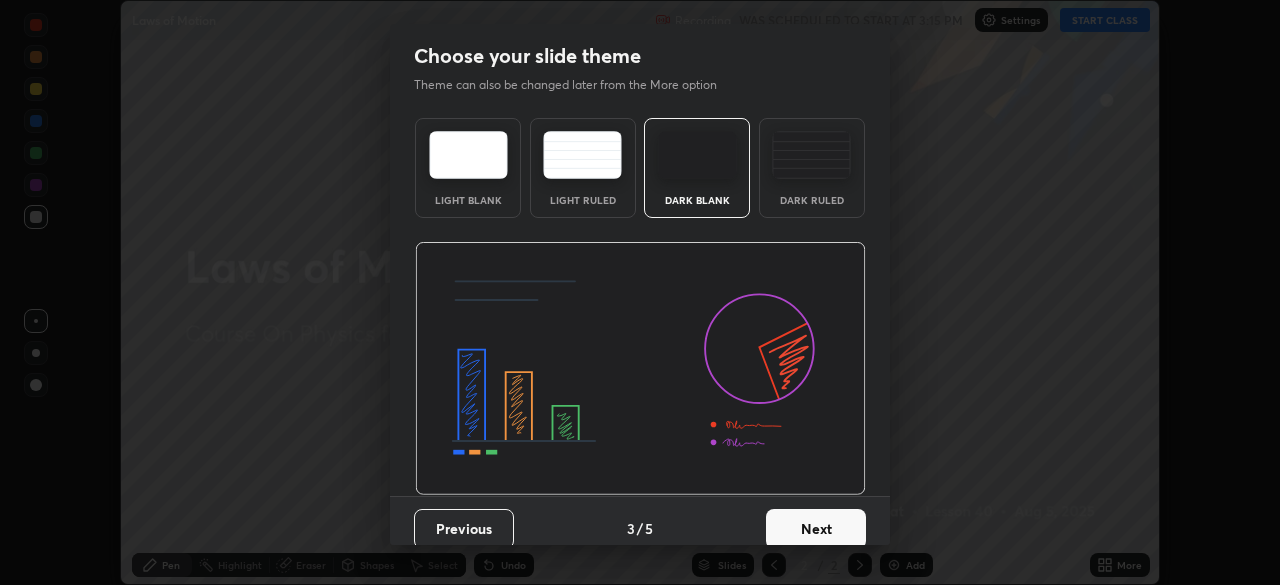 click on "Next" at bounding box center [816, 529] 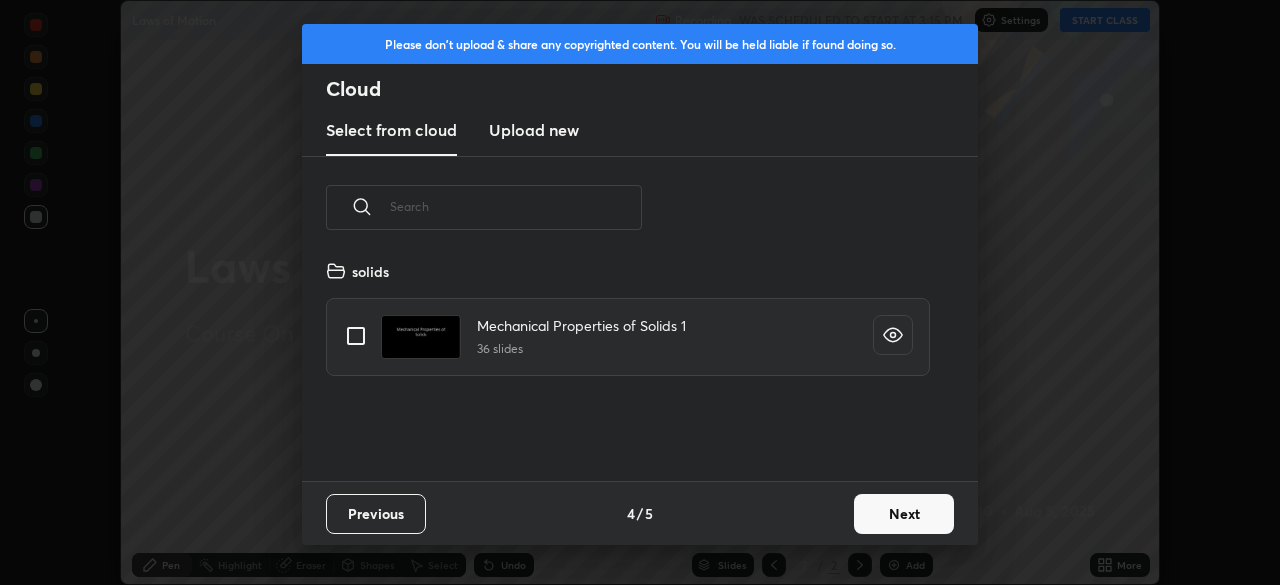click on "Next" at bounding box center (904, 514) 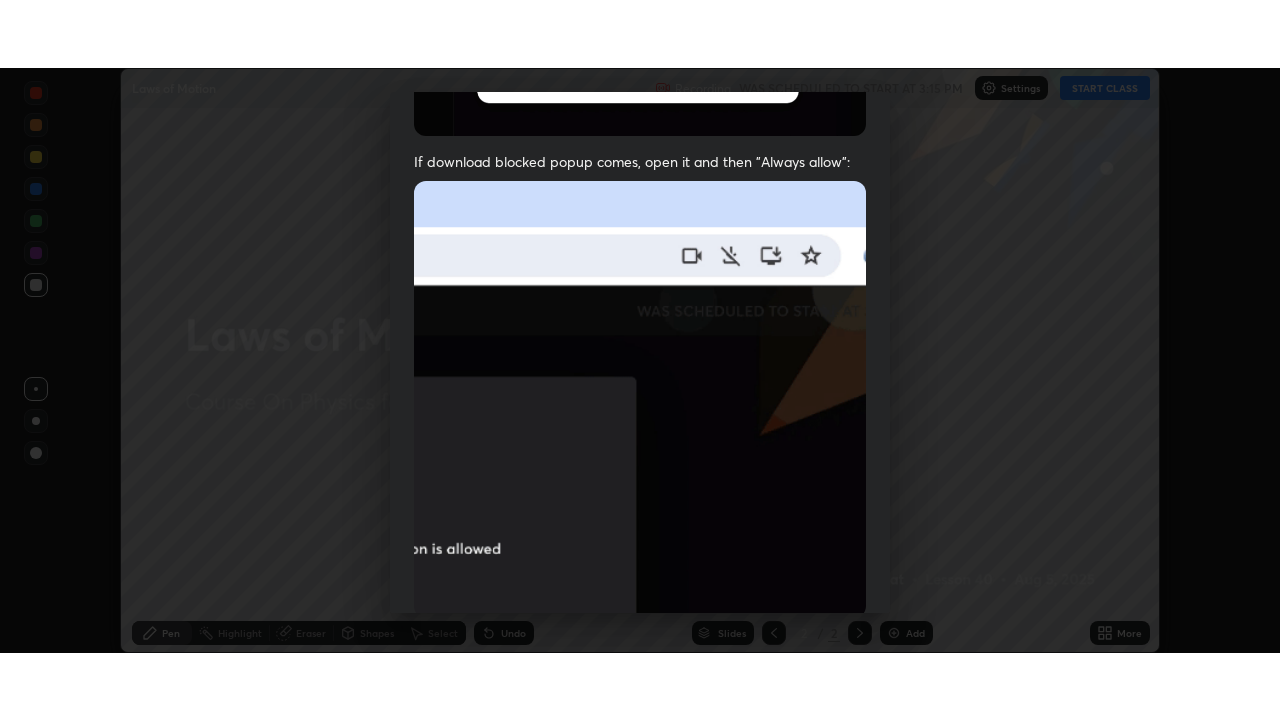 scroll, scrollTop: 479, scrollLeft: 0, axis: vertical 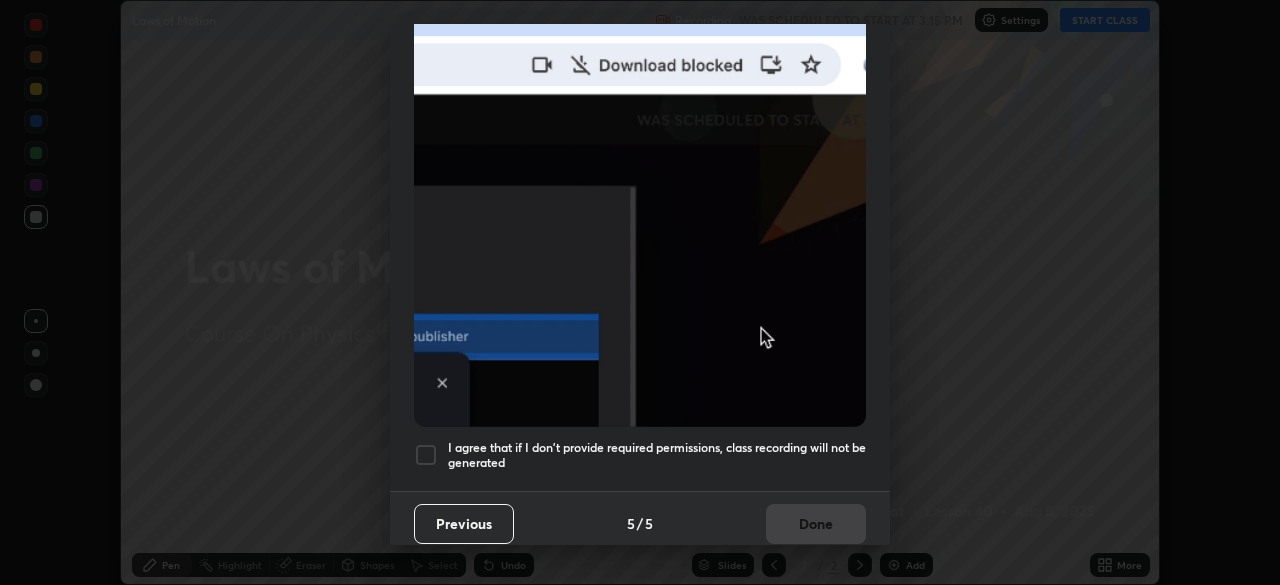 click on "I agree that if I don't provide required permissions, class recording will not be generated" at bounding box center (657, 455) 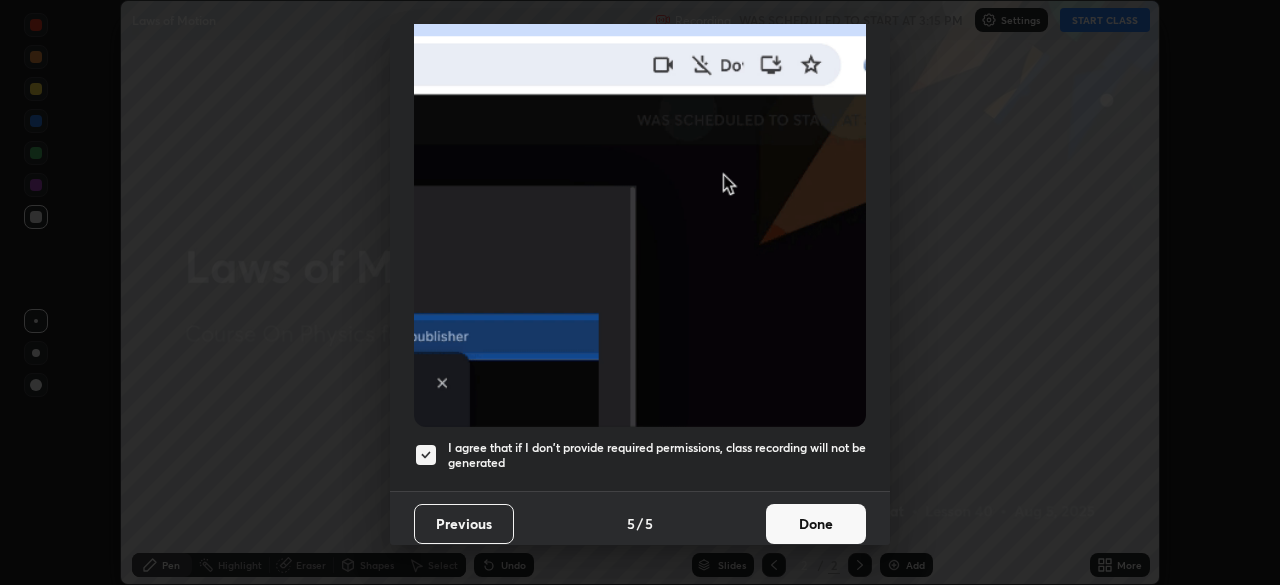 click on "Done" at bounding box center (816, 524) 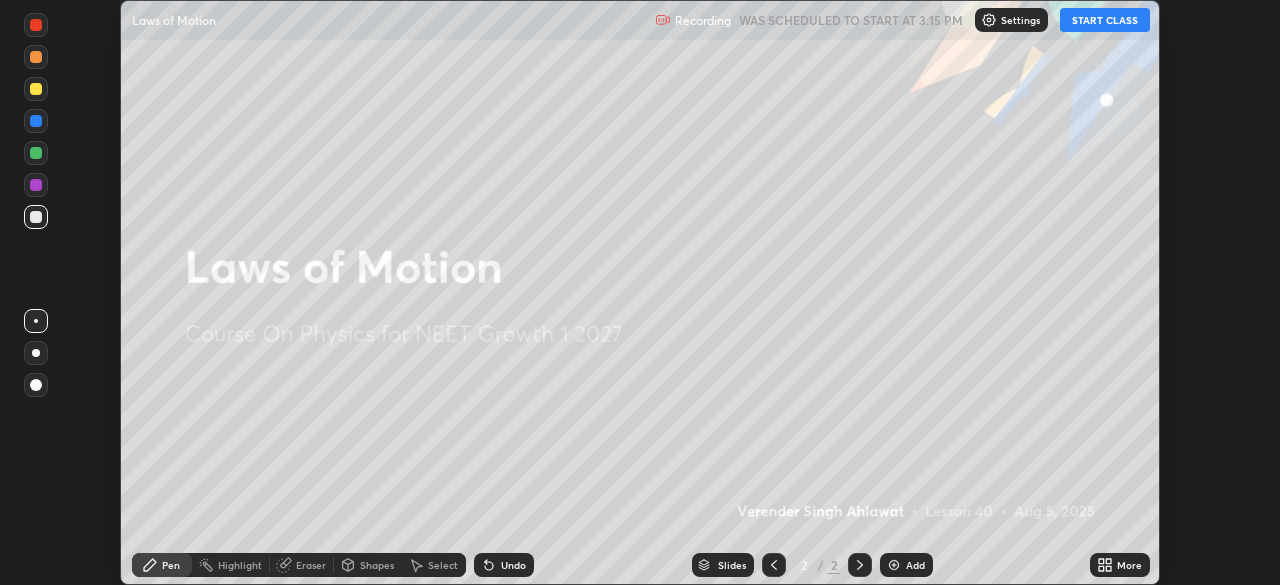 click 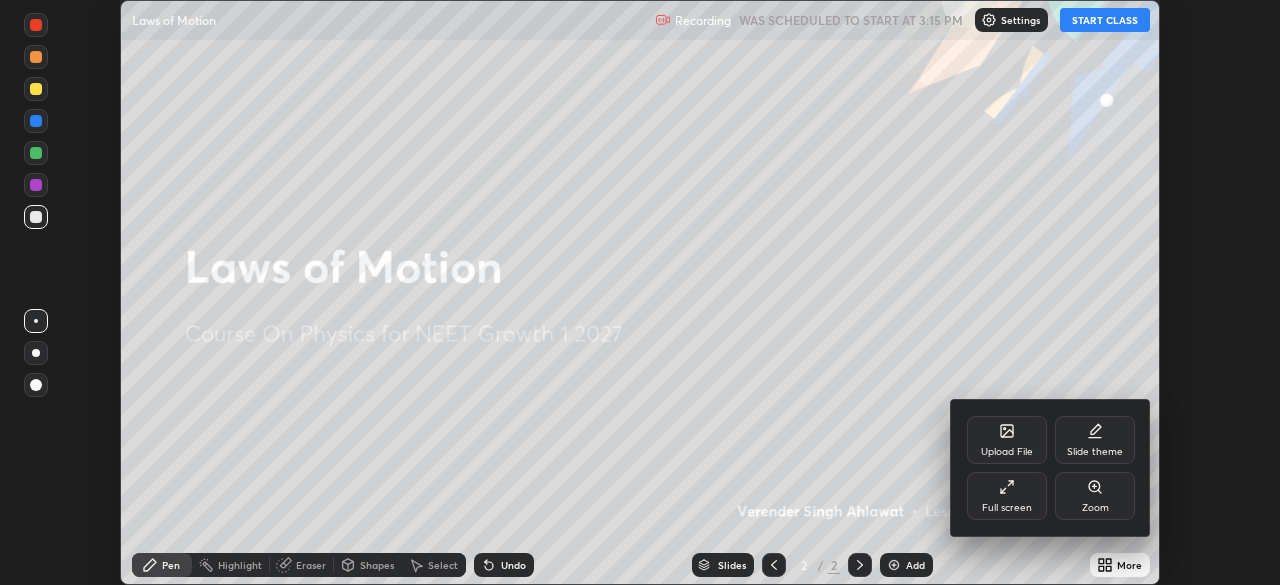 click 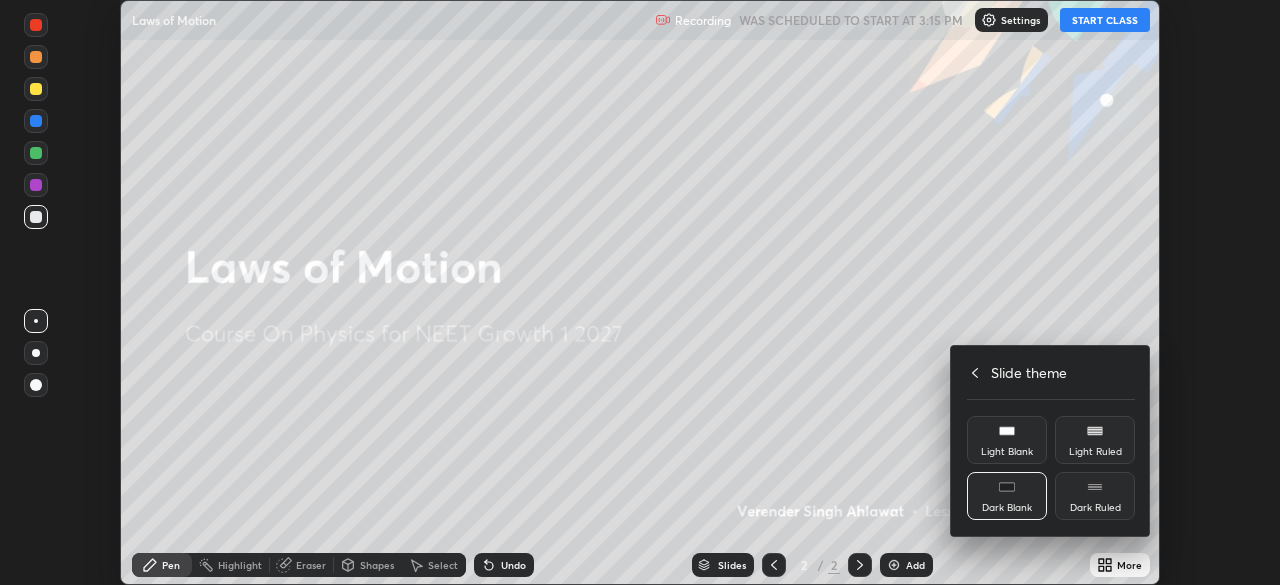 click on "Dark Ruled" at bounding box center (1095, 496) 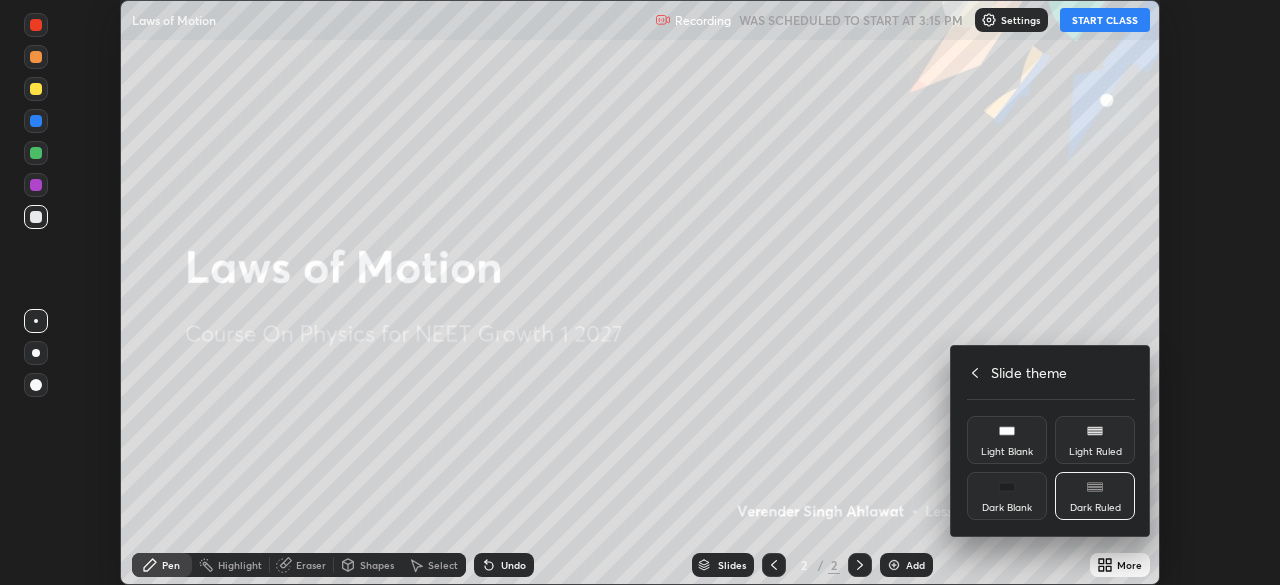 click 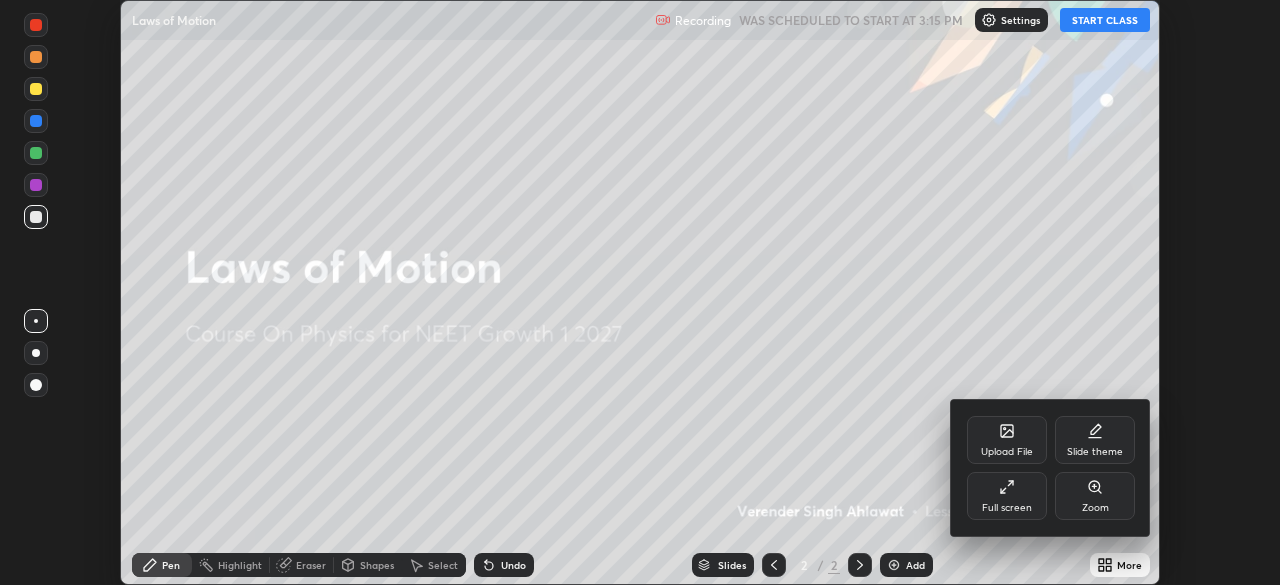 click on "Full screen" at bounding box center [1007, 496] 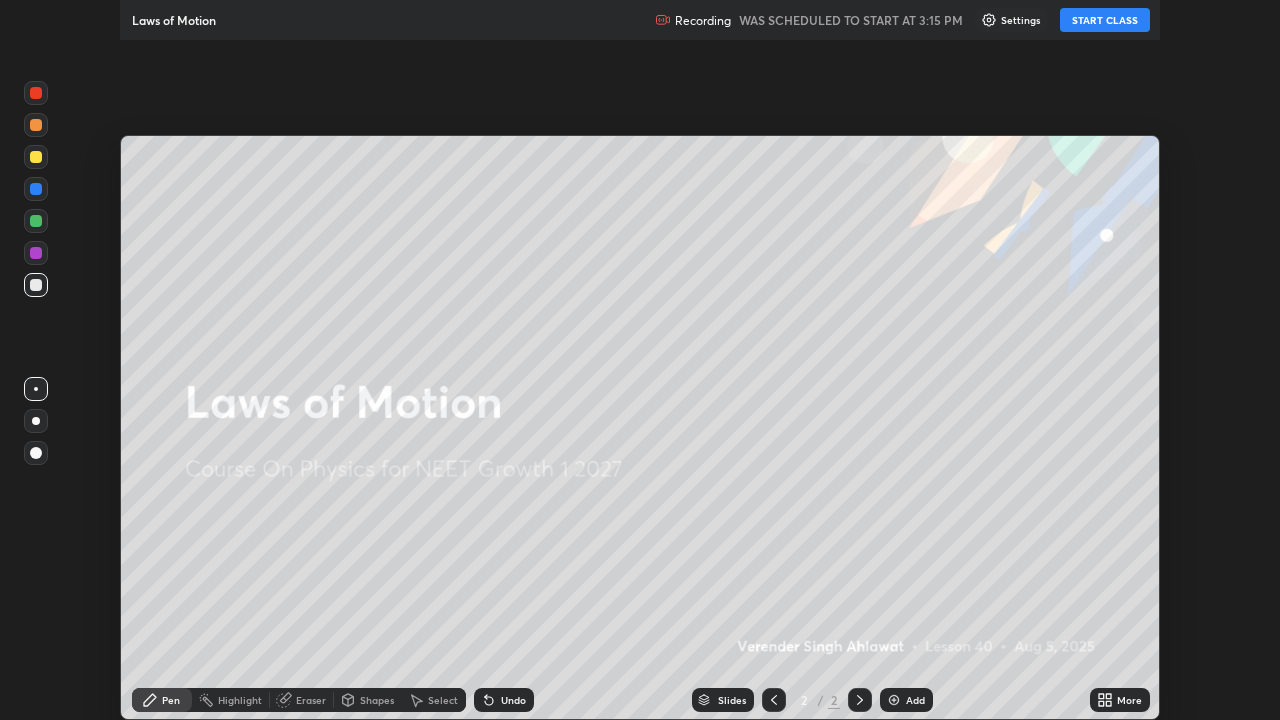 scroll, scrollTop: 99280, scrollLeft: 98720, axis: both 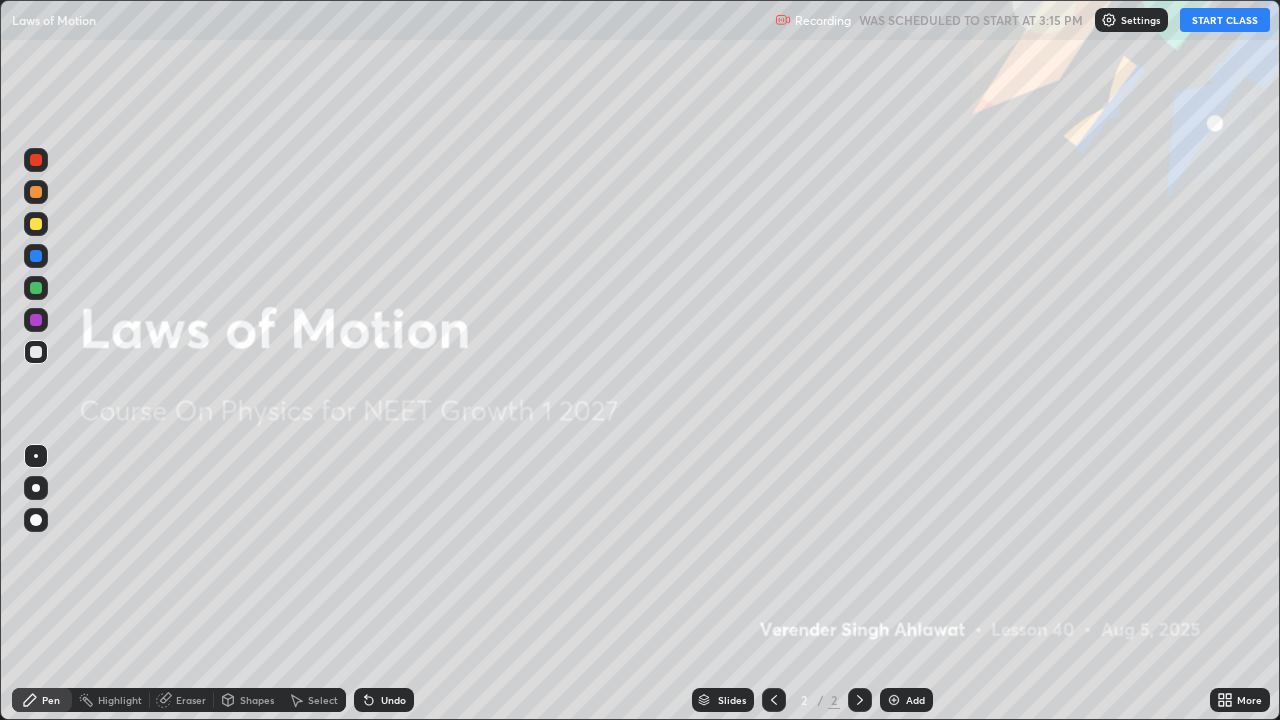click on "START CLASS" at bounding box center (1225, 20) 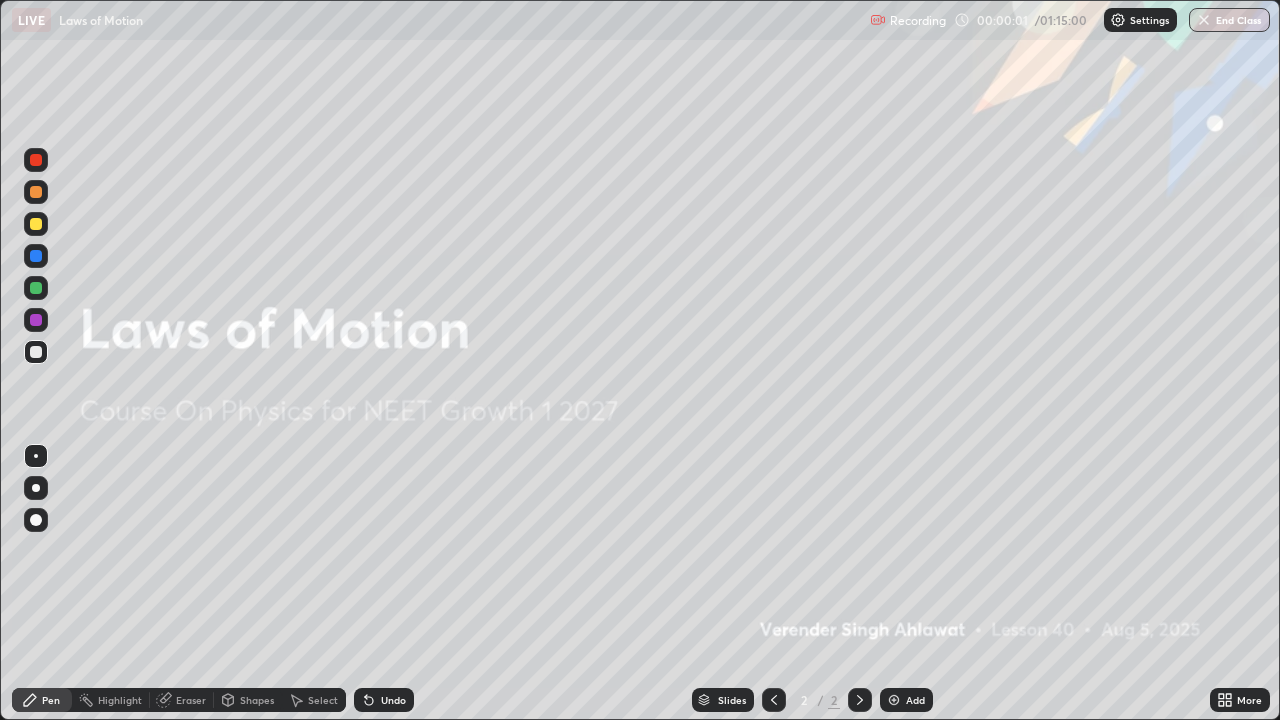 click on "Add" at bounding box center (906, 700) 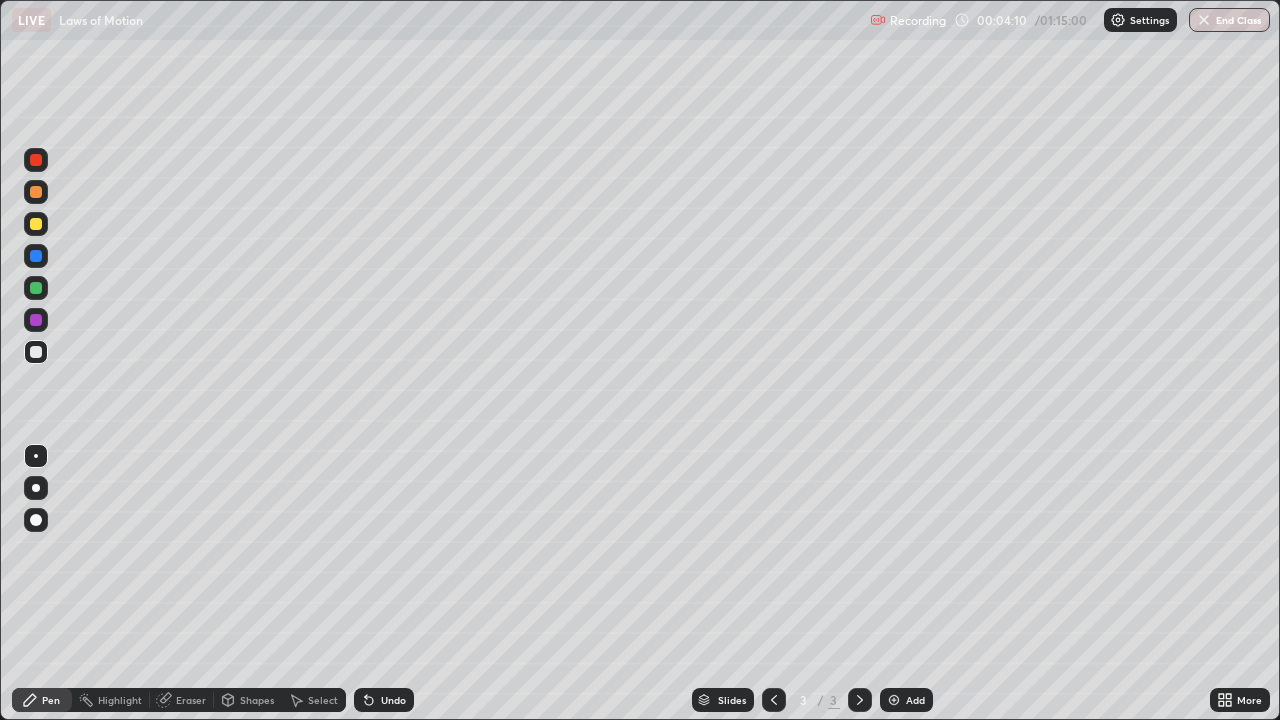 click on "Shapes" at bounding box center [257, 700] 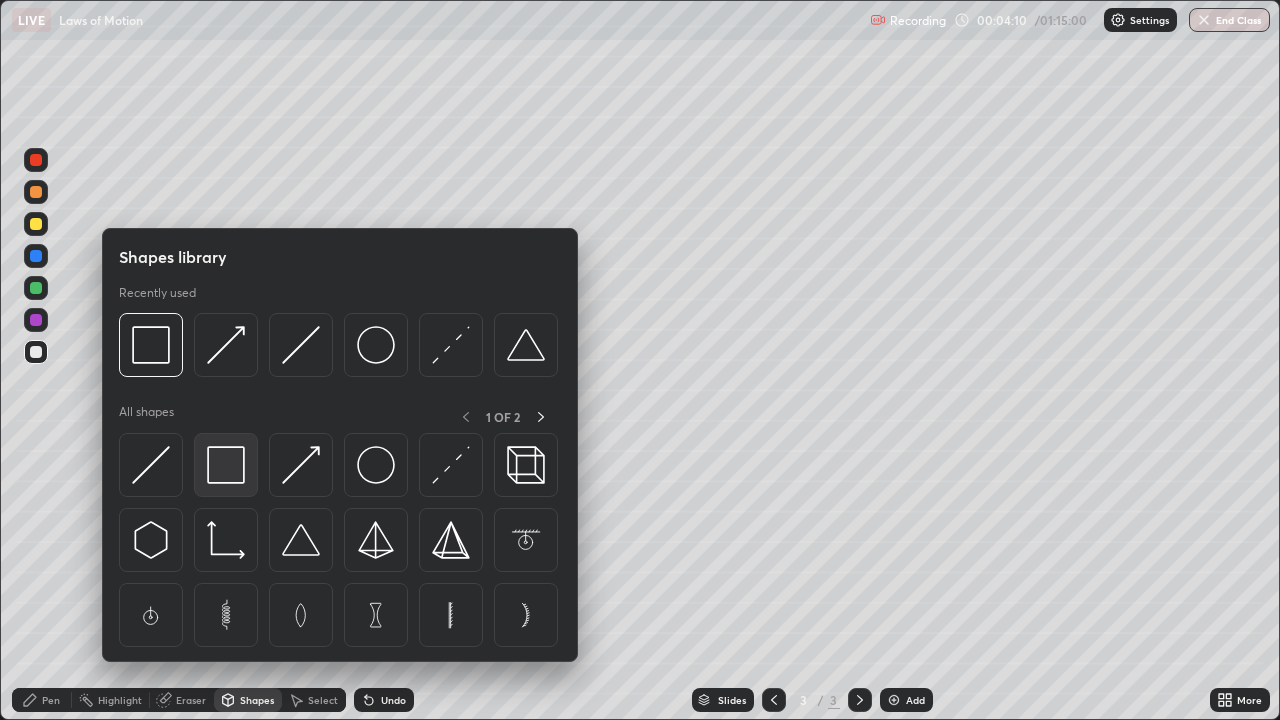 click at bounding box center [226, 465] 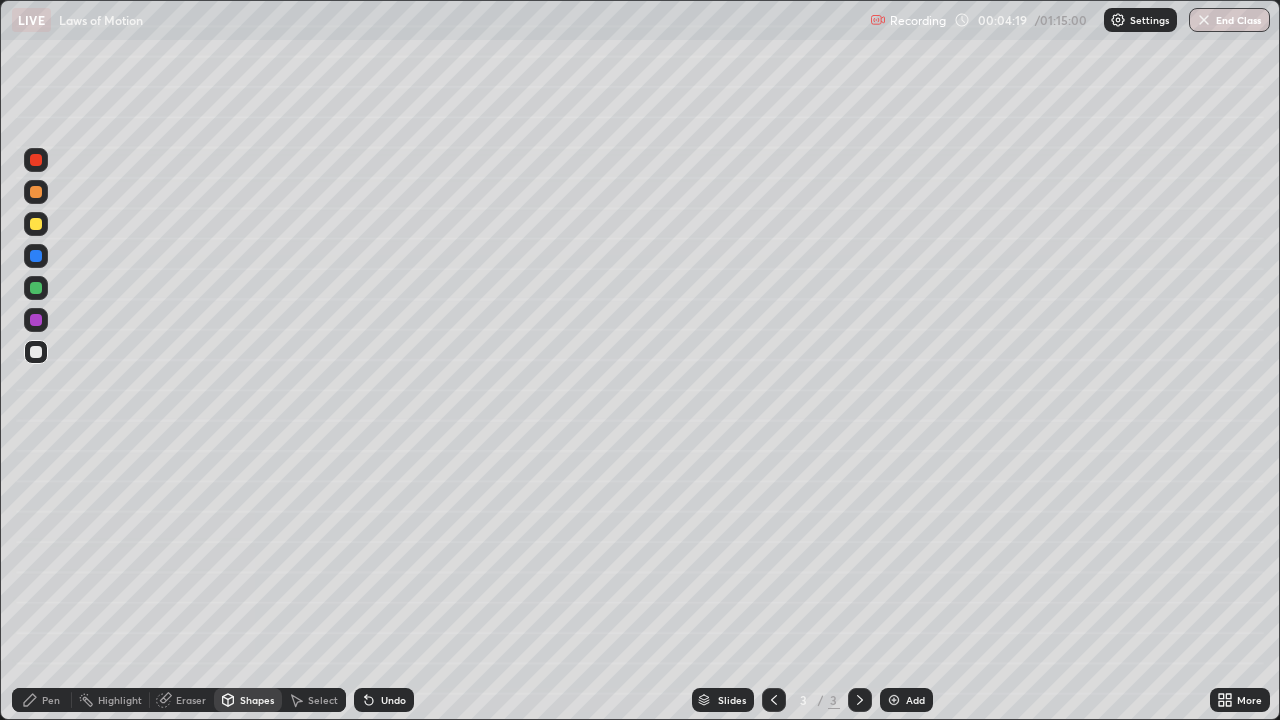 click at bounding box center [36, 192] 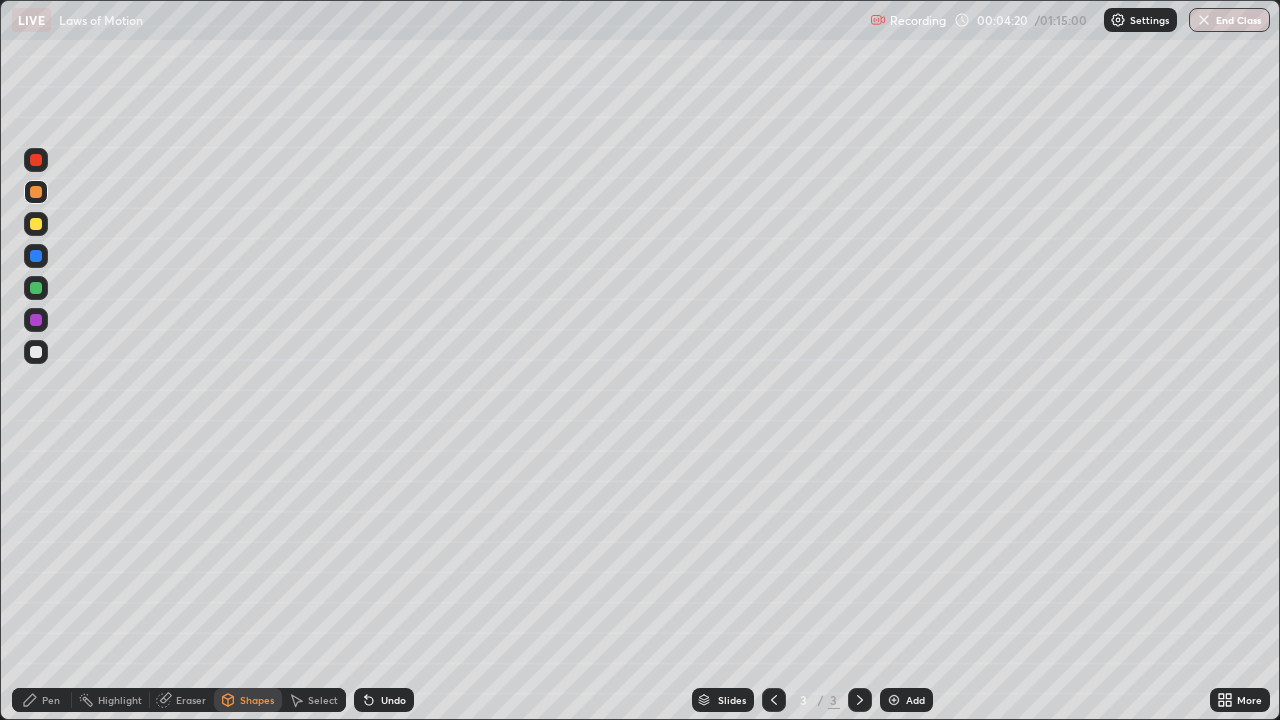 click on "Eraser" at bounding box center [191, 700] 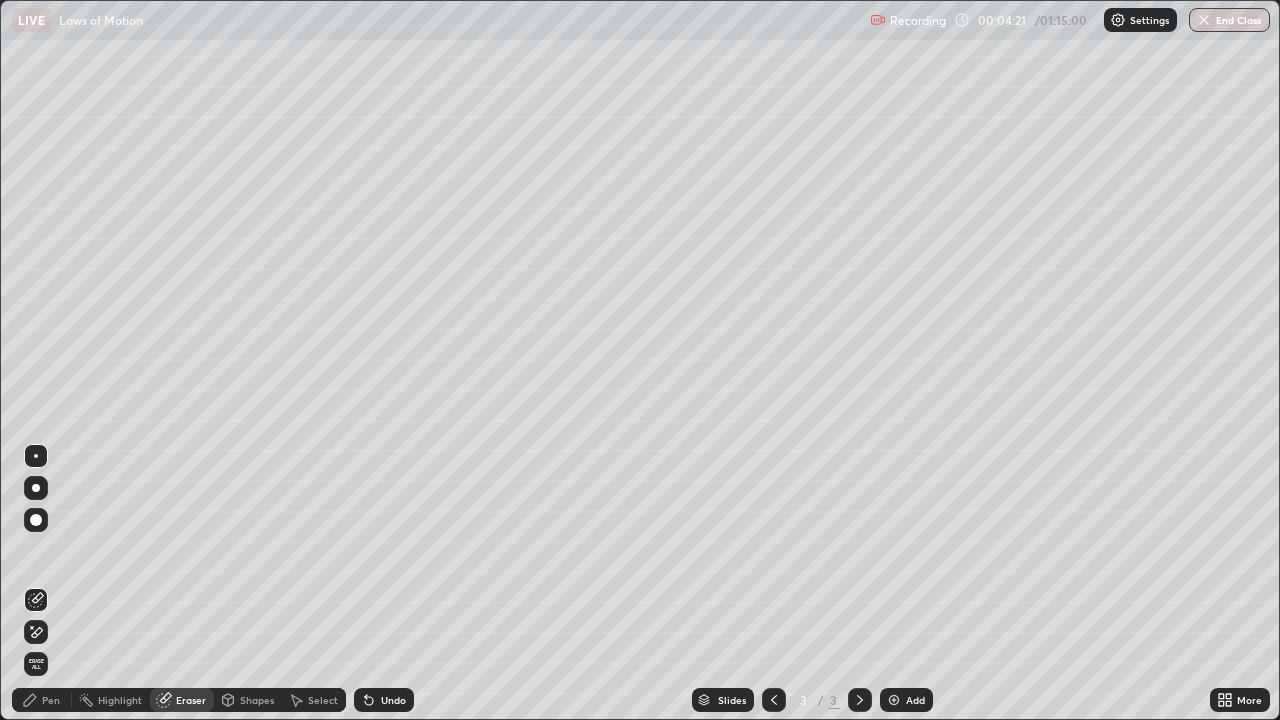 click on "Shapes" at bounding box center (257, 700) 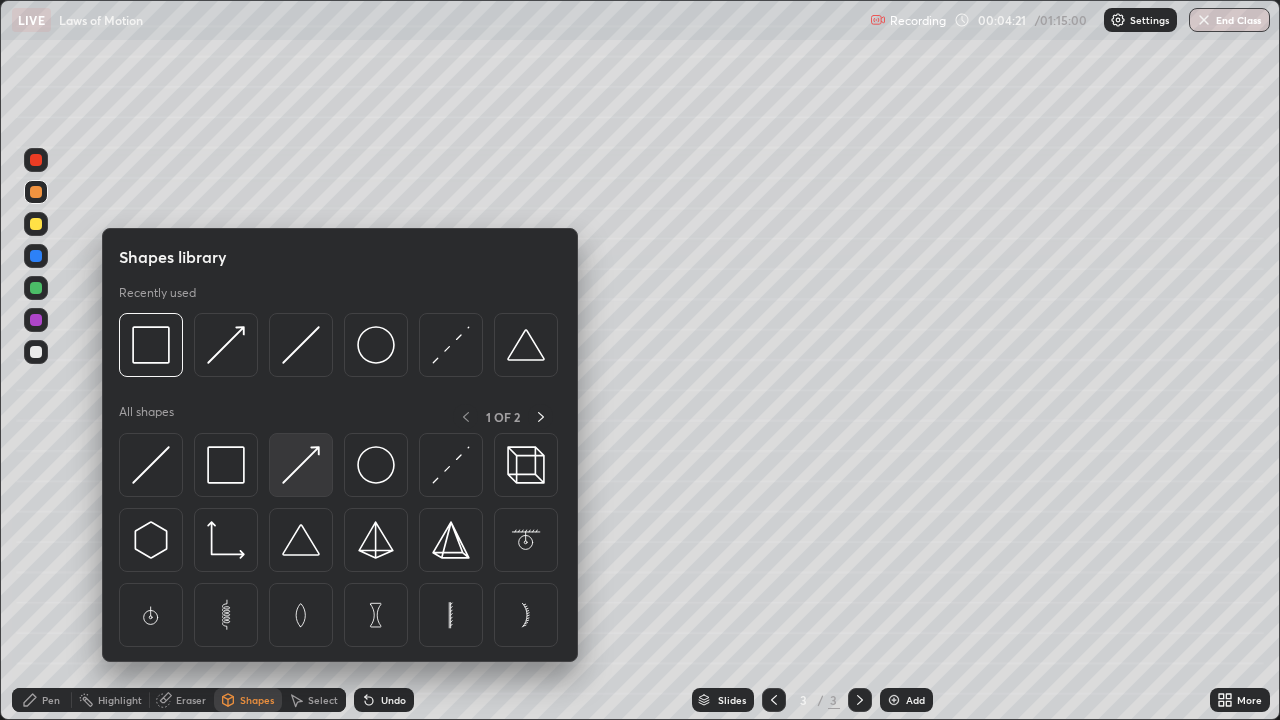 click at bounding box center (301, 465) 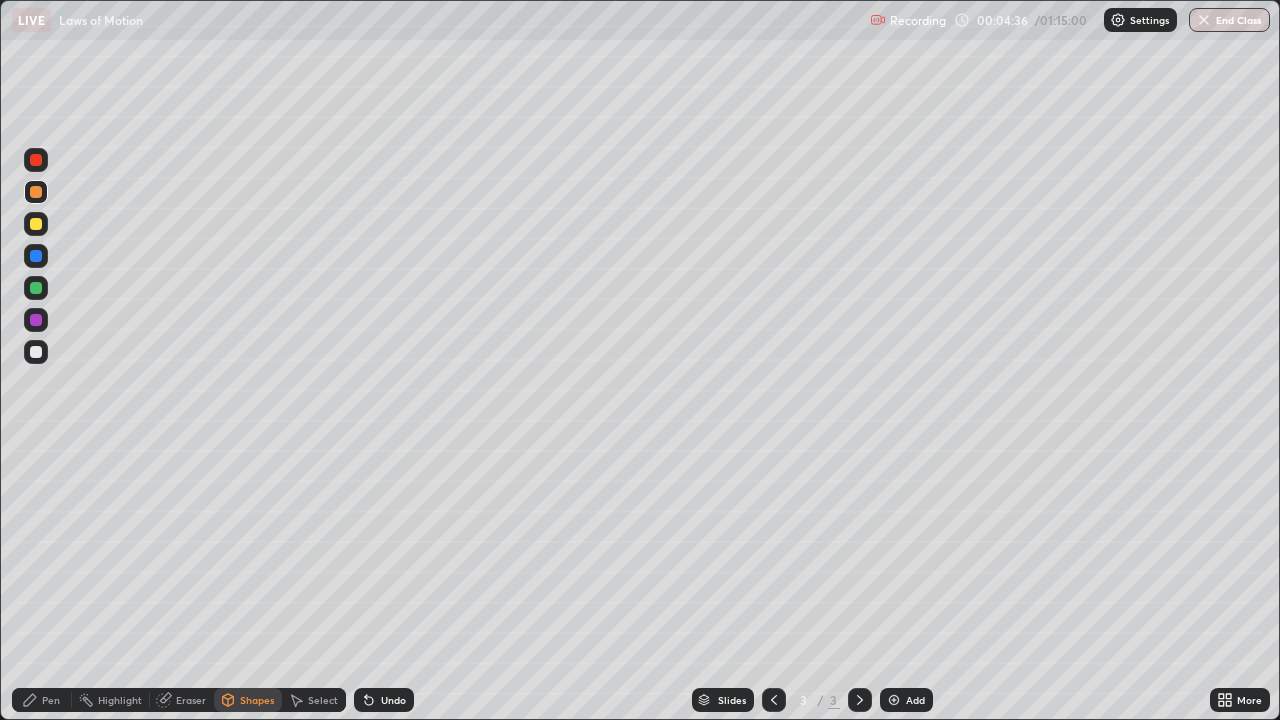 click on "Pen" at bounding box center [51, 700] 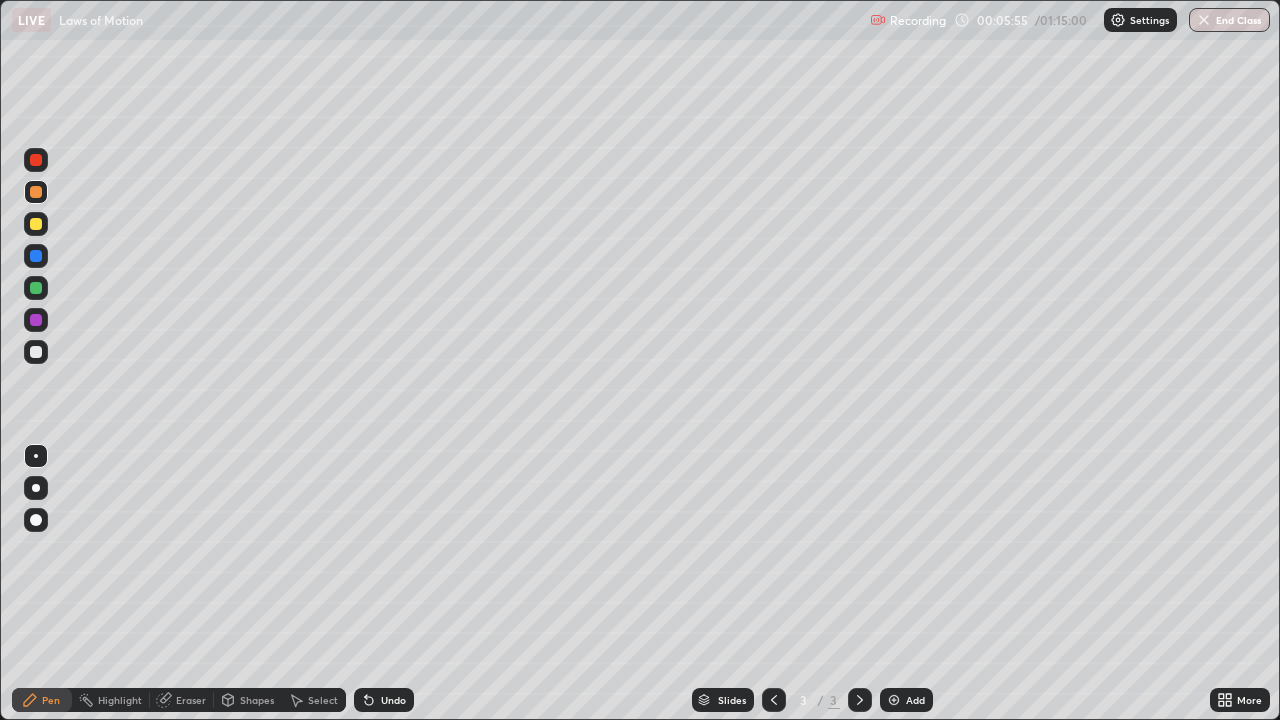 click on "Add" at bounding box center [915, 700] 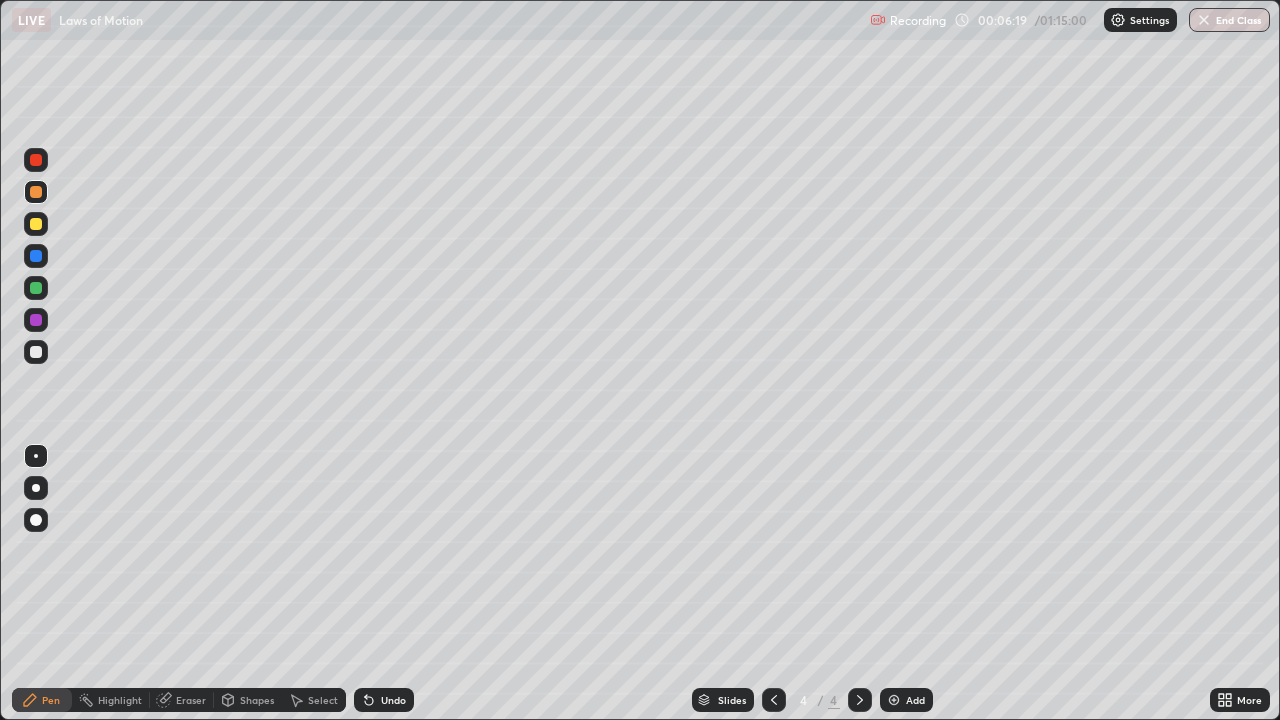 click at bounding box center [36, 352] 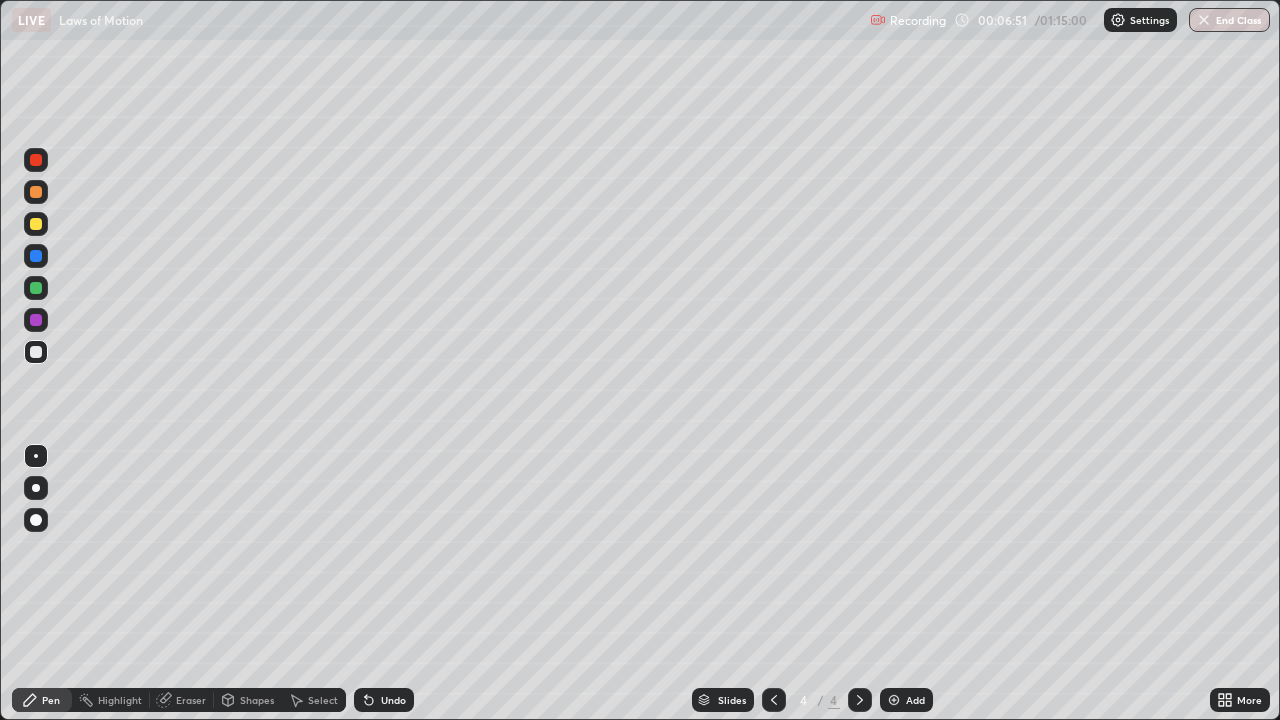 click 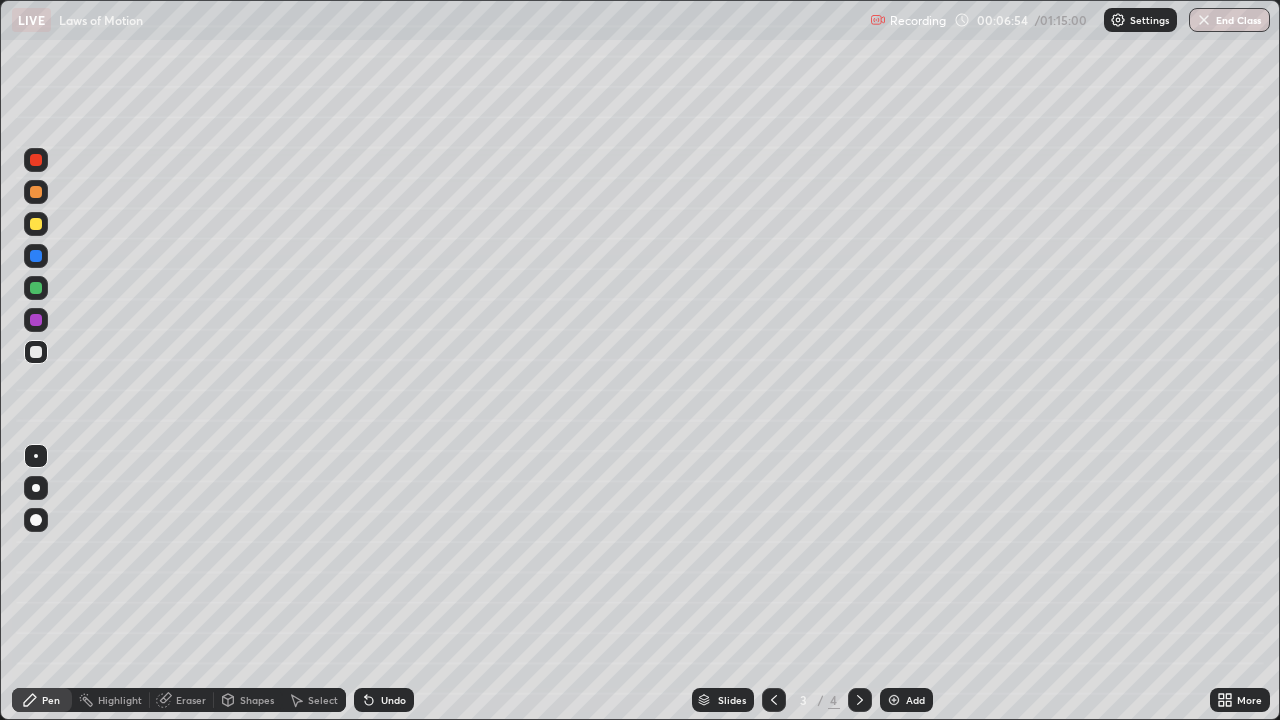 click at bounding box center [36, 192] 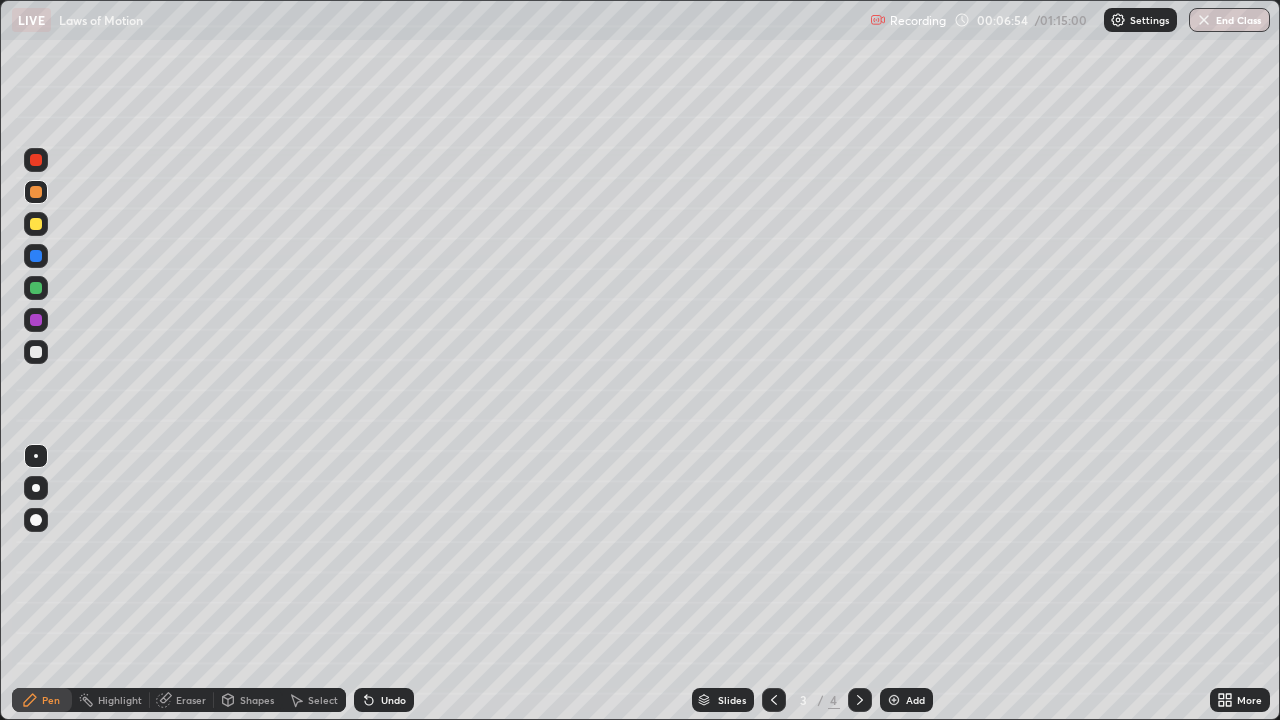 click at bounding box center [36, 224] 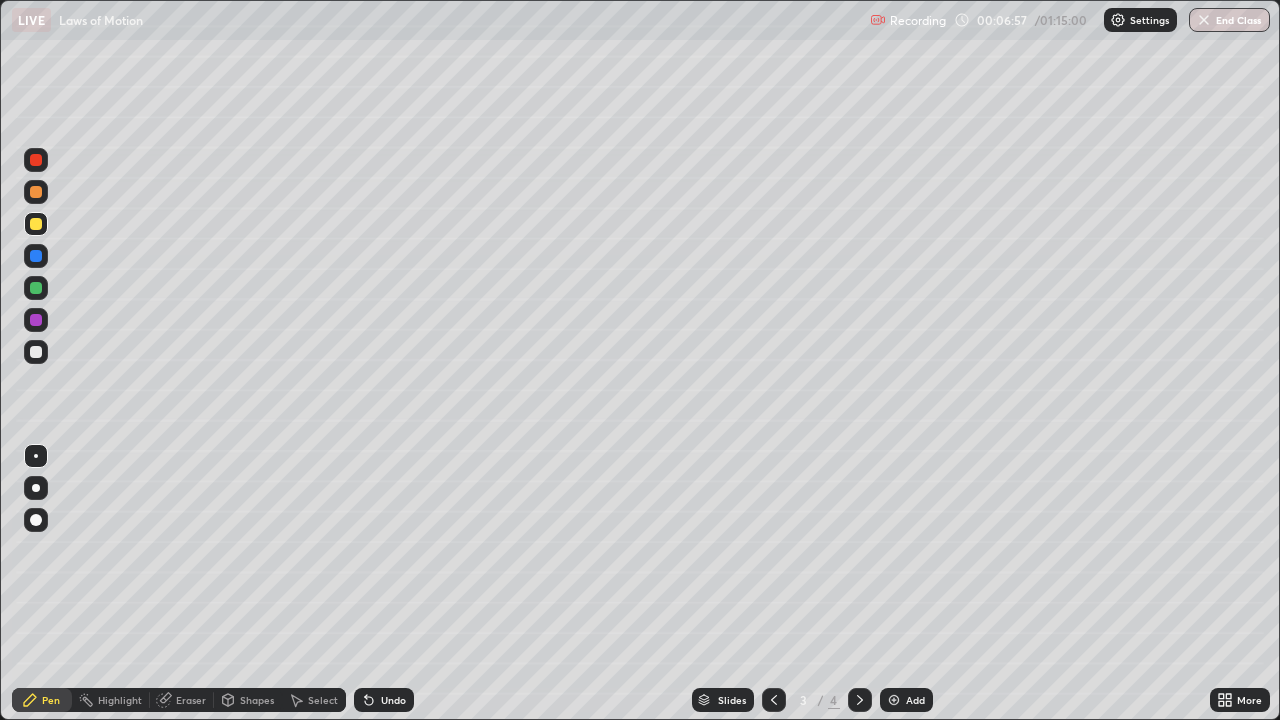 click on "Shapes" at bounding box center (257, 700) 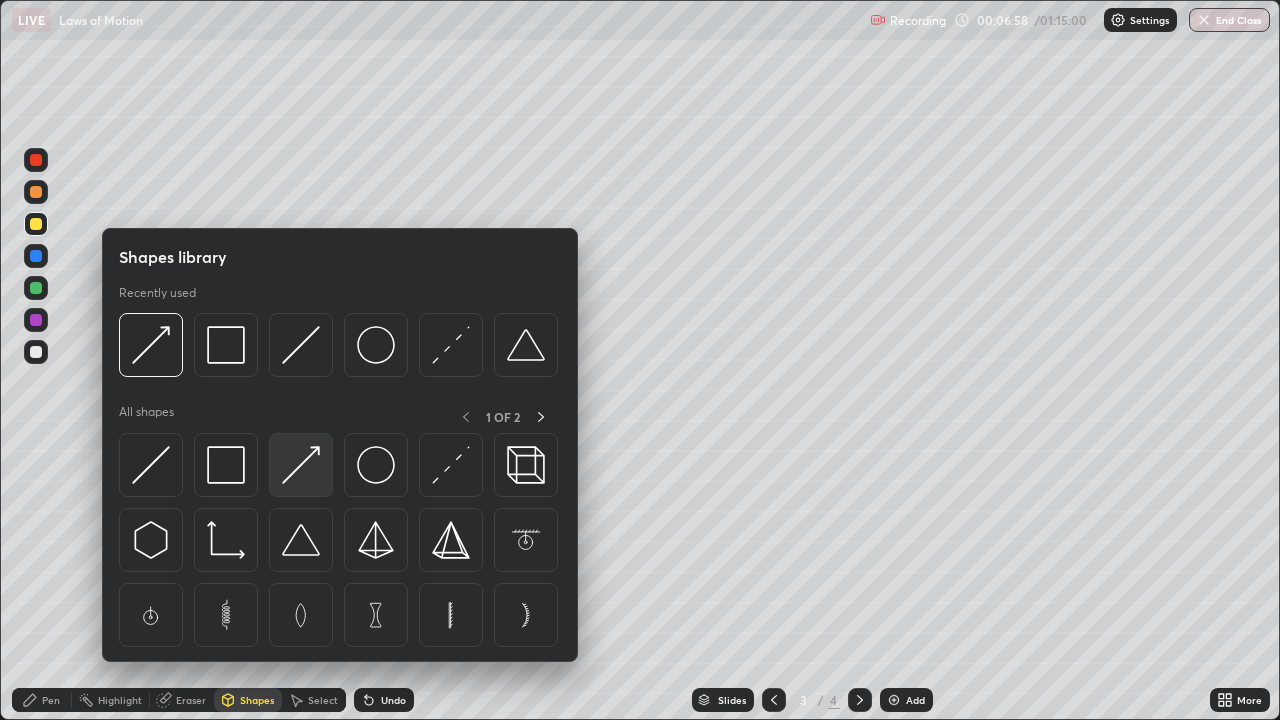 click at bounding box center (301, 465) 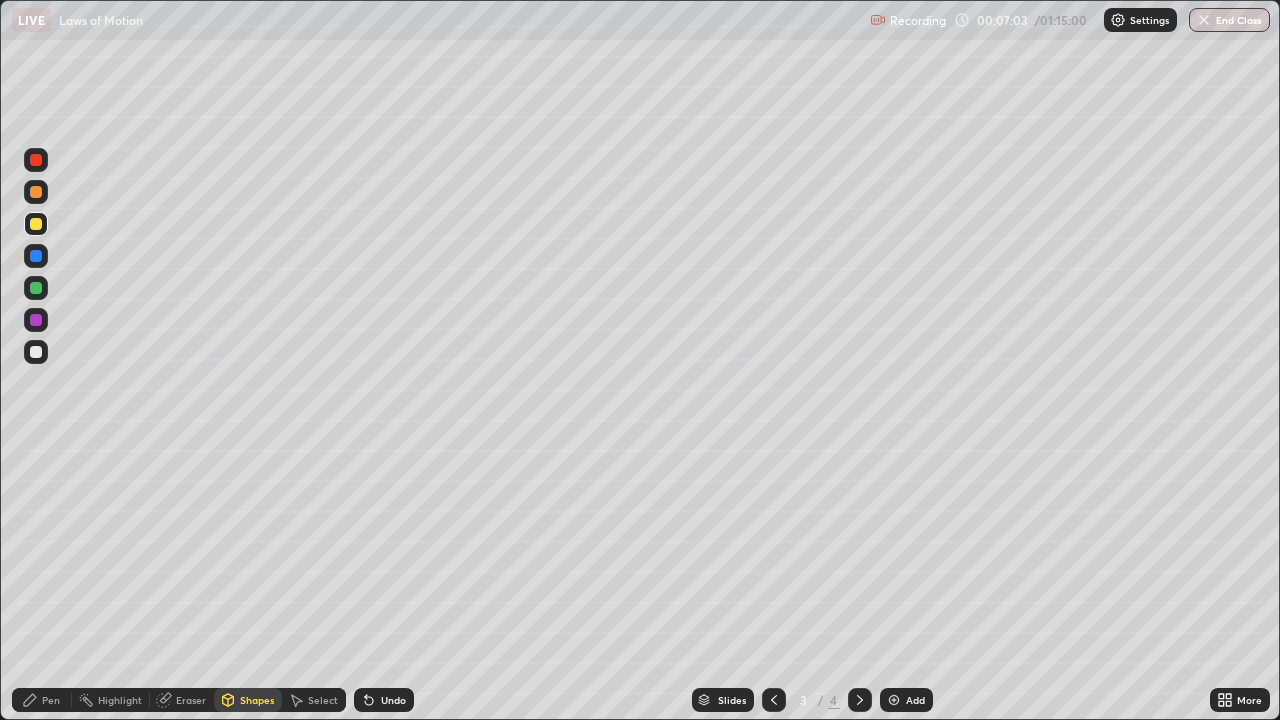 click on "Pen" at bounding box center [42, 700] 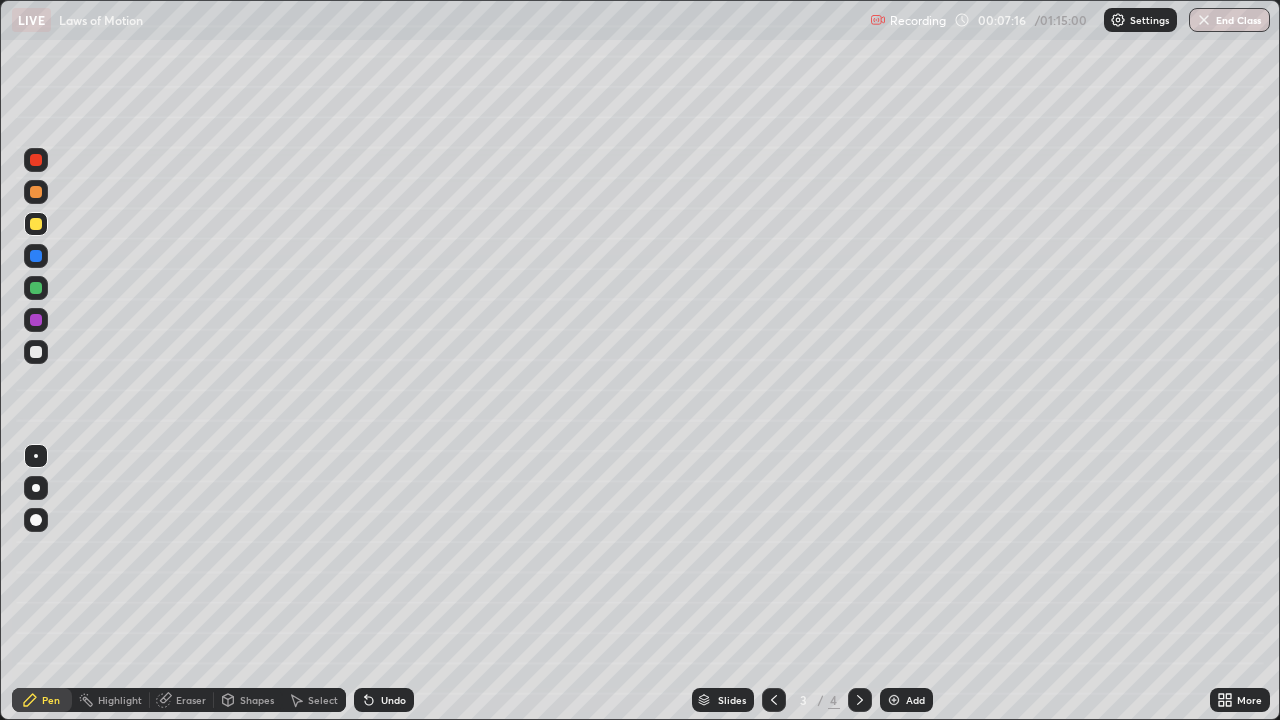 click at bounding box center [36, 352] 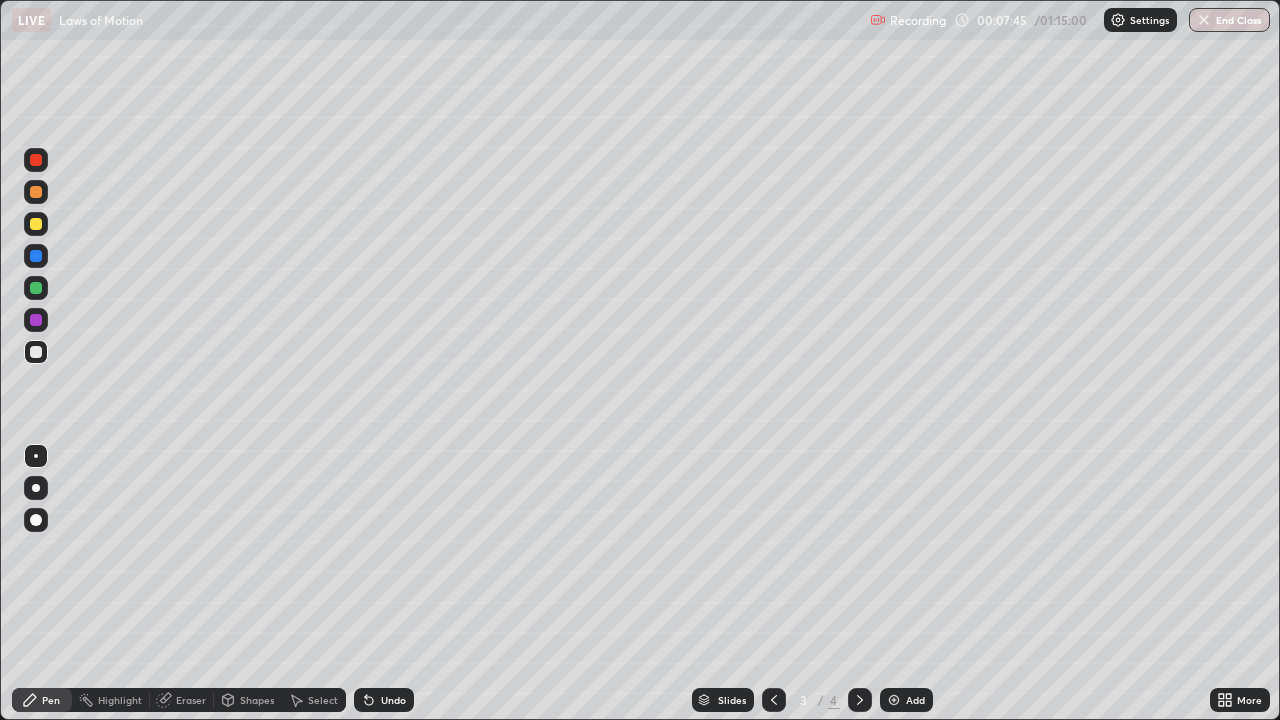 click on "Eraser" at bounding box center (191, 700) 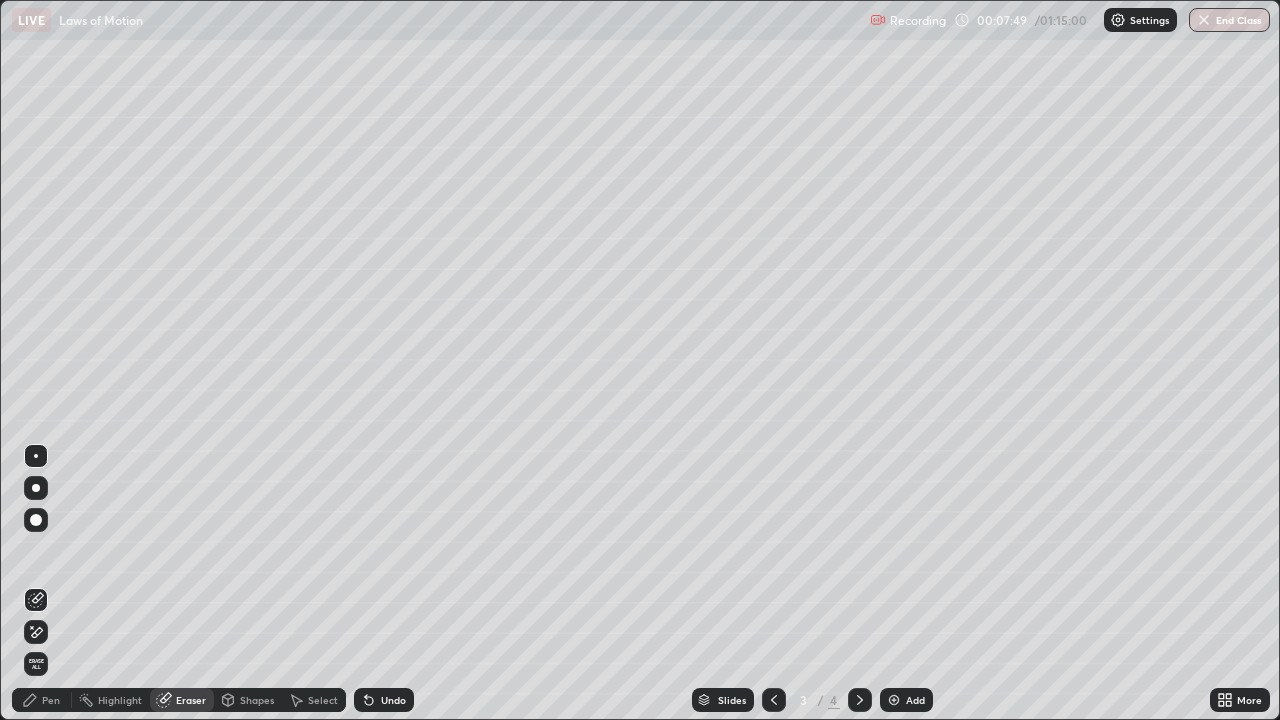 click on "Pen" at bounding box center [42, 700] 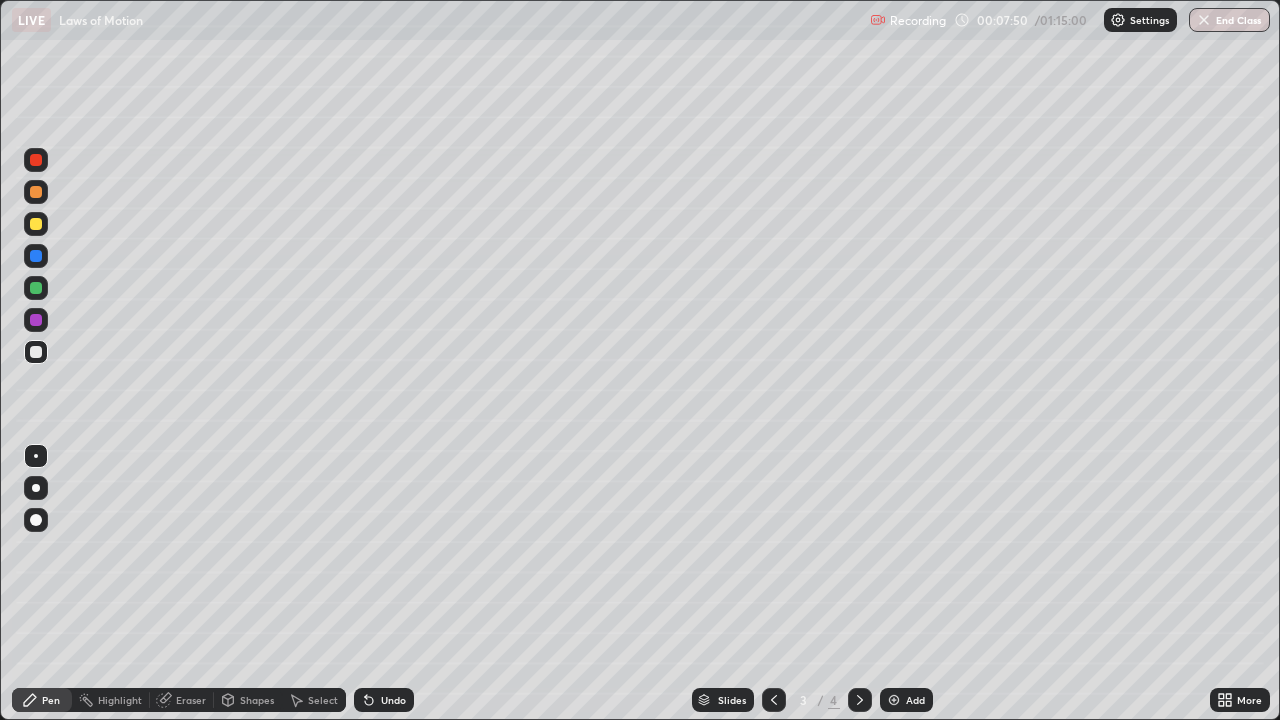 click on "Shapes" at bounding box center (257, 700) 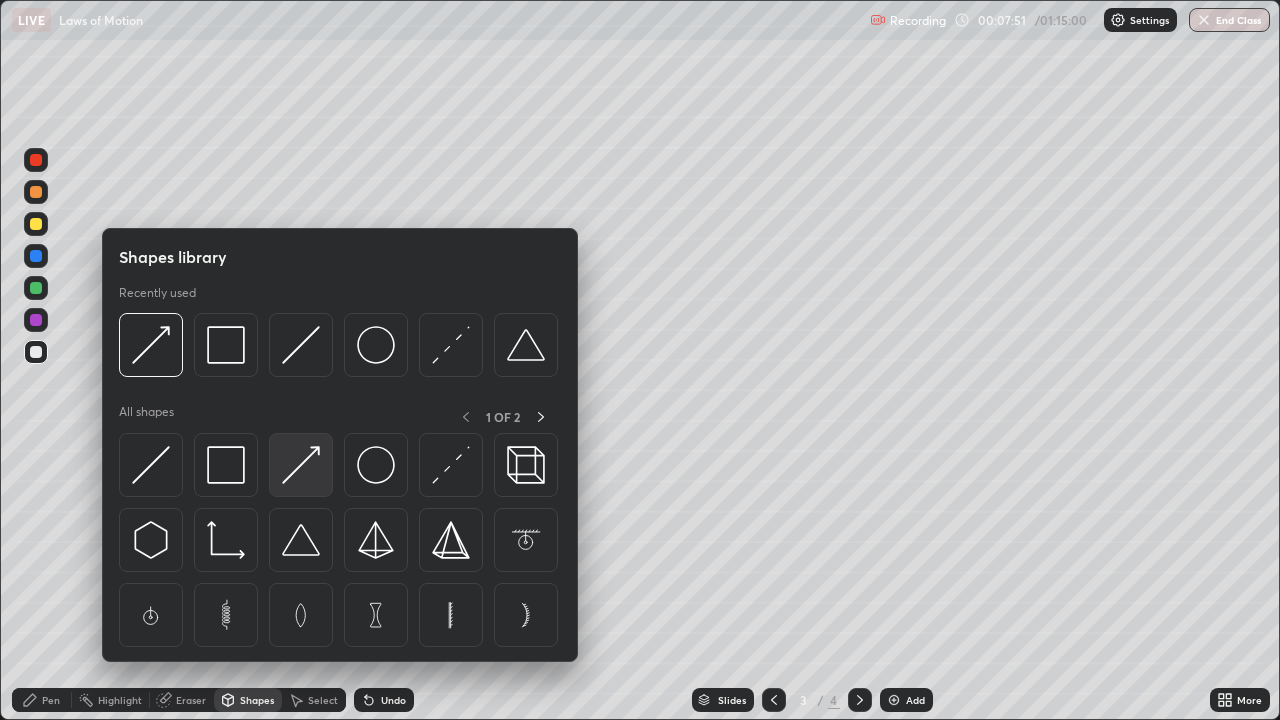 click at bounding box center (301, 465) 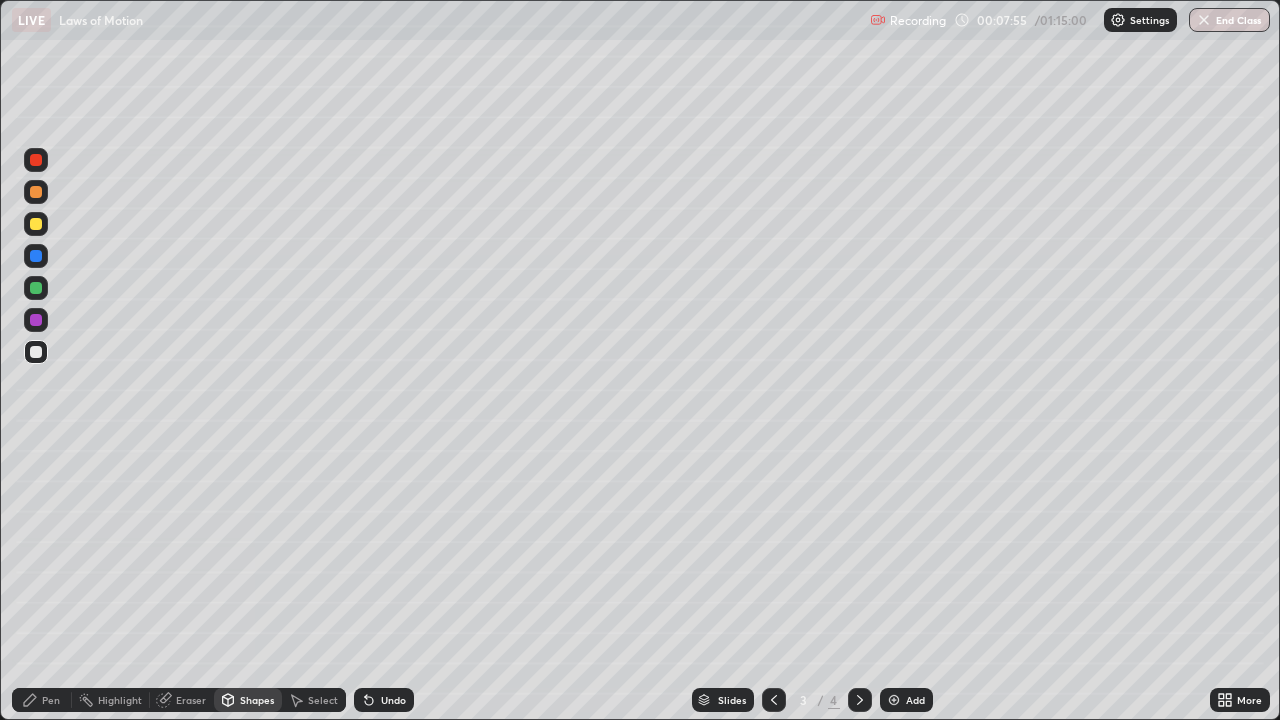 click at bounding box center [36, 160] 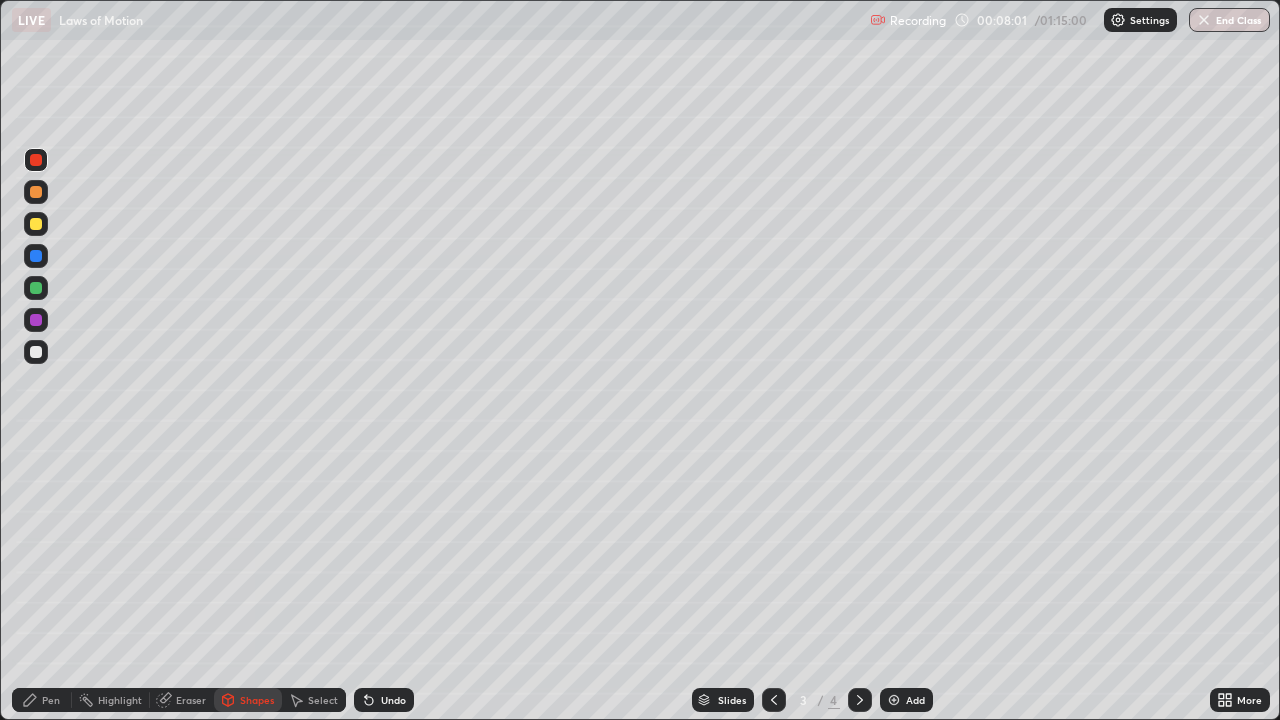 click on "Pen" at bounding box center [42, 700] 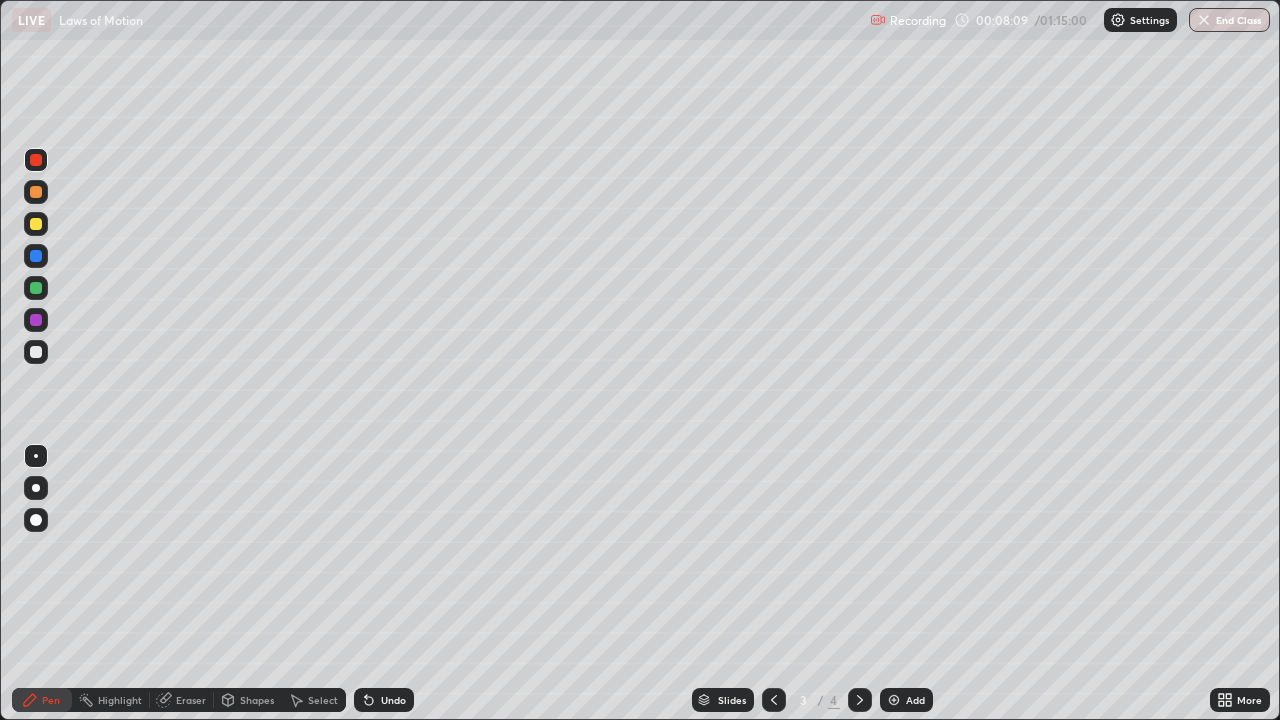 click on "Eraser" at bounding box center [191, 700] 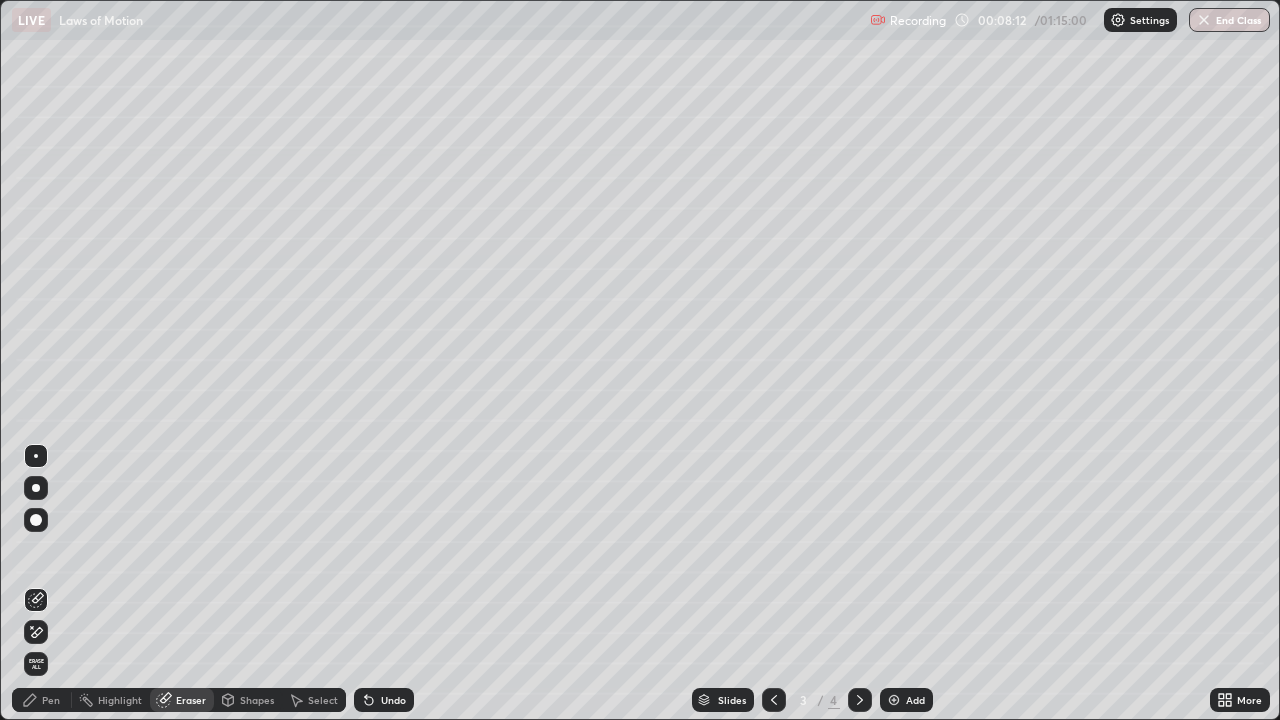 click on "Pen" at bounding box center [51, 700] 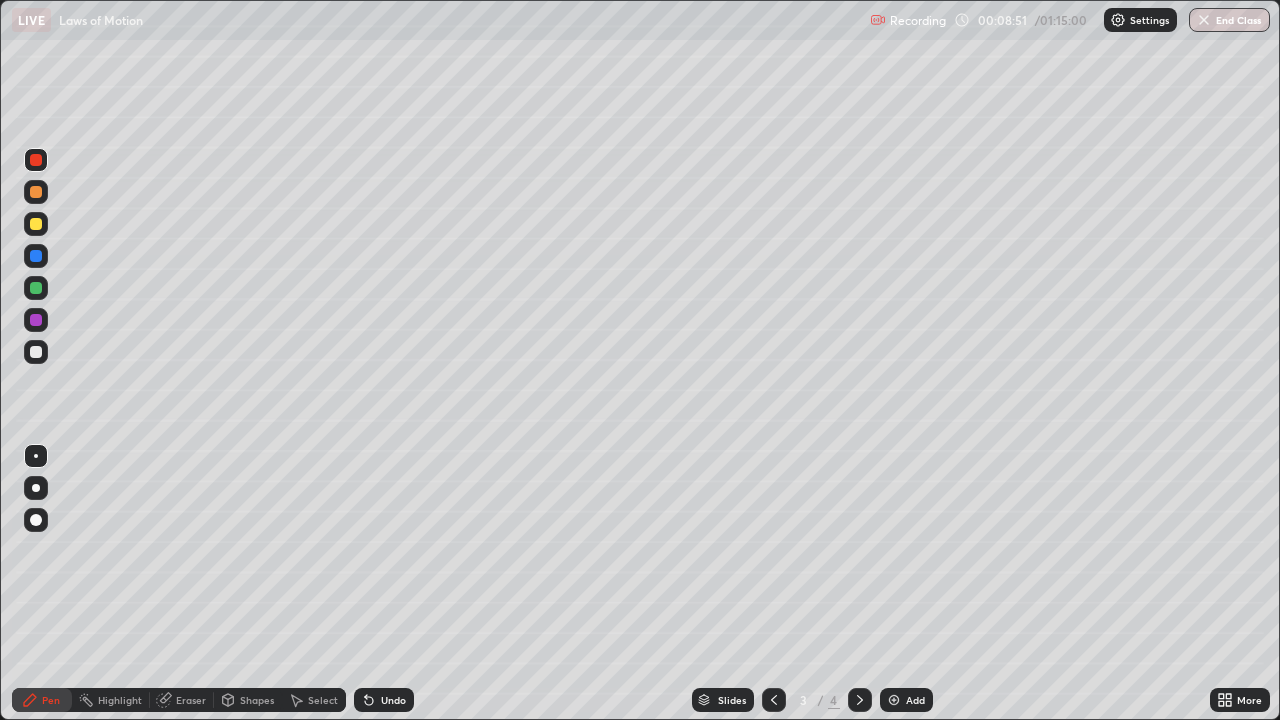click at bounding box center [36, 352] 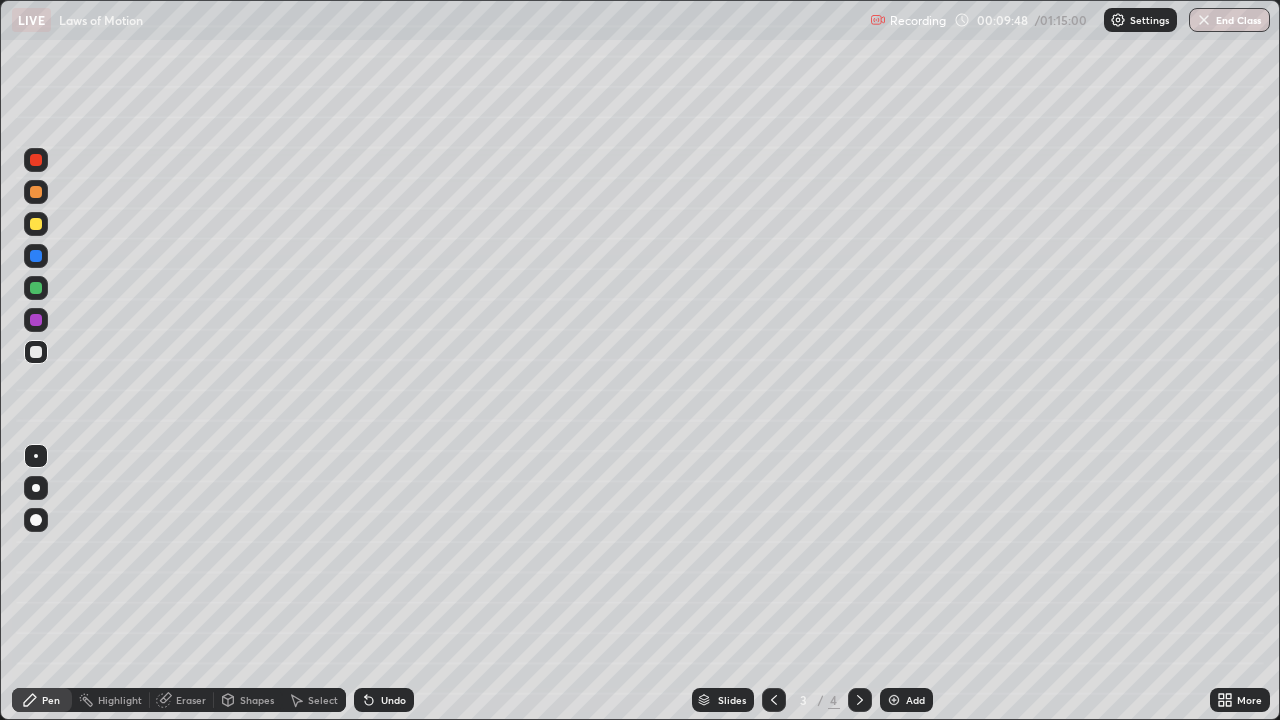 click at bounding box center [36, 352] 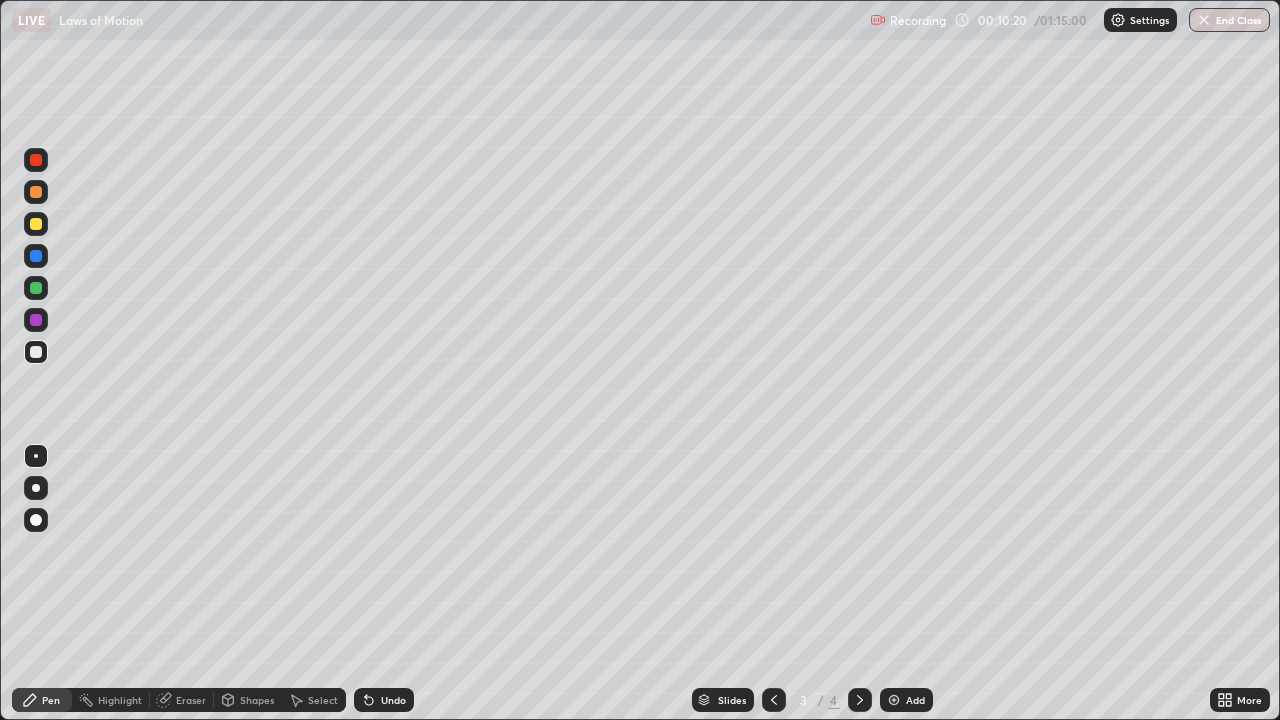 click on "Undo" at bounding box center (393, 700) 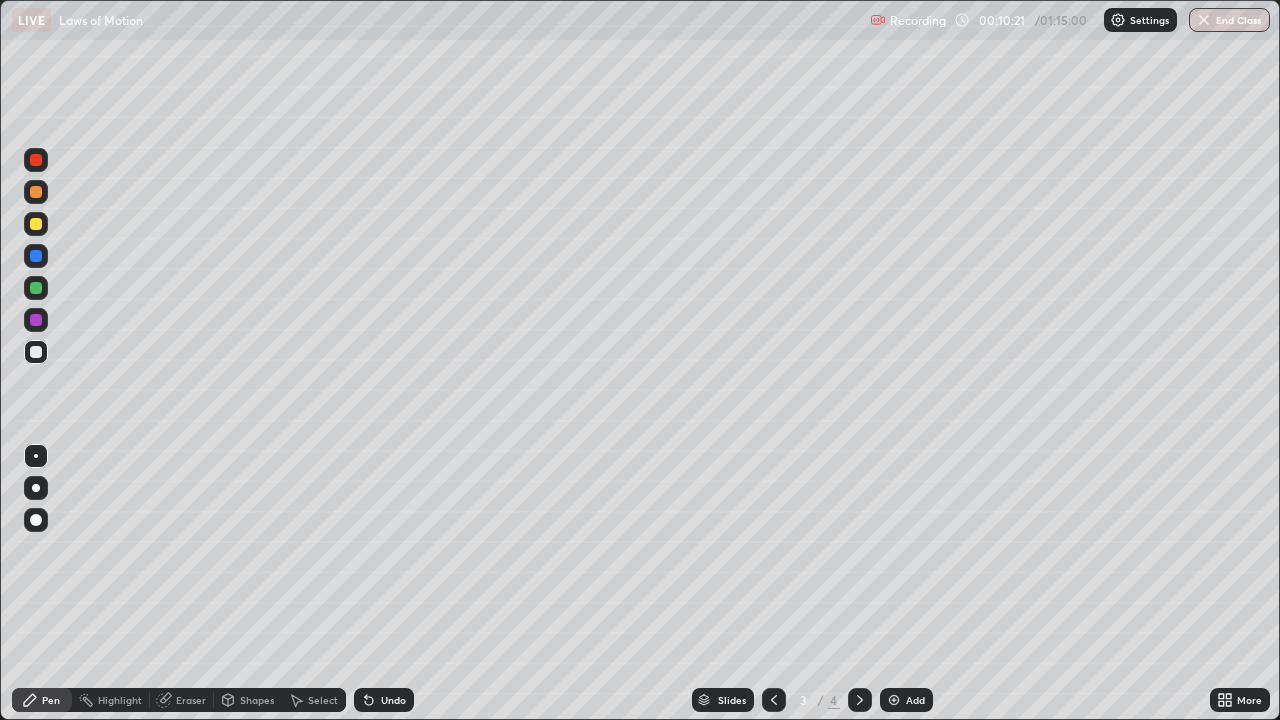 click on "Undo" at bounding box center (384, 700) 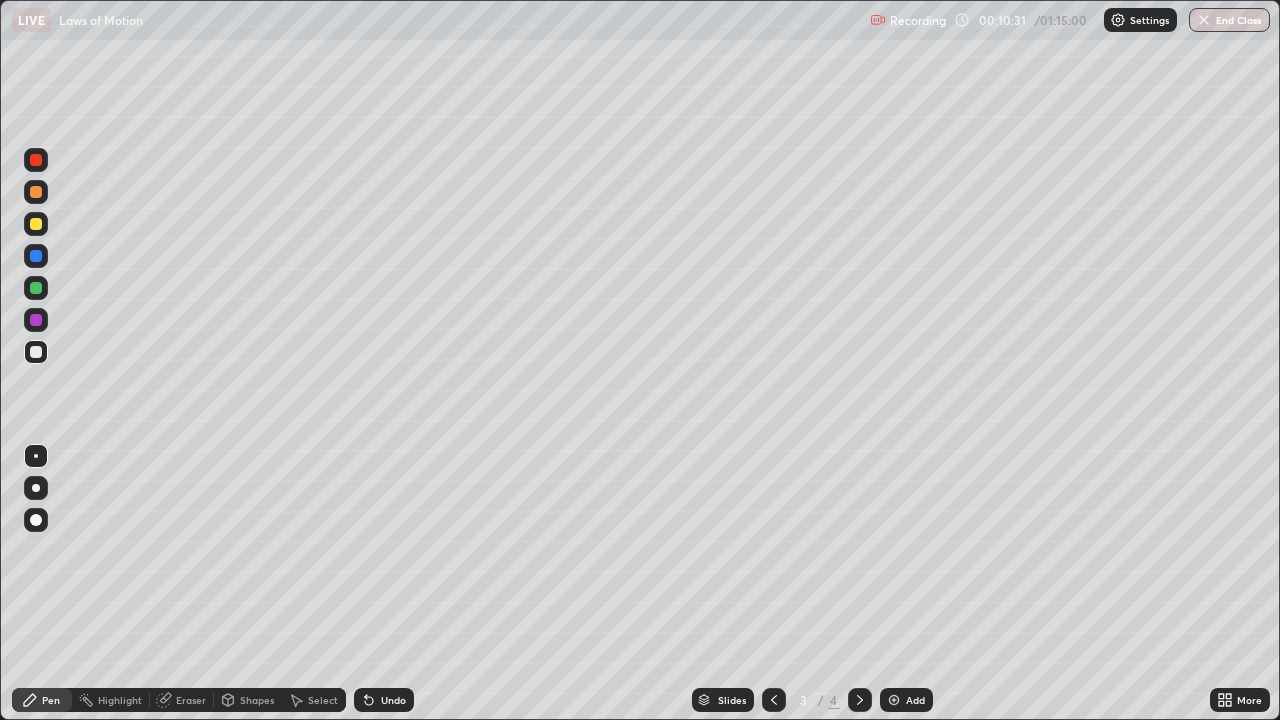 click at bounding box center [36, 288] 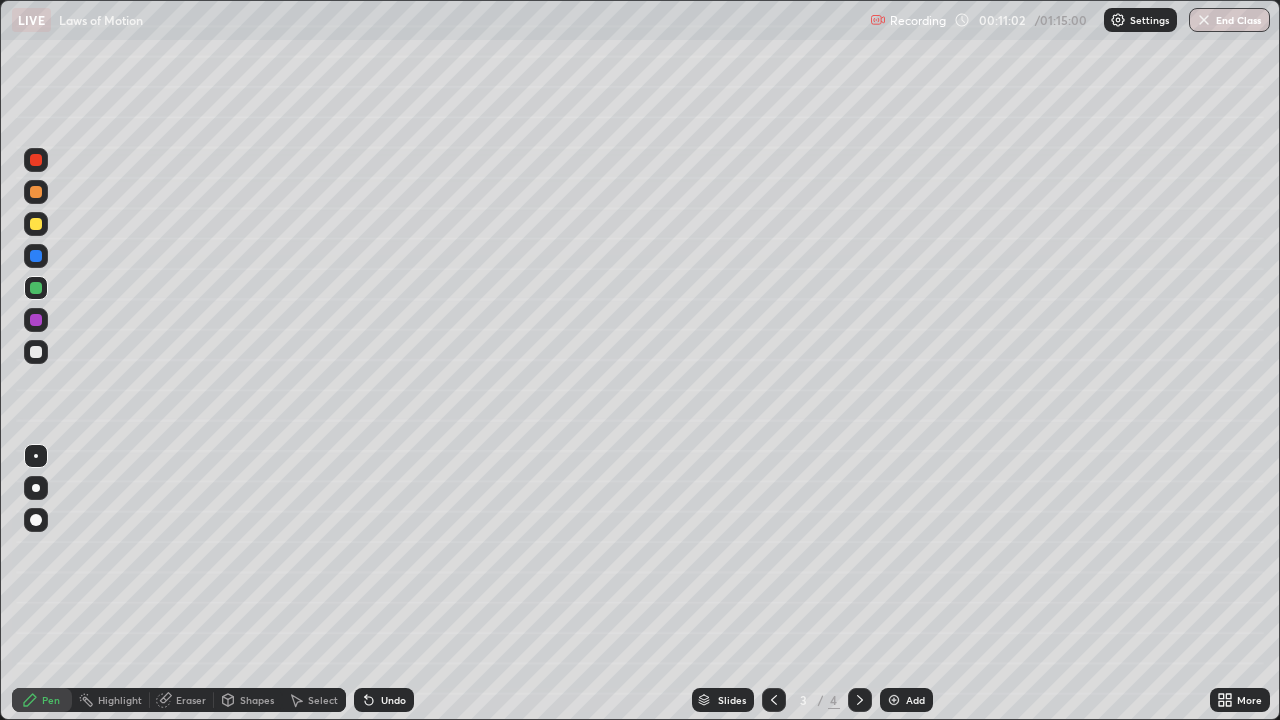click at bounding box center [36, 352] 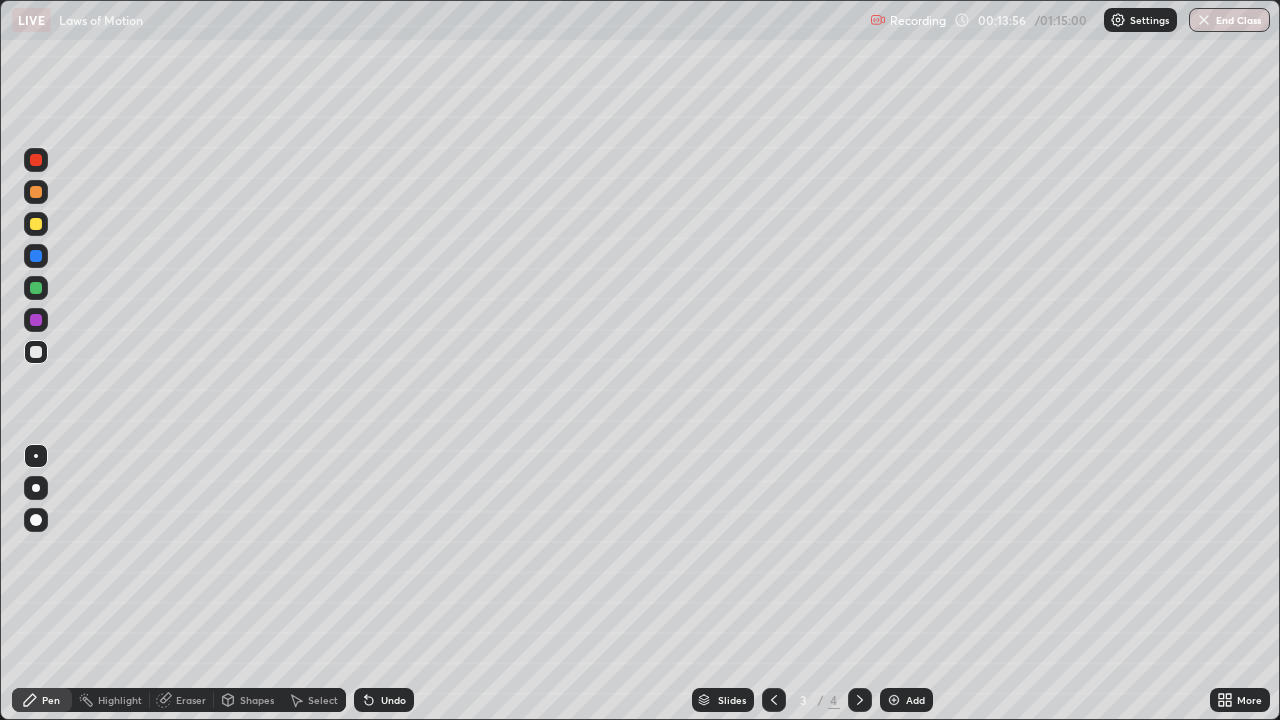 click on "Add" at bounding box center [915, 700] 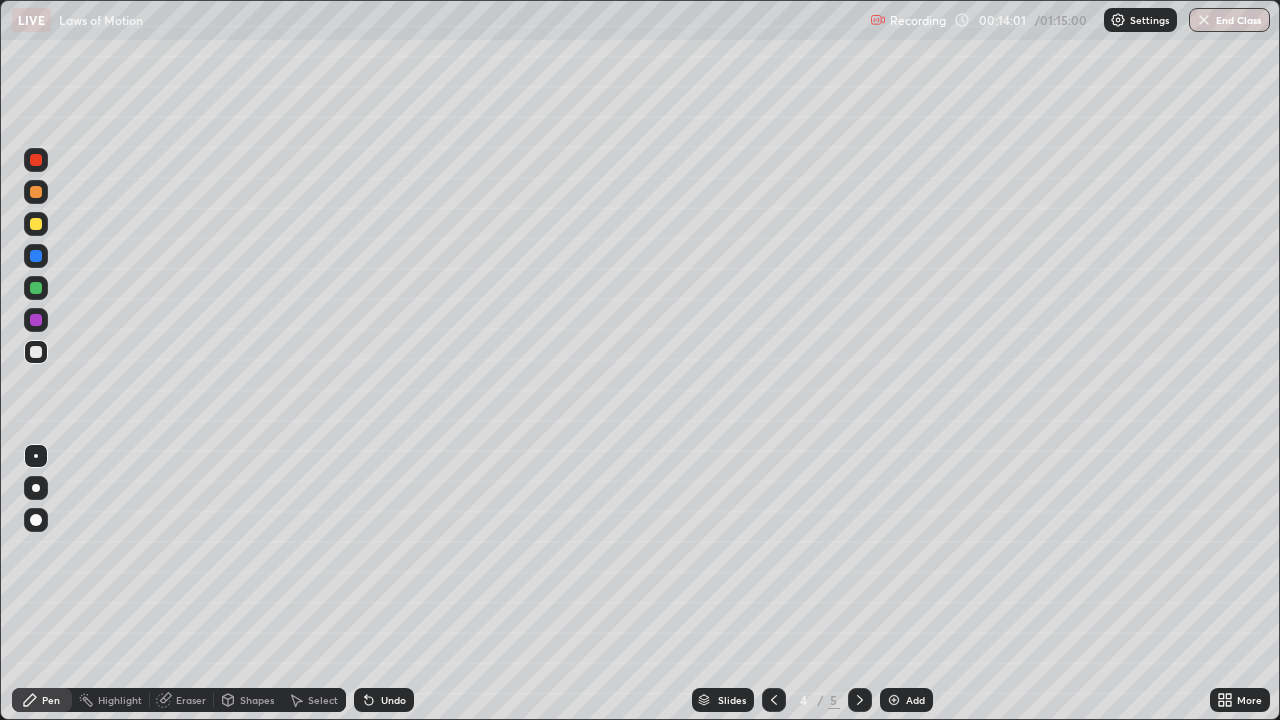 click 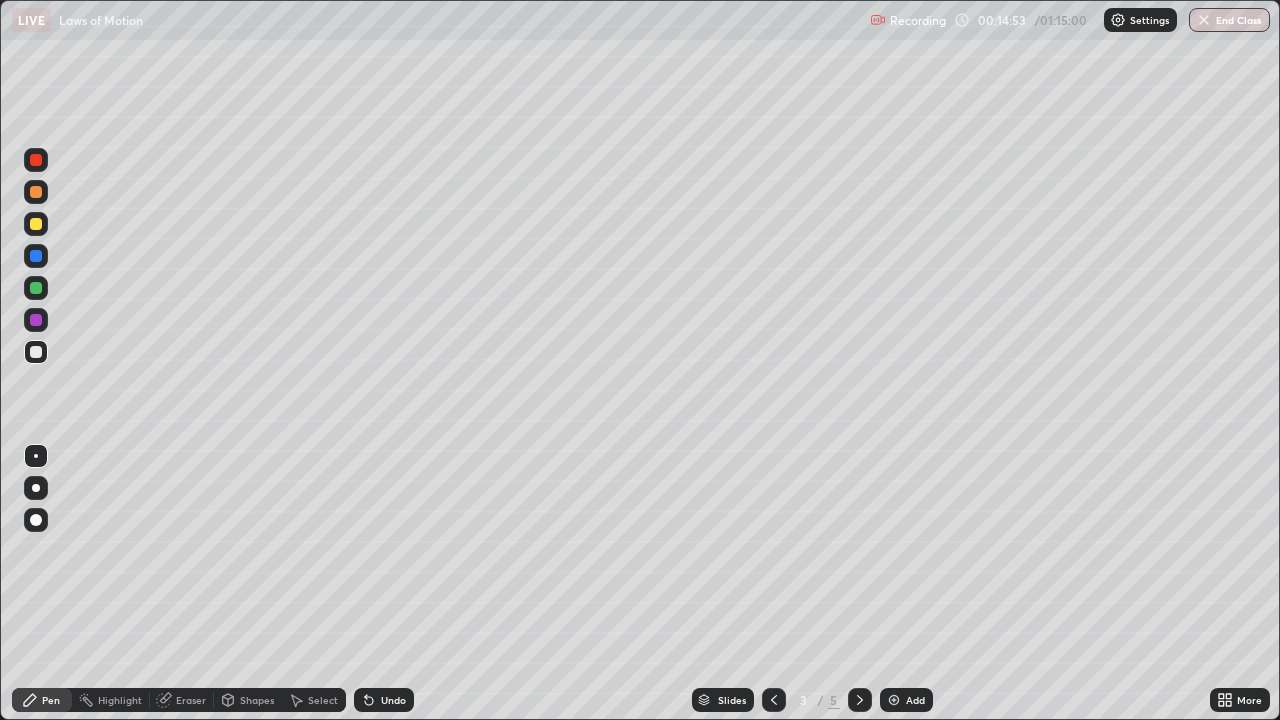 click on "Add" at bounding box center (906, 700) 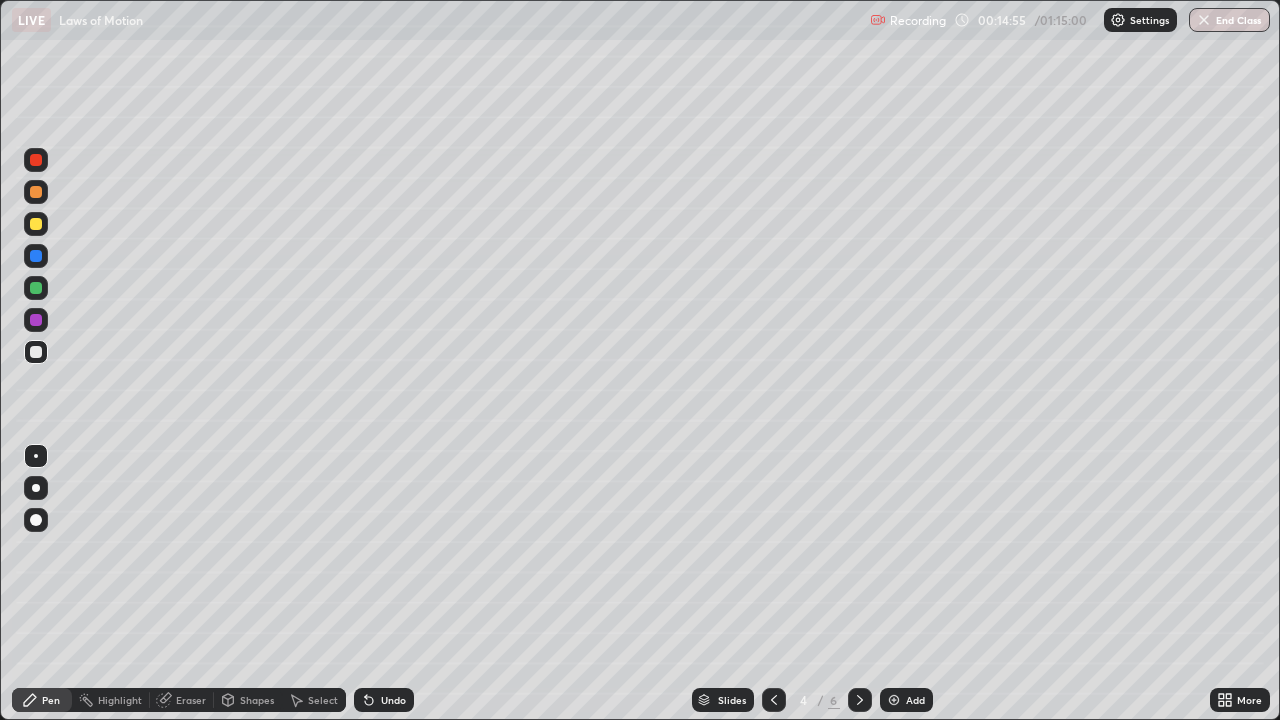 click on "Shapes" at bounding box center [257, 700] 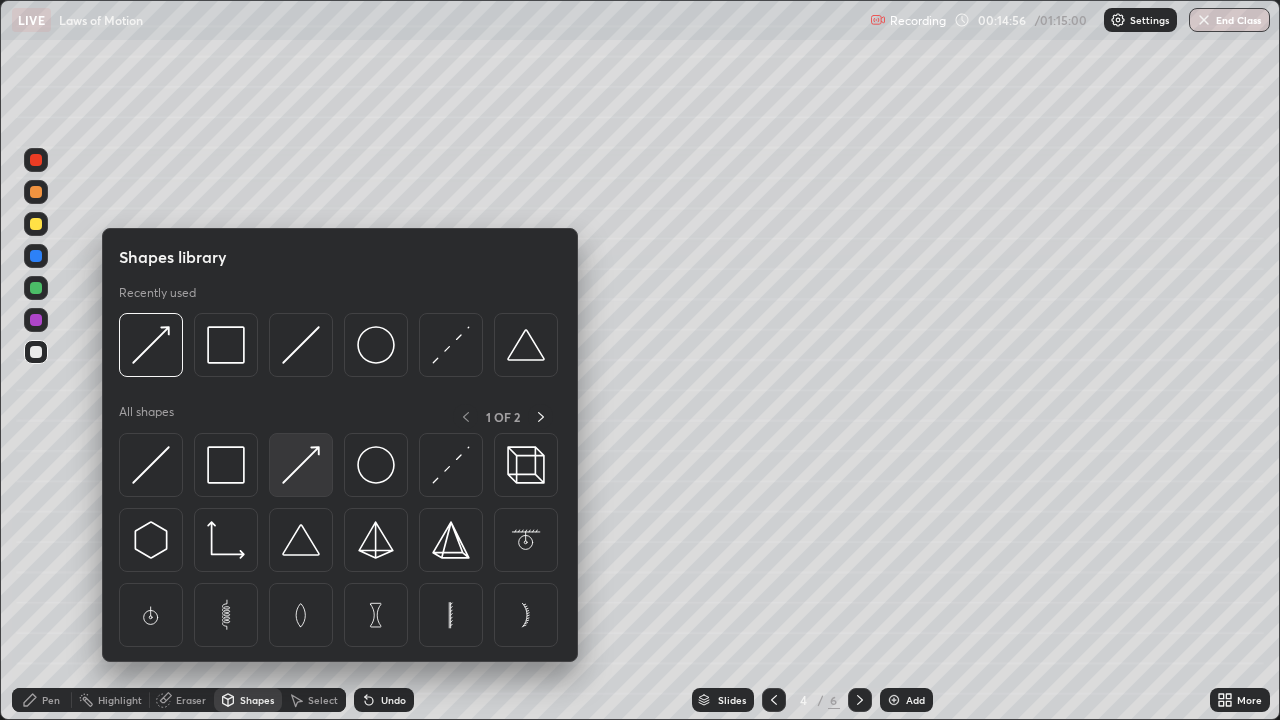 click at bounding box center (301, 465) 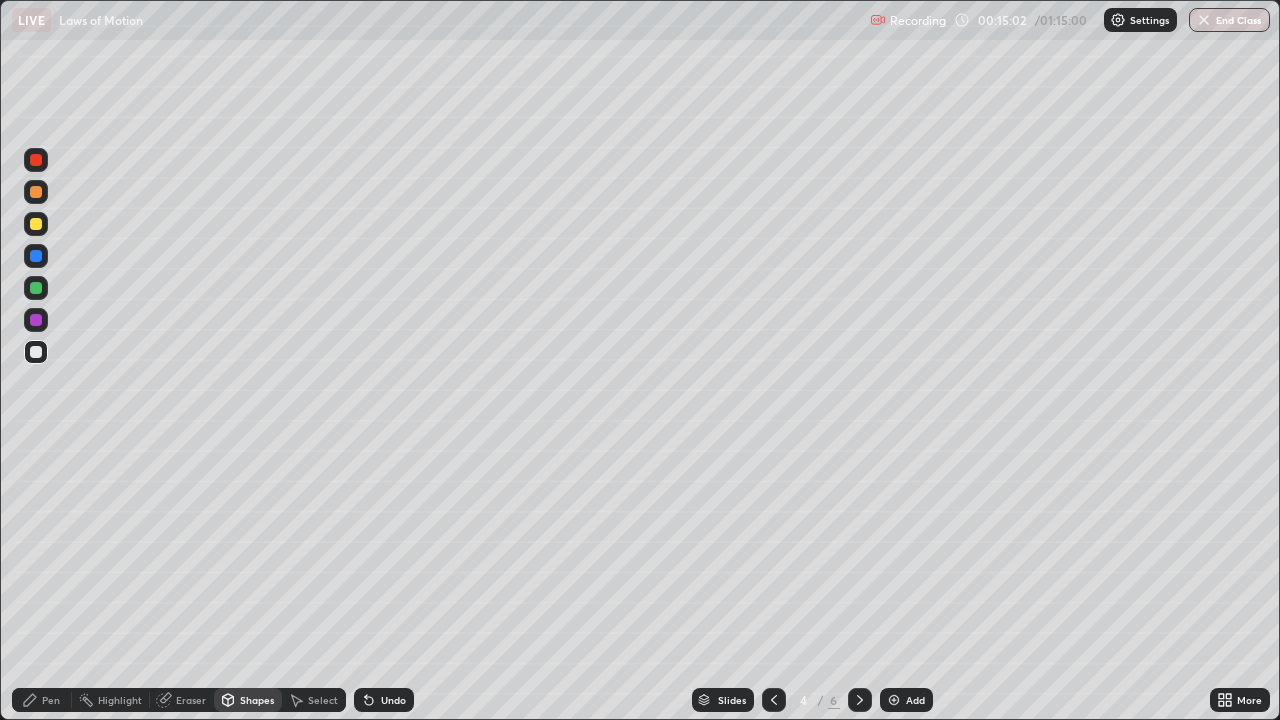 click on "Pen" at bounding box center (51, 700) 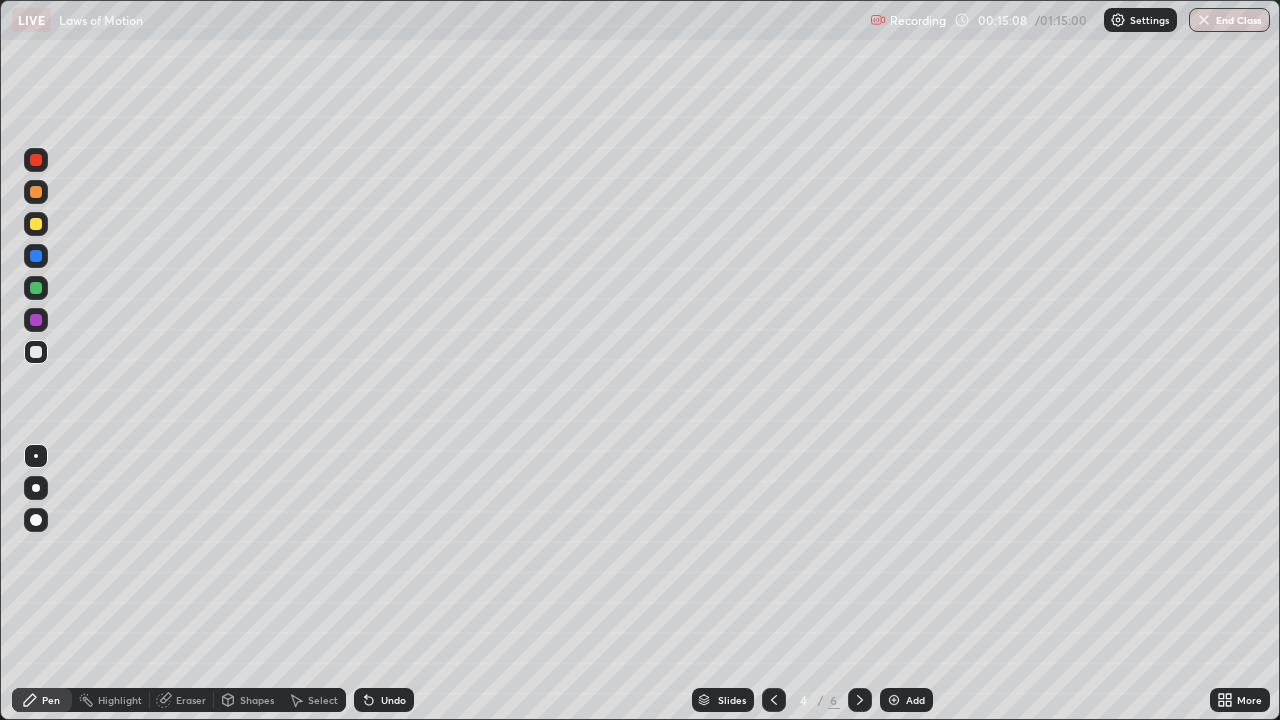 click on "Shapes" at bounding box center (257, 700) 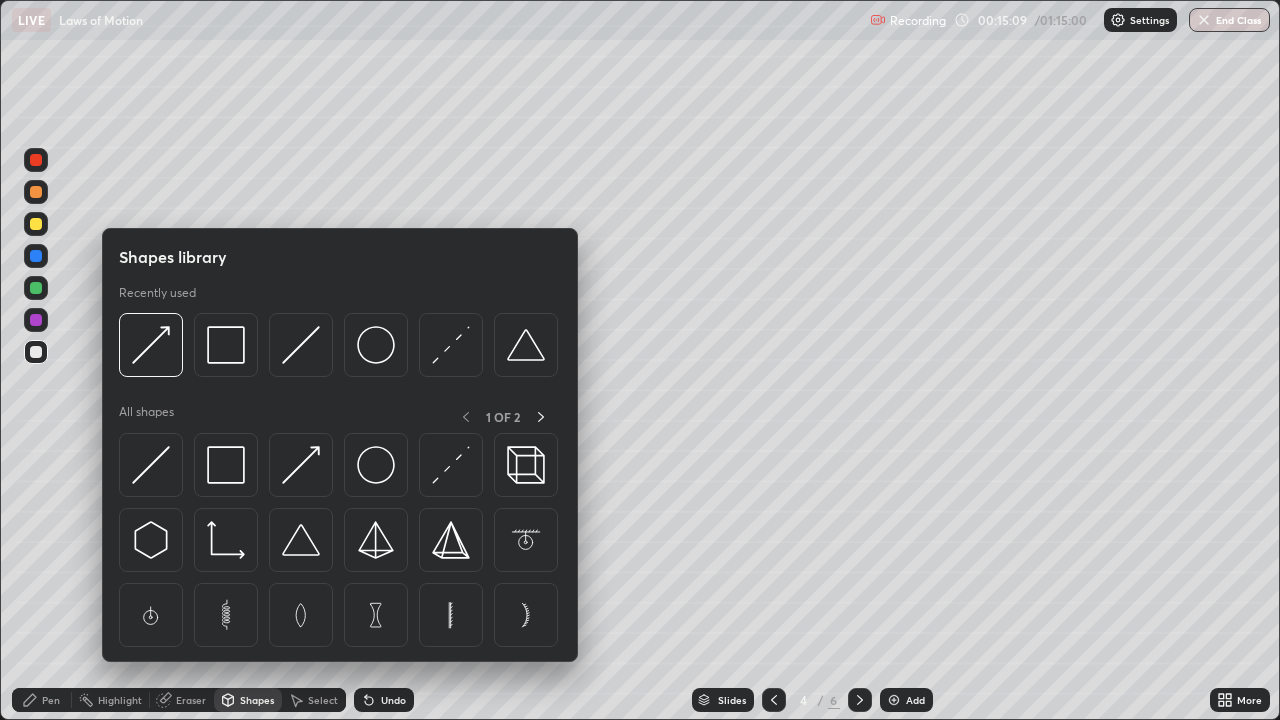 click at bounding box center [301, 465] 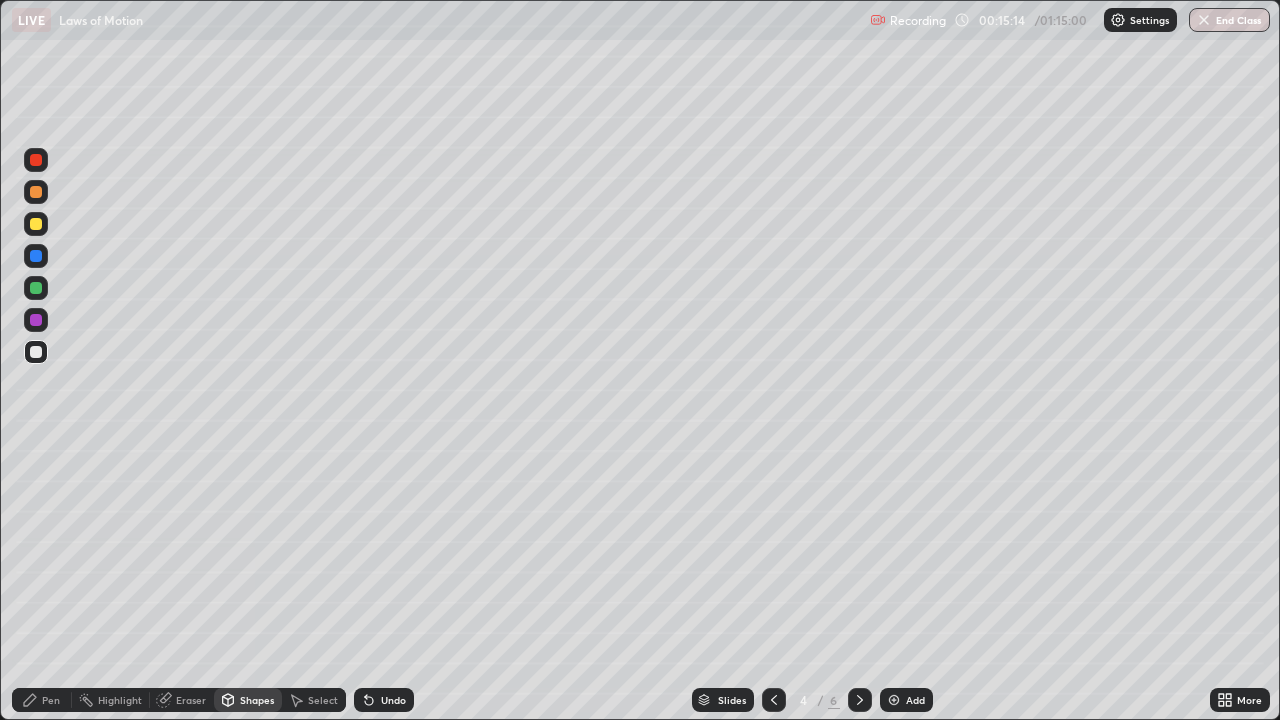 click on "Pen" at bounding box center [51, 700] 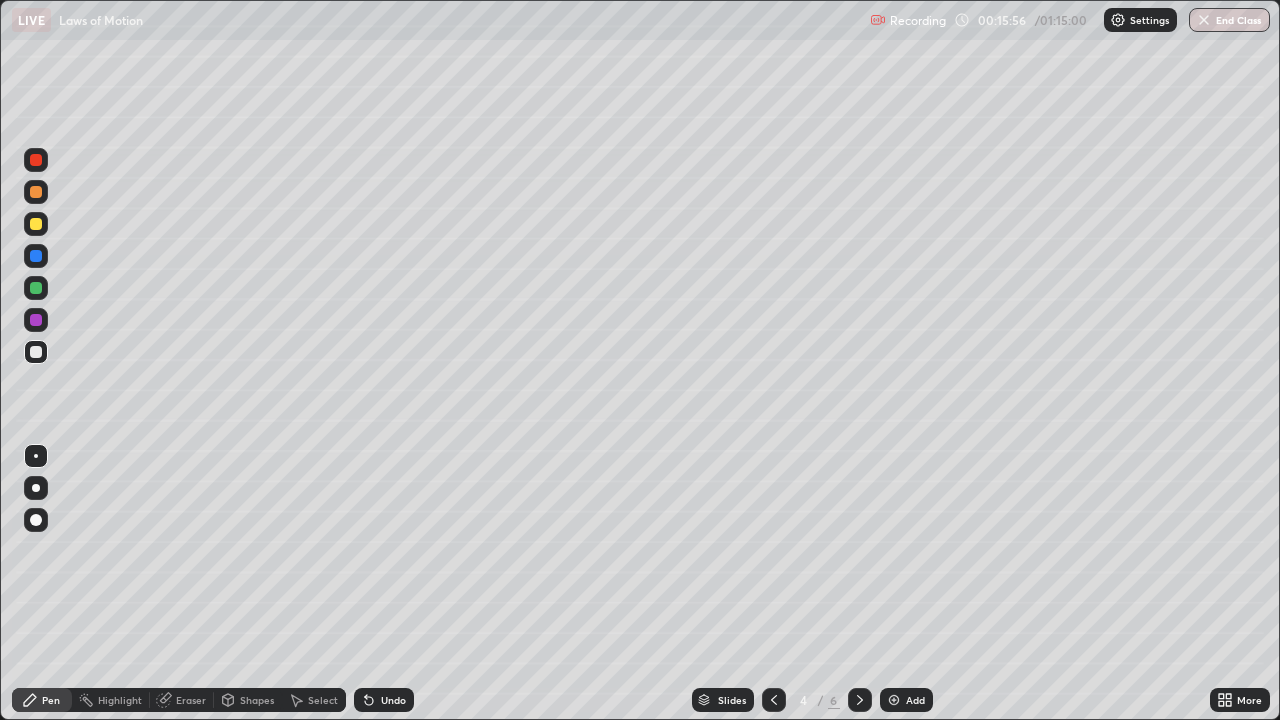click at bounding box center (36, 224) 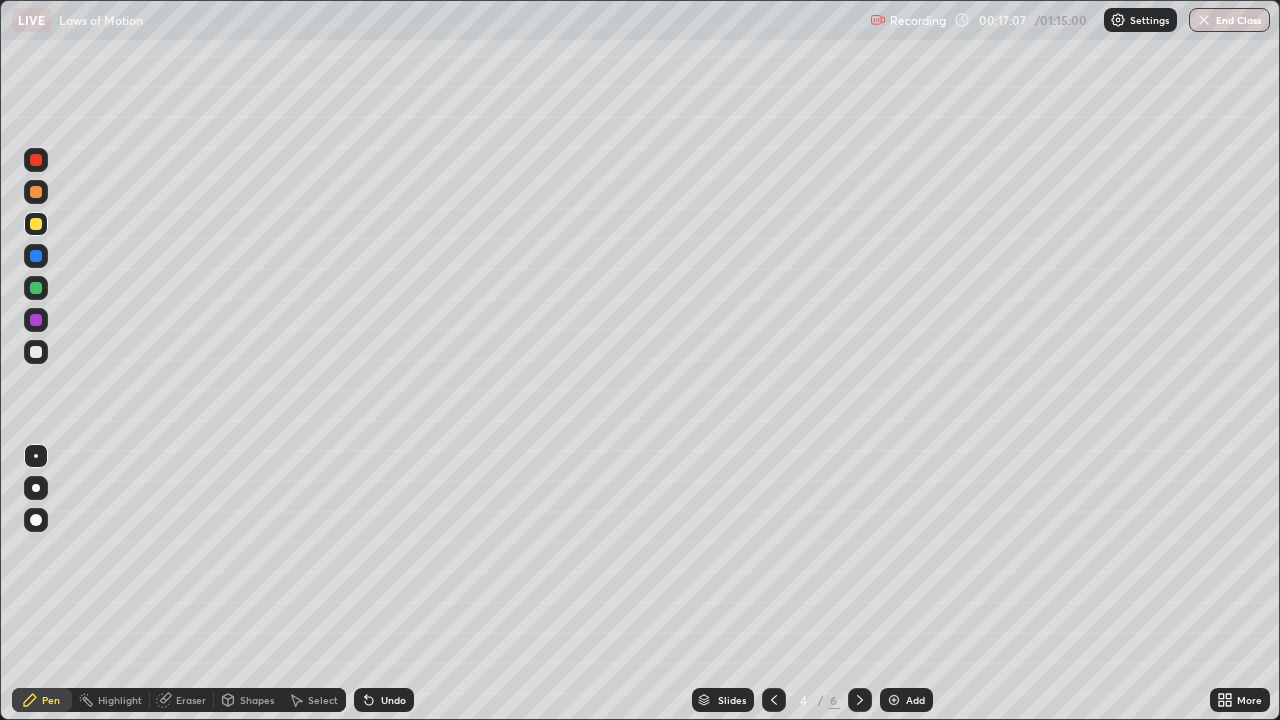click on "Undo" at bounding box center [393, 700] 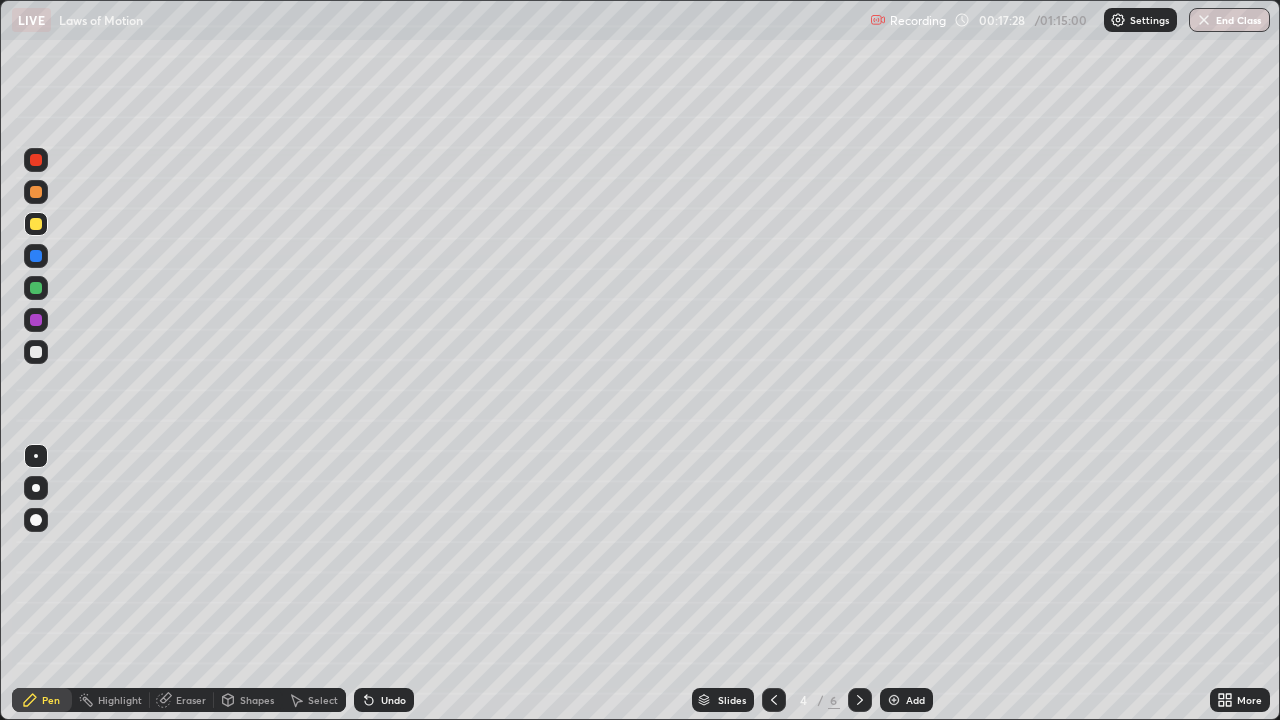 click at bounding box center (36, 352) 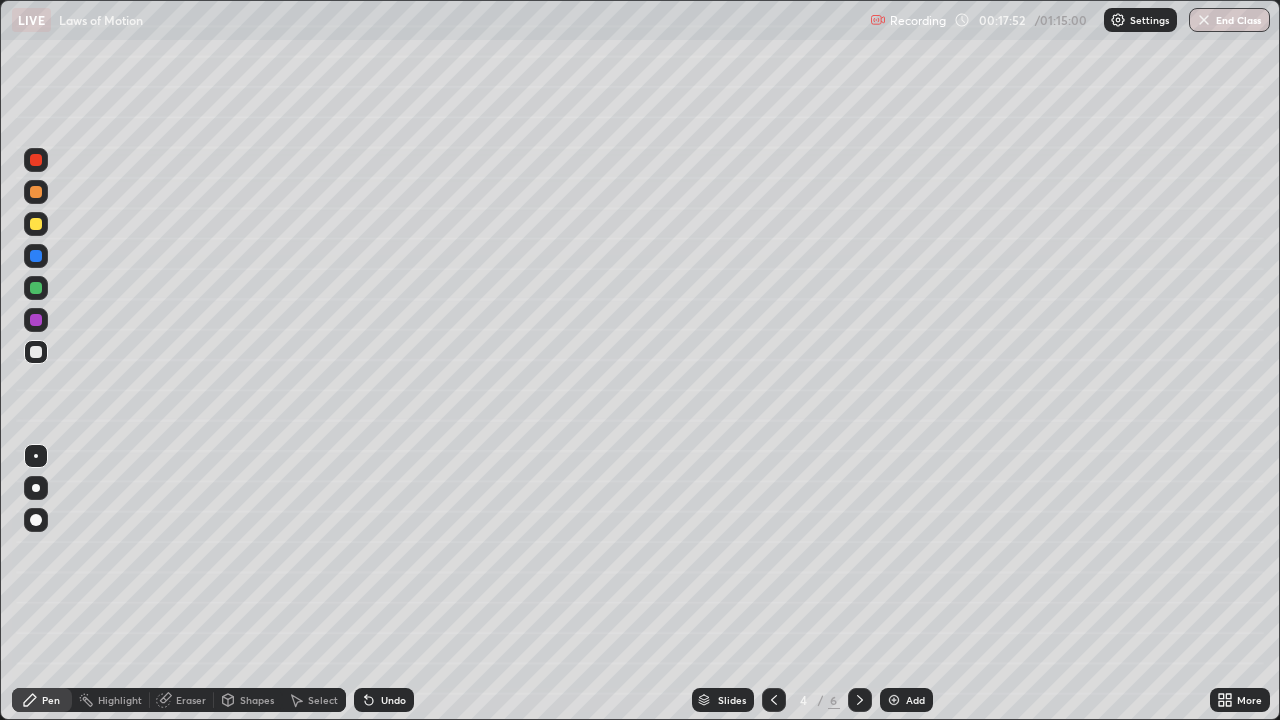 click at bounding box center (36, 192) 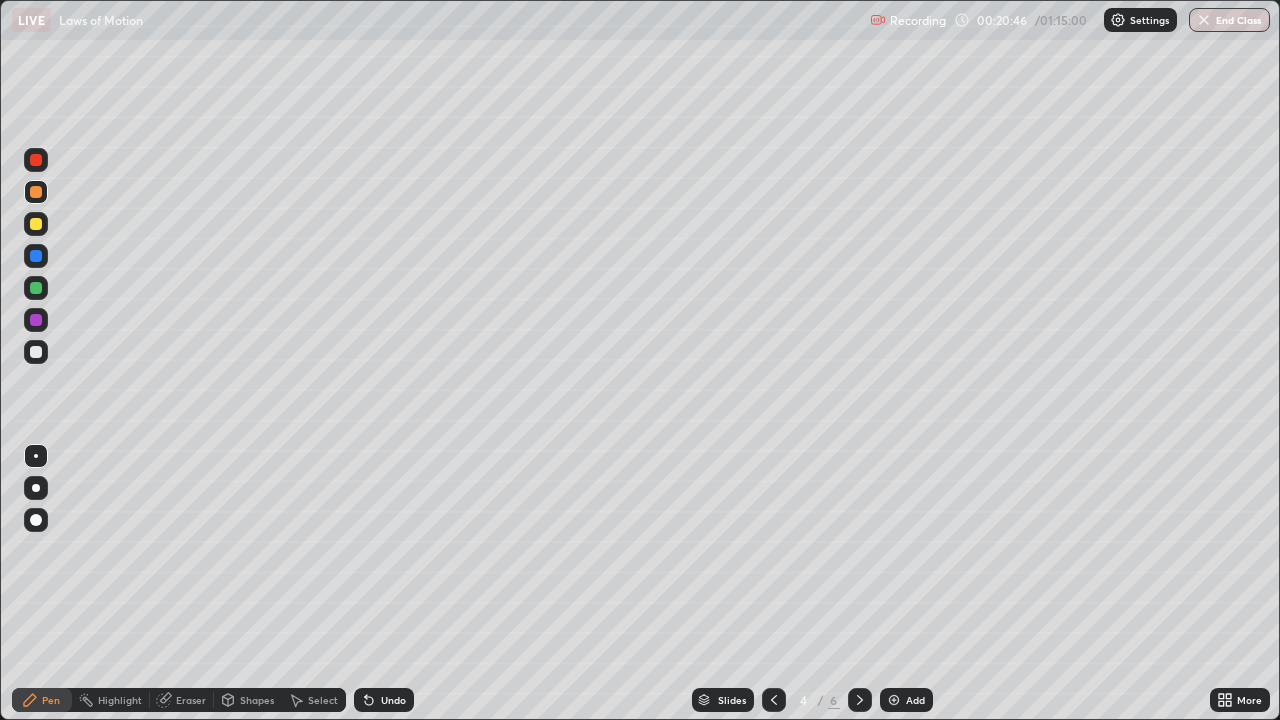 click 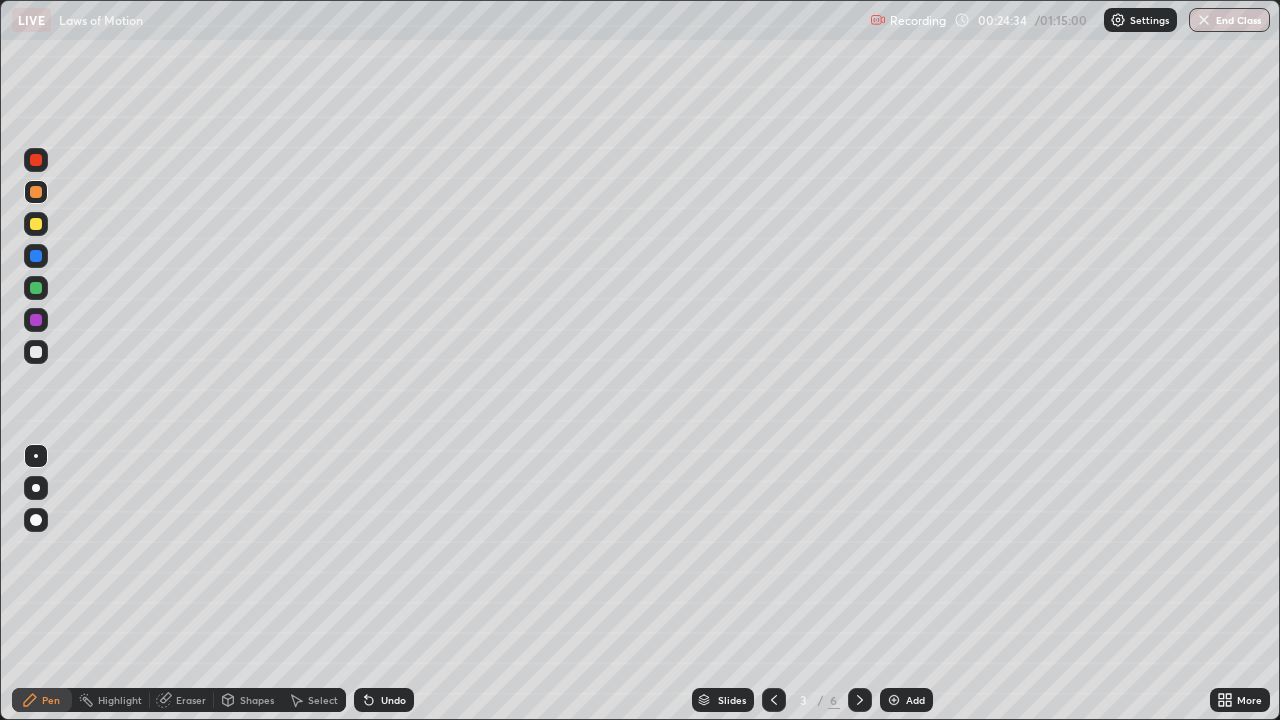 click on "Add" at bounding box center (906, 700) 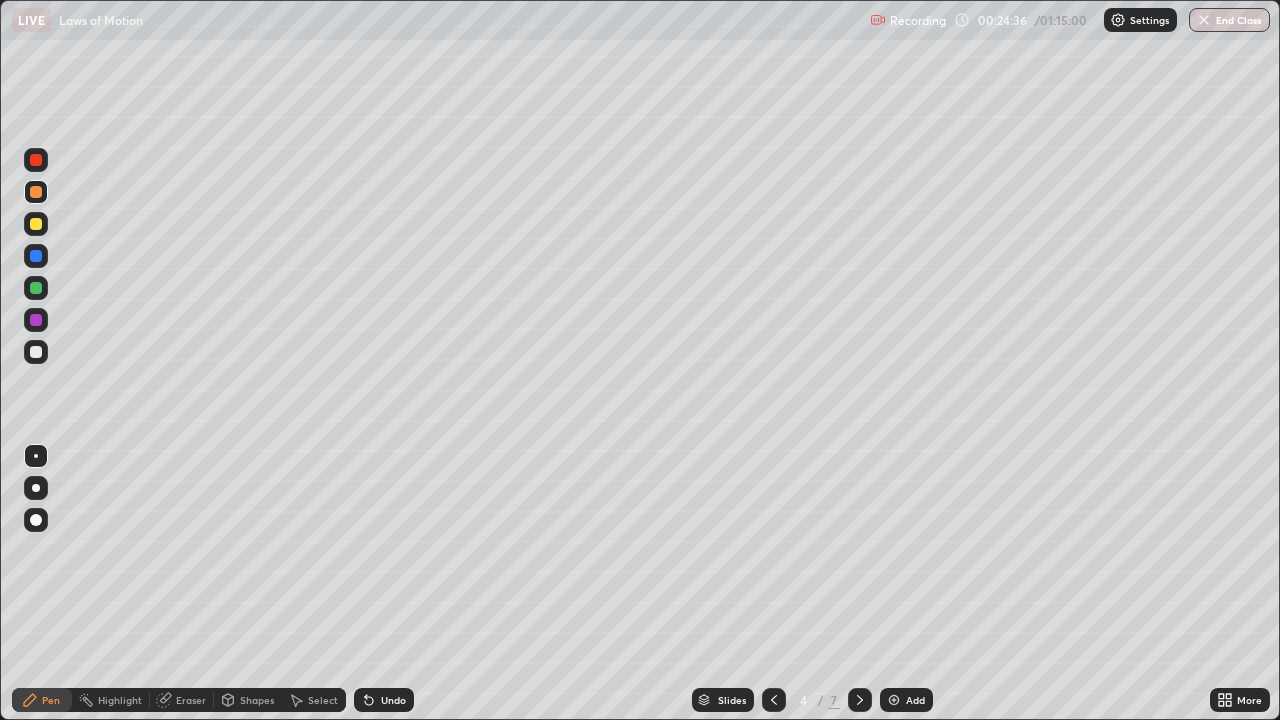 click at bounding box center [36, 224] 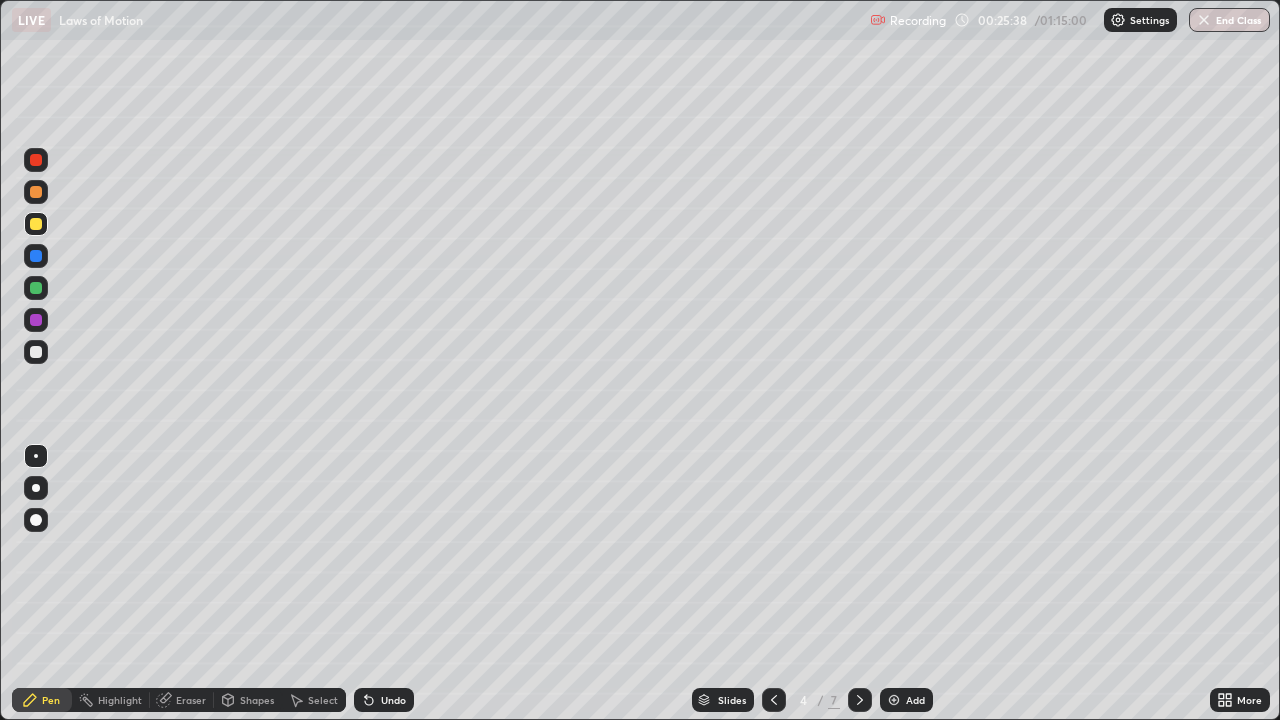 click on "Shapes" at bounding box center (248, 700) 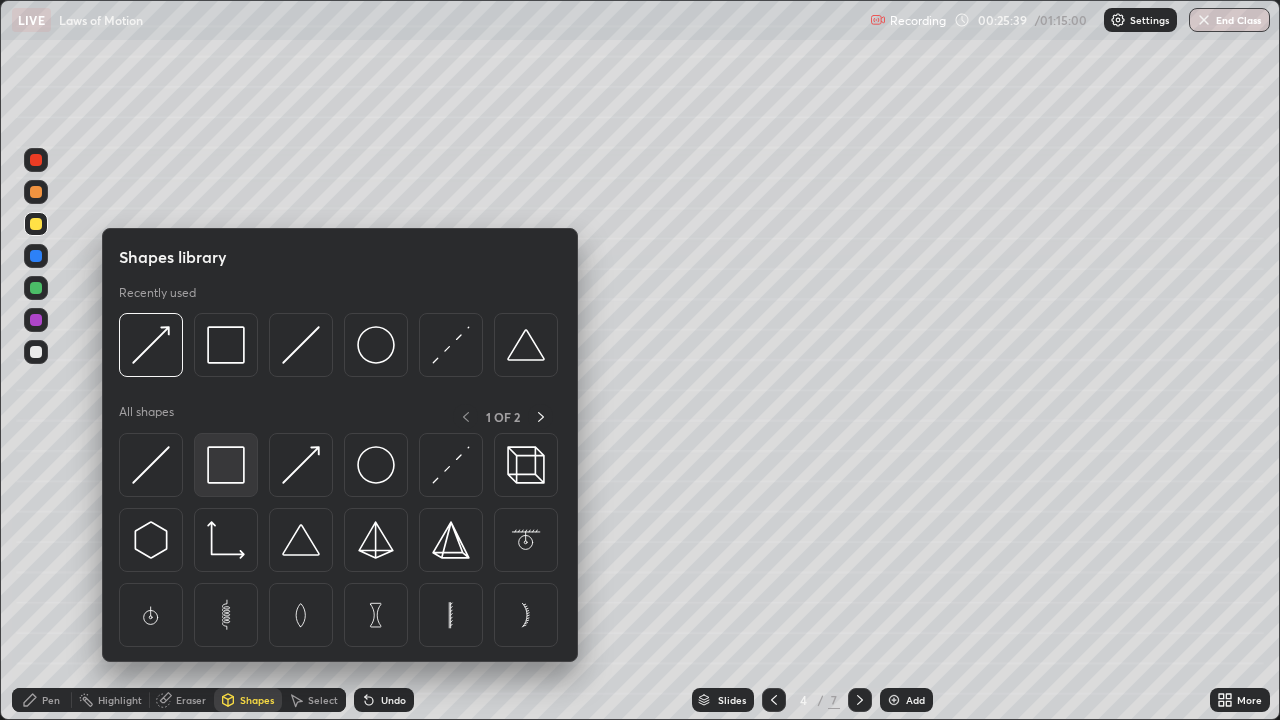 click at bounding box center [226, 465] 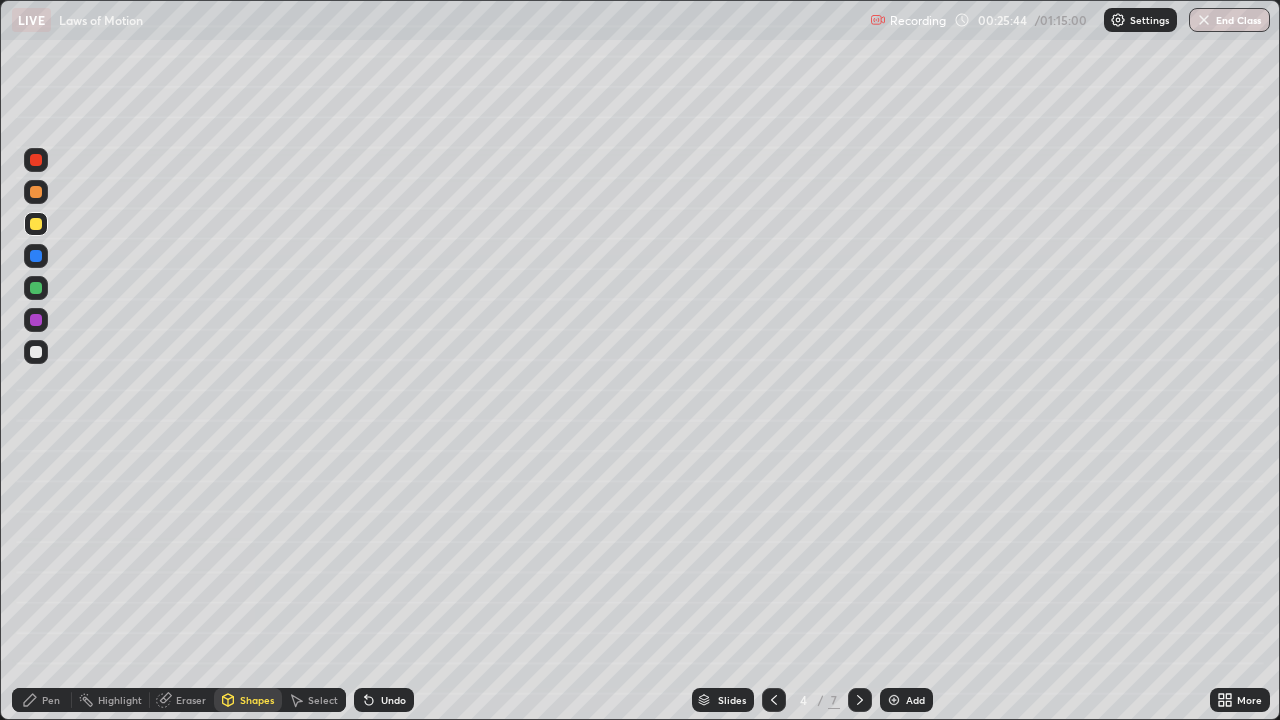 click on "Pen" at bounding box center [42, 700] 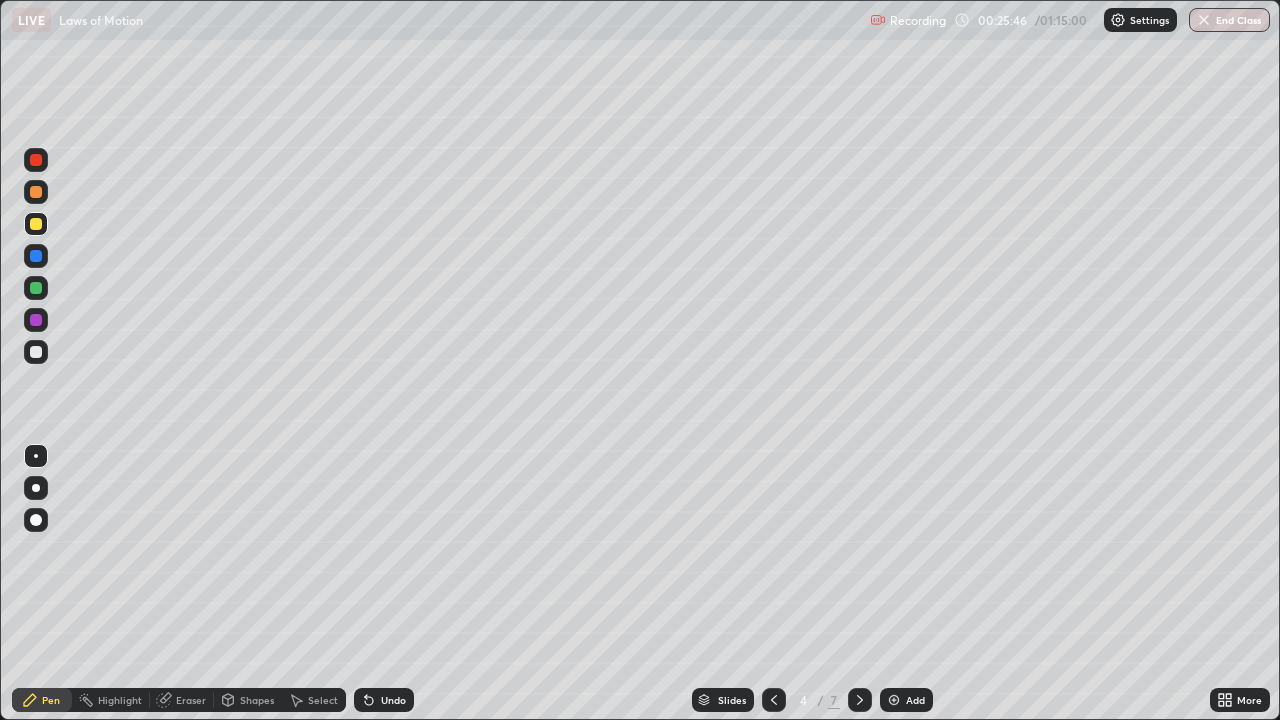 click on "Shapes" at bounding box center (257, 700) 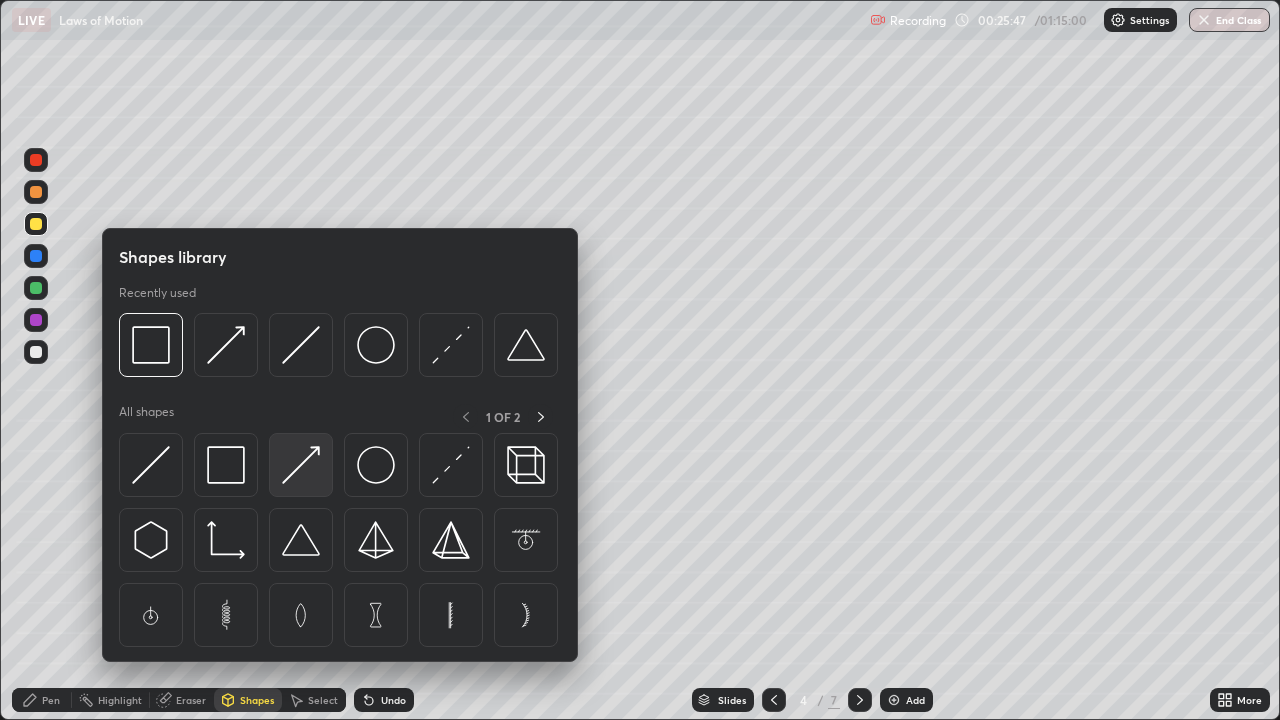 click at bounding box center [301, 465] 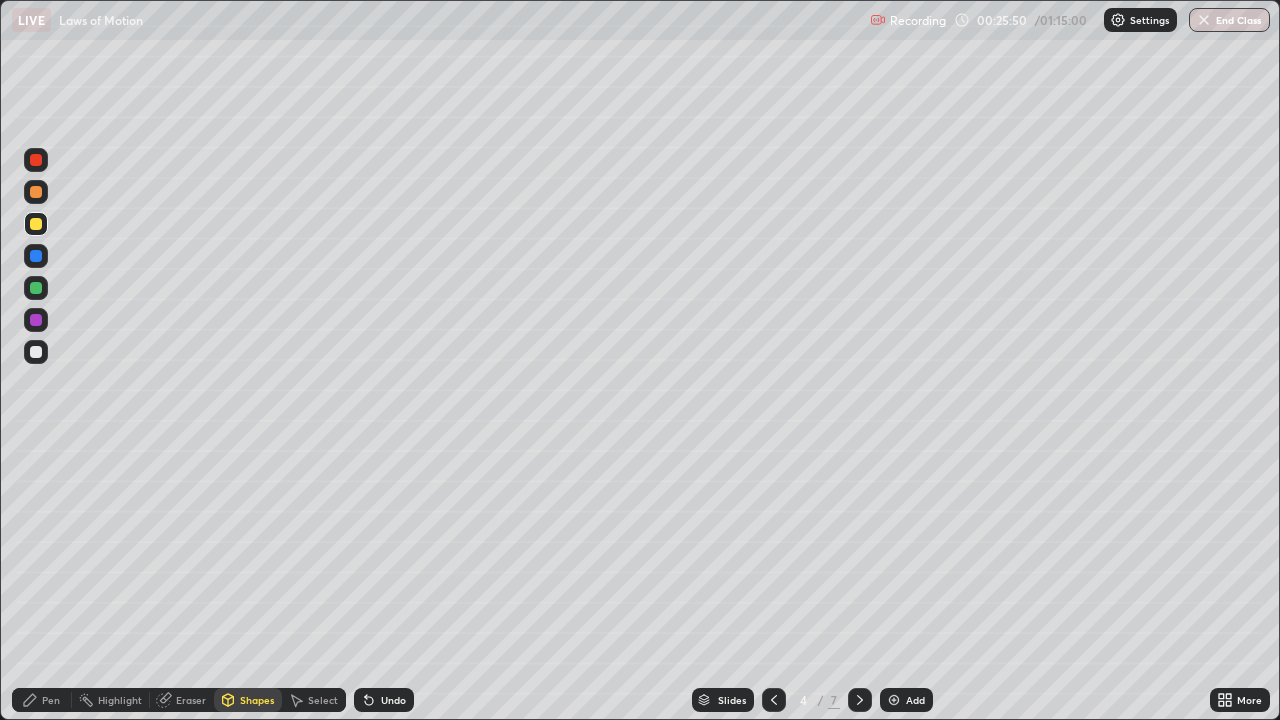 click on "Undo" at bounding box center (393, 700) 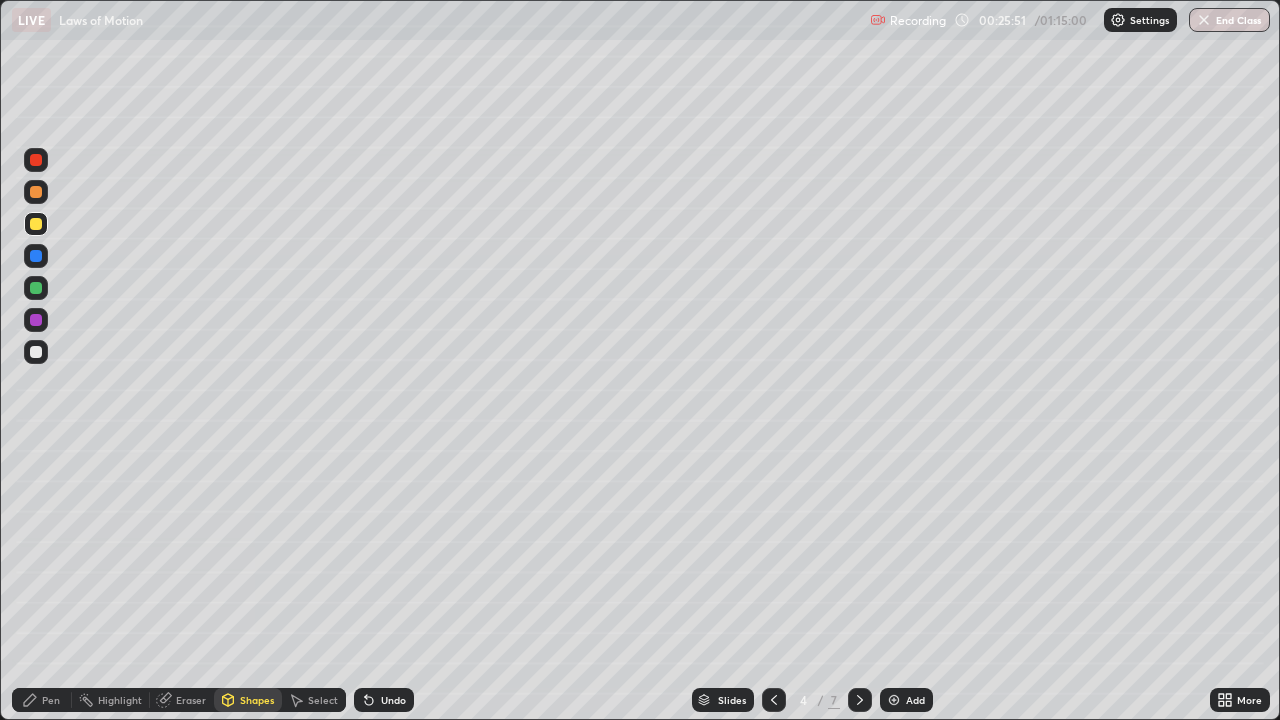 click at bounding box center [36, 352] 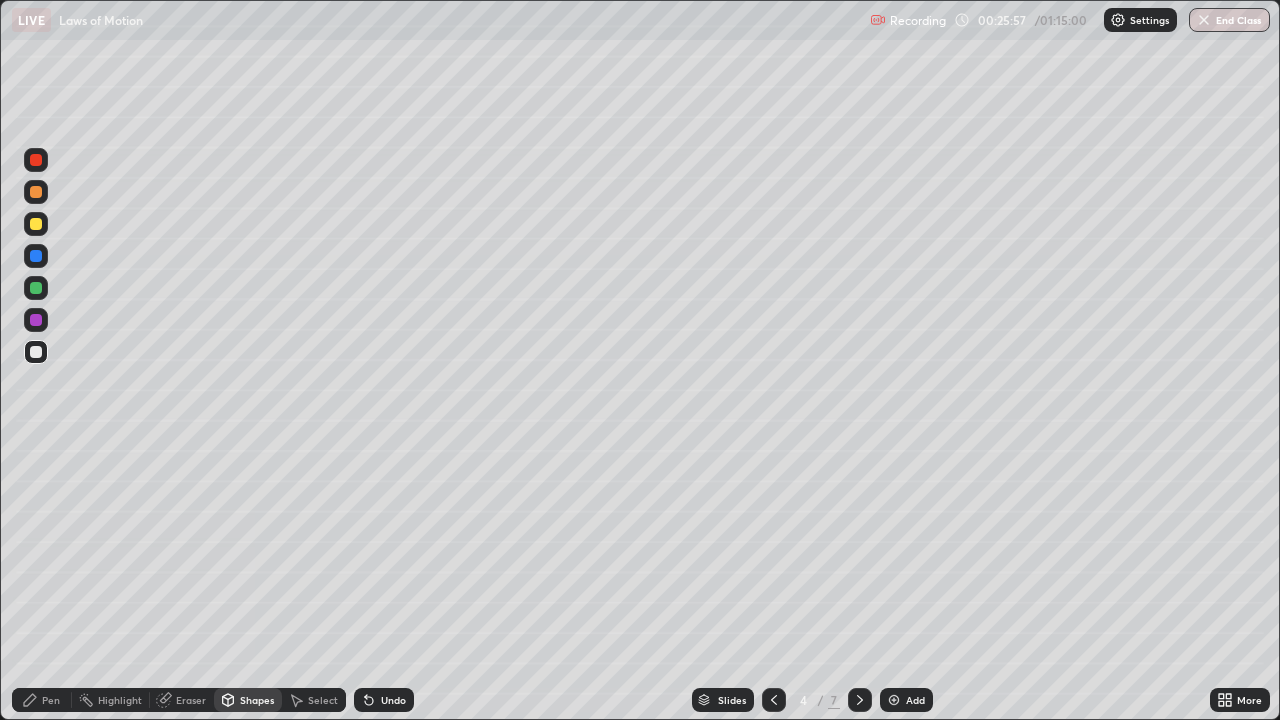click on "Pen" at bounding box center [42, 700] 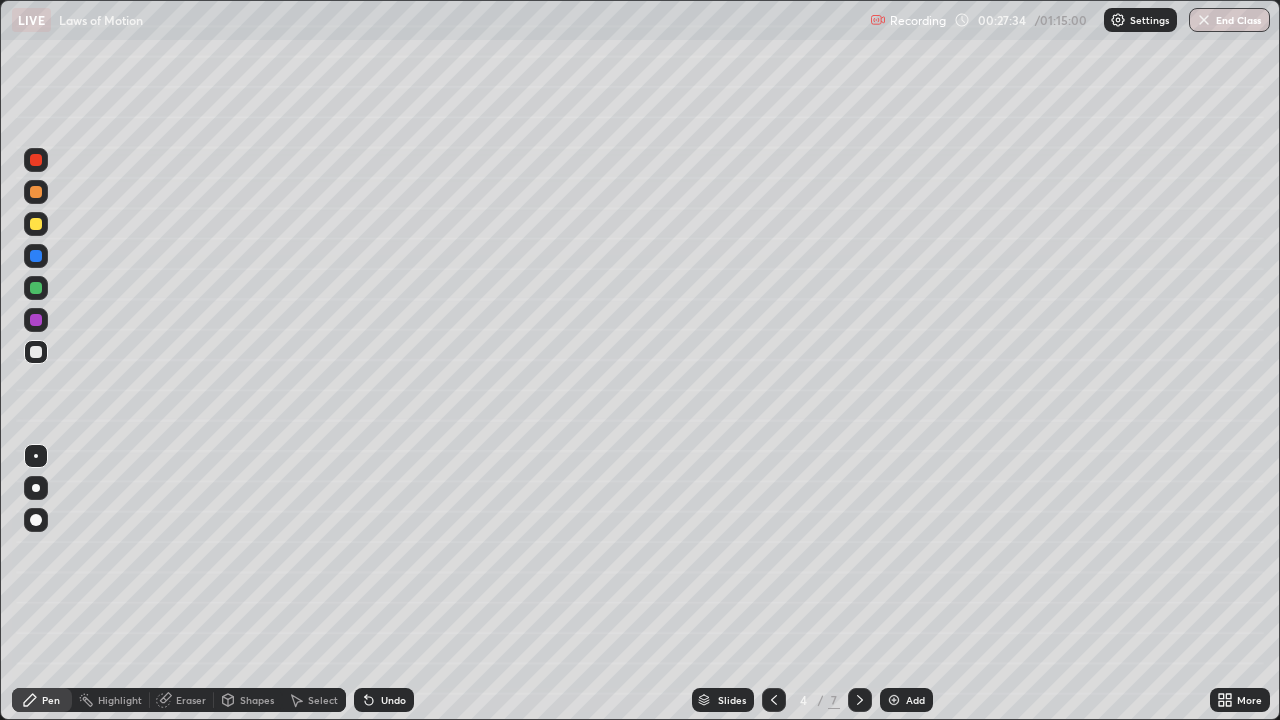 click 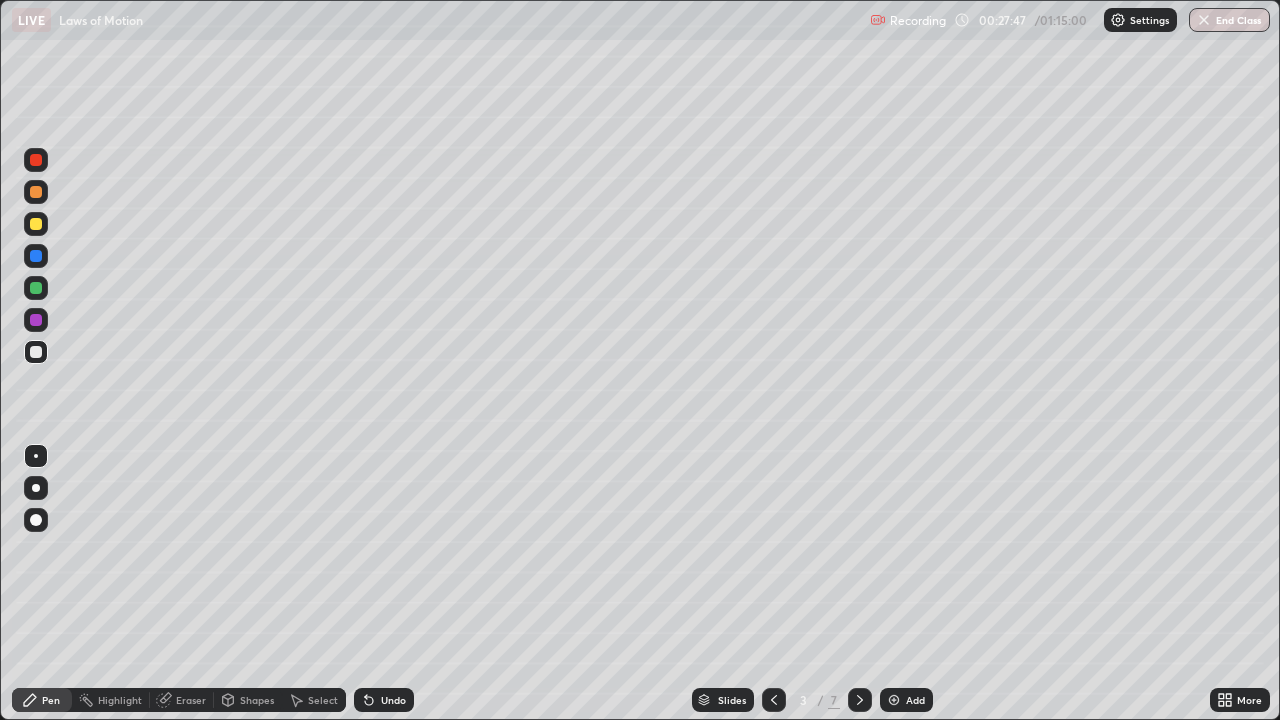 click 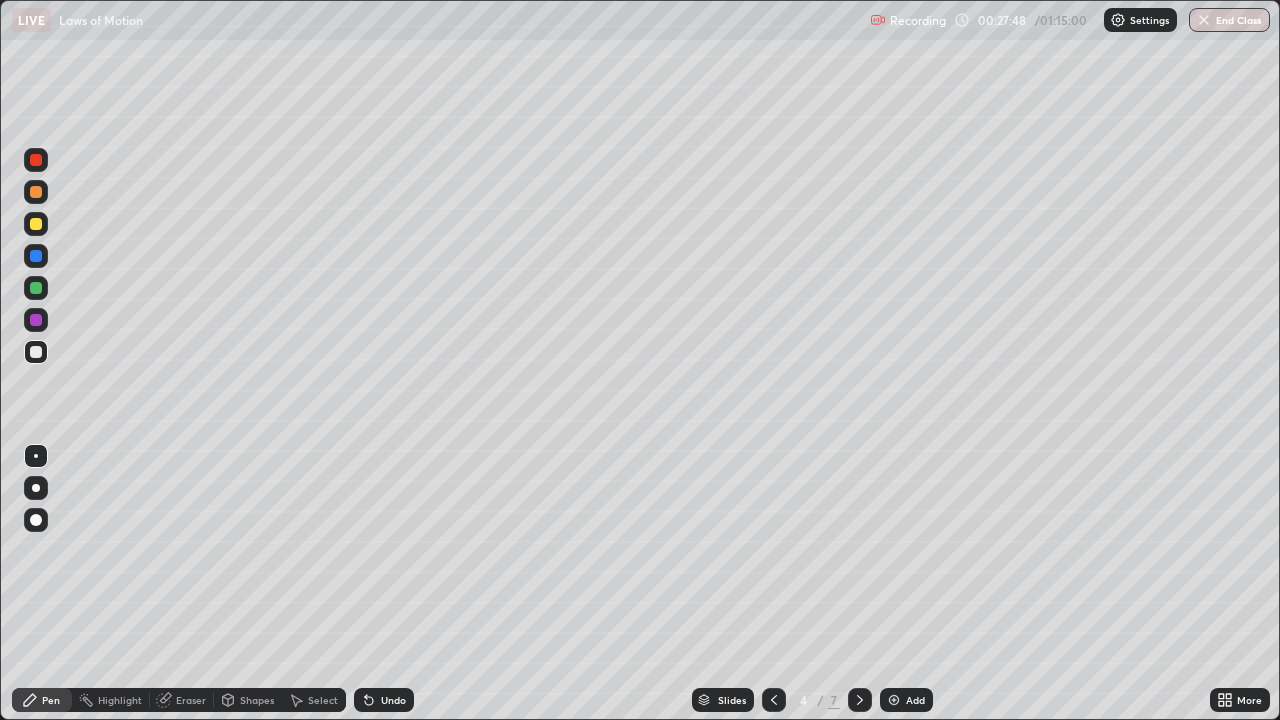 click 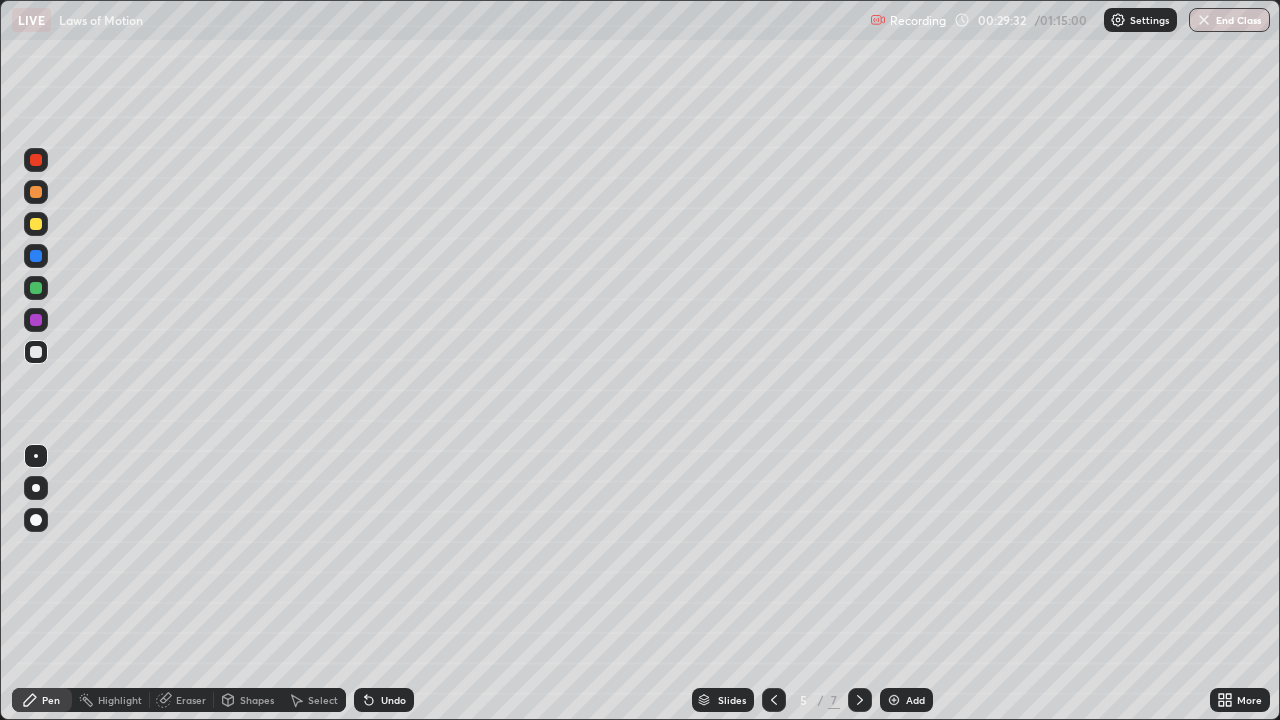 click at bounding box center [774, 700] 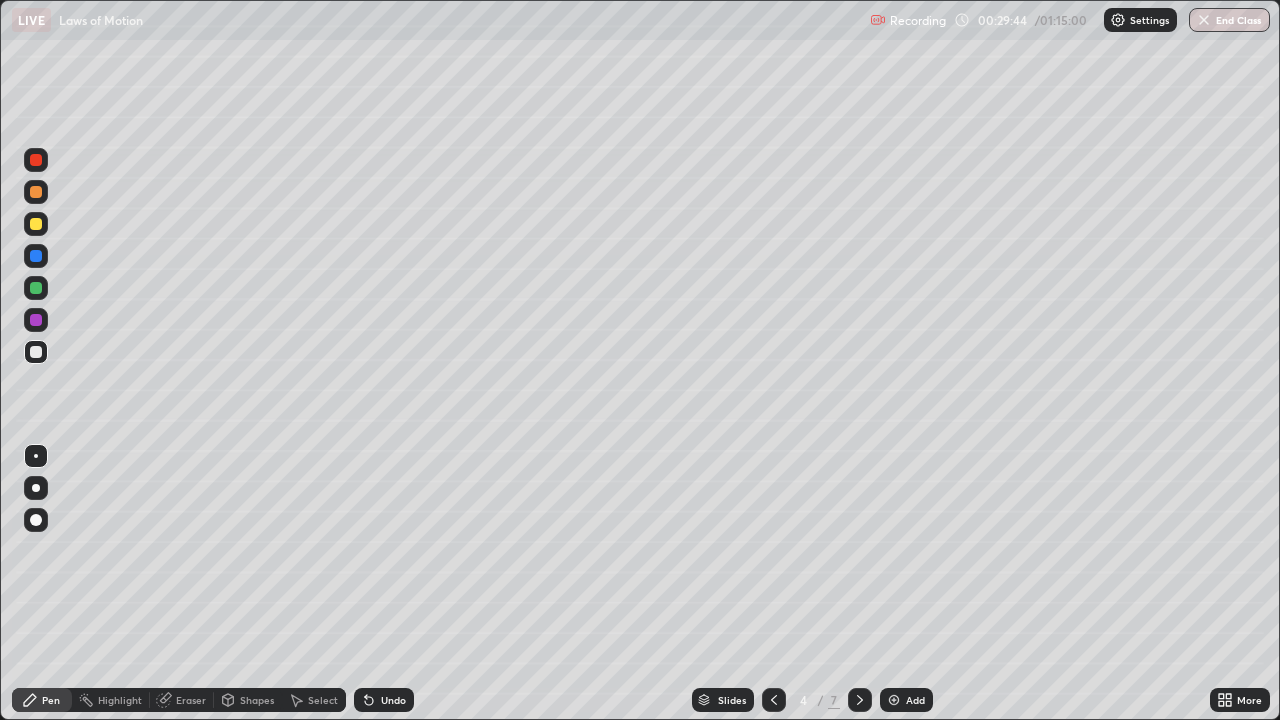click on "Shapes" at bounding box center (257, 700) 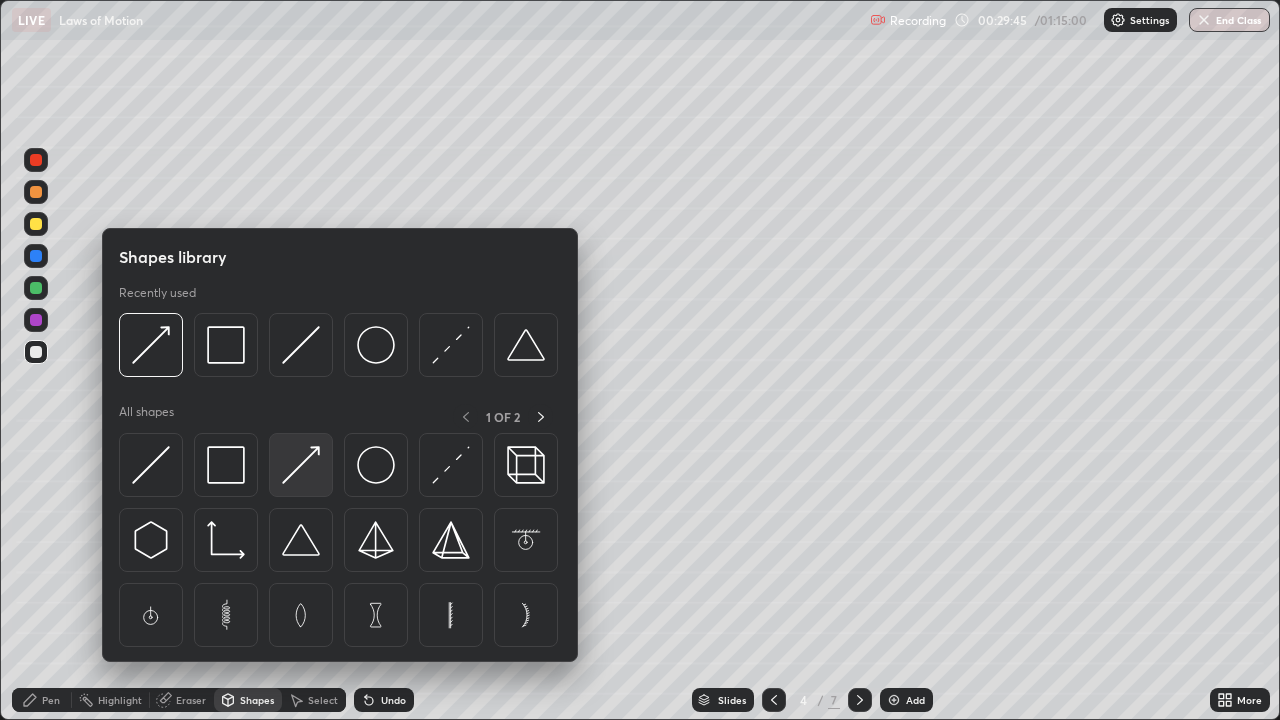 click at bounding box center (301, 465) 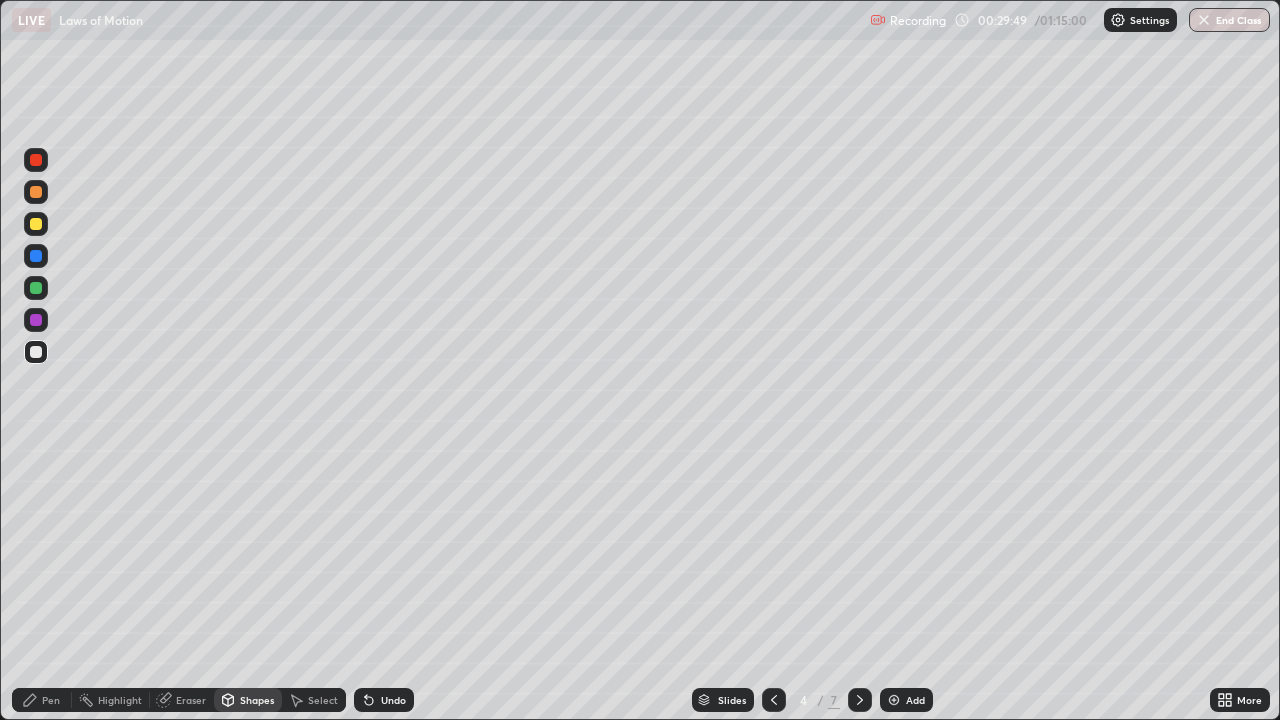 click on "Pen" at bounding box center (42, 700) 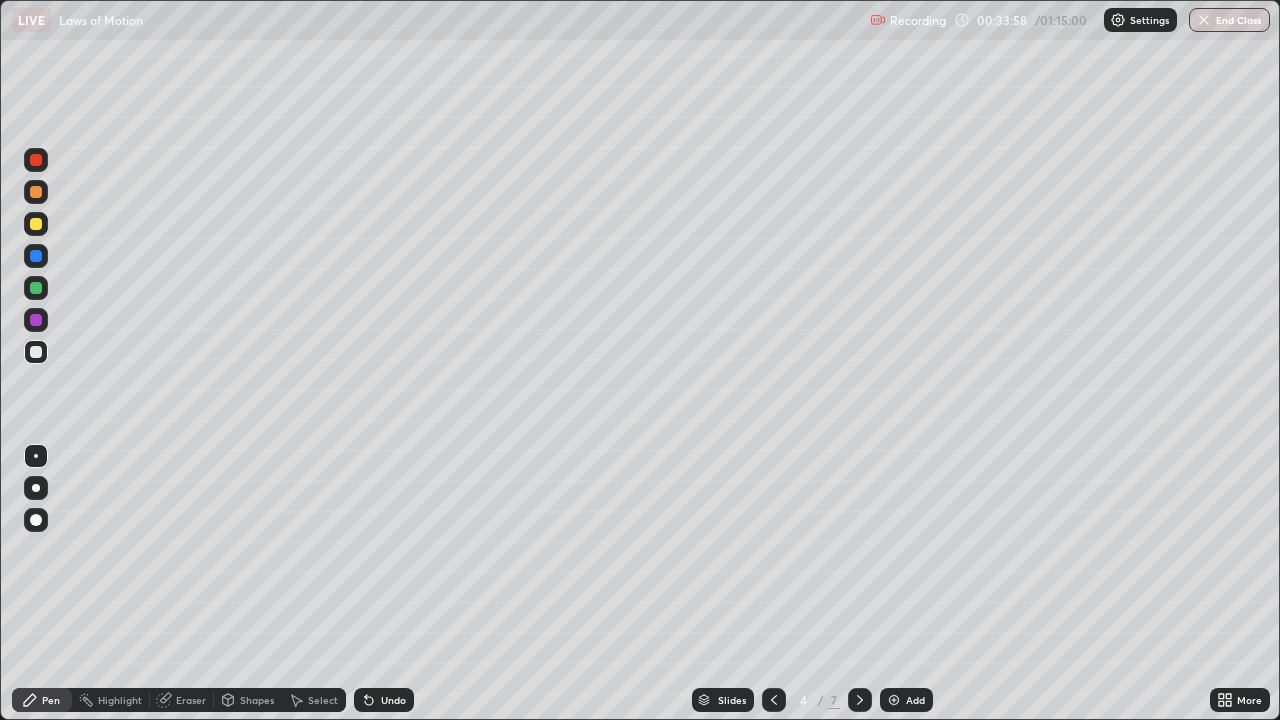 click on "Add" at bounding box center (915, 700) 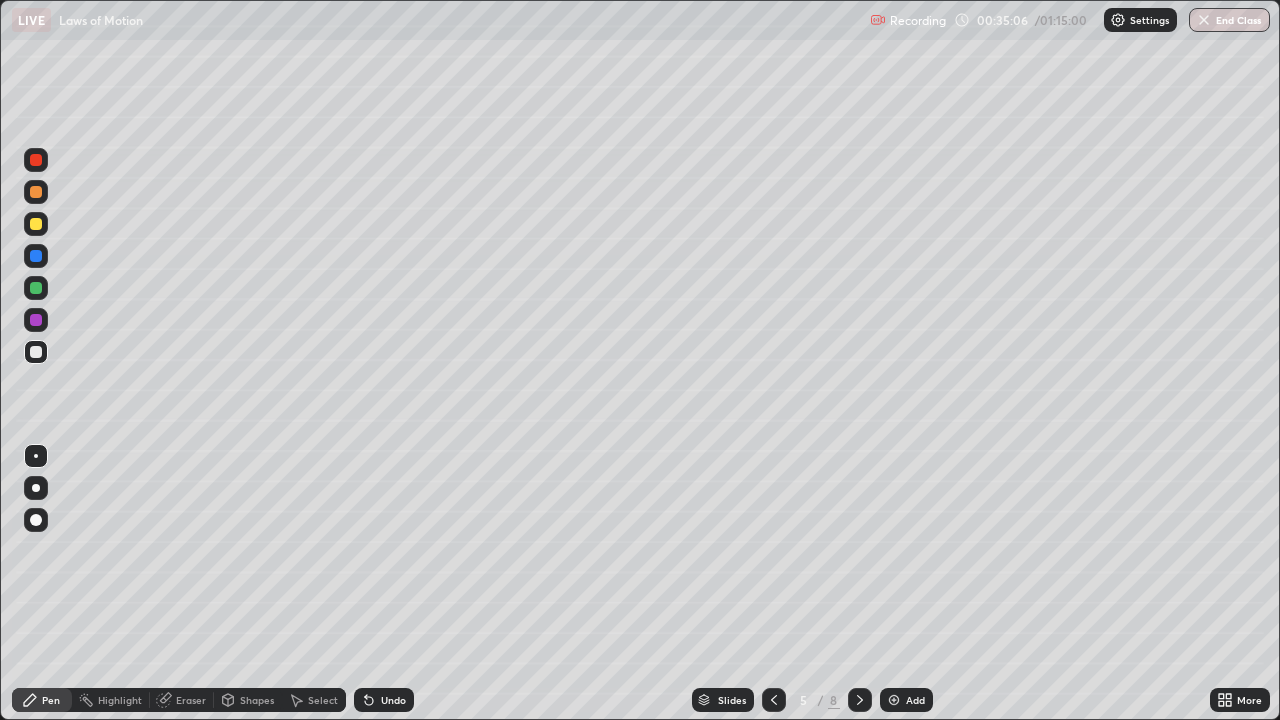 click on "Shapes" at bounding box center (257, 700) 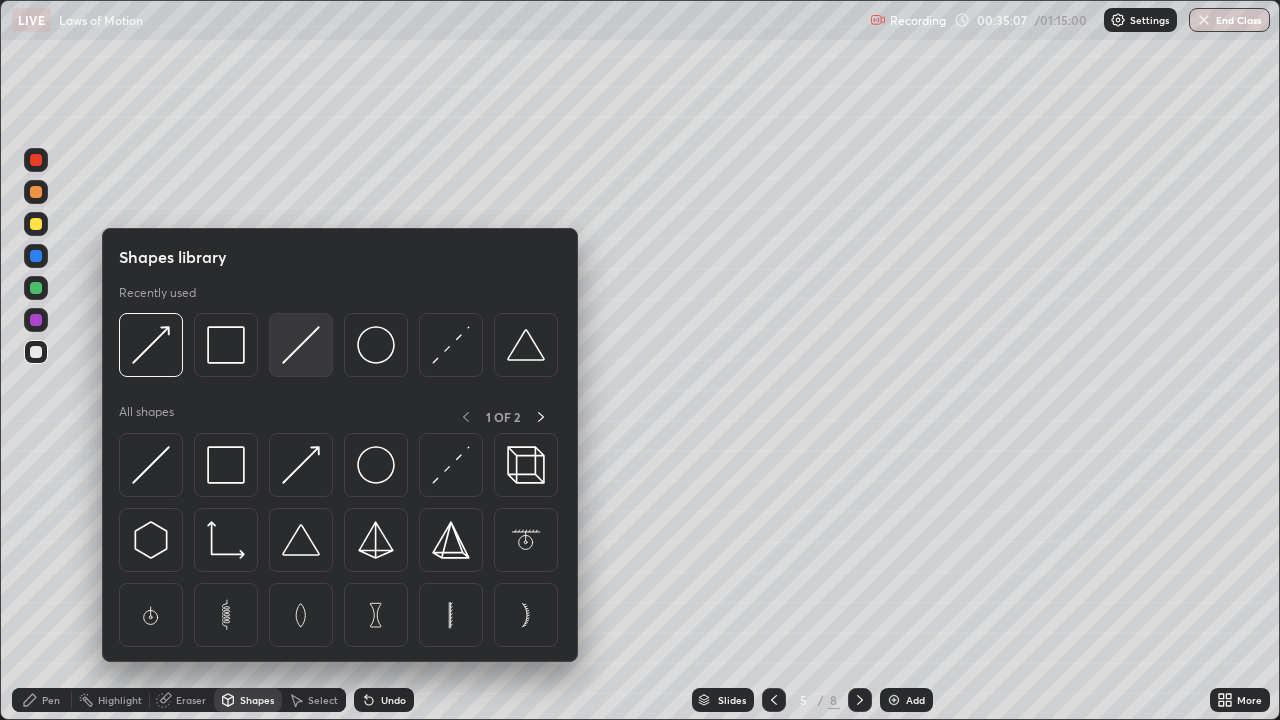 click at bounding box center (301, 345) 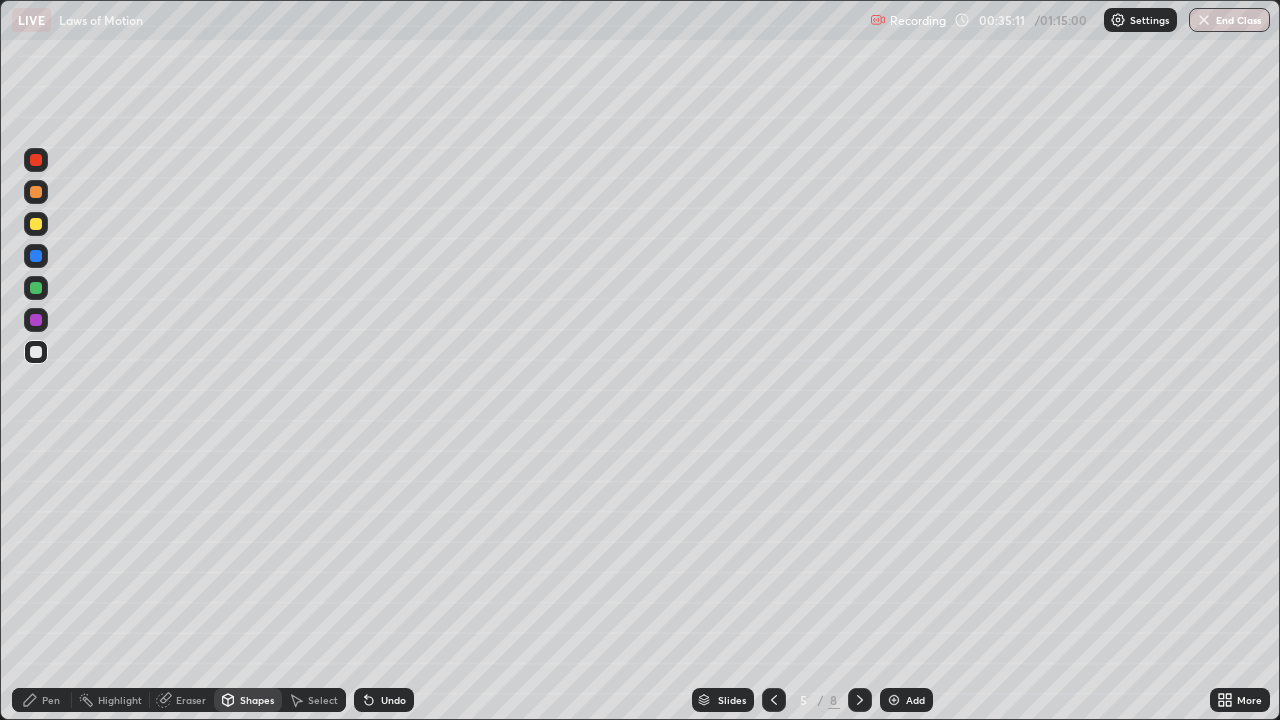 click on "Pen" at bounding box center (51, 700) 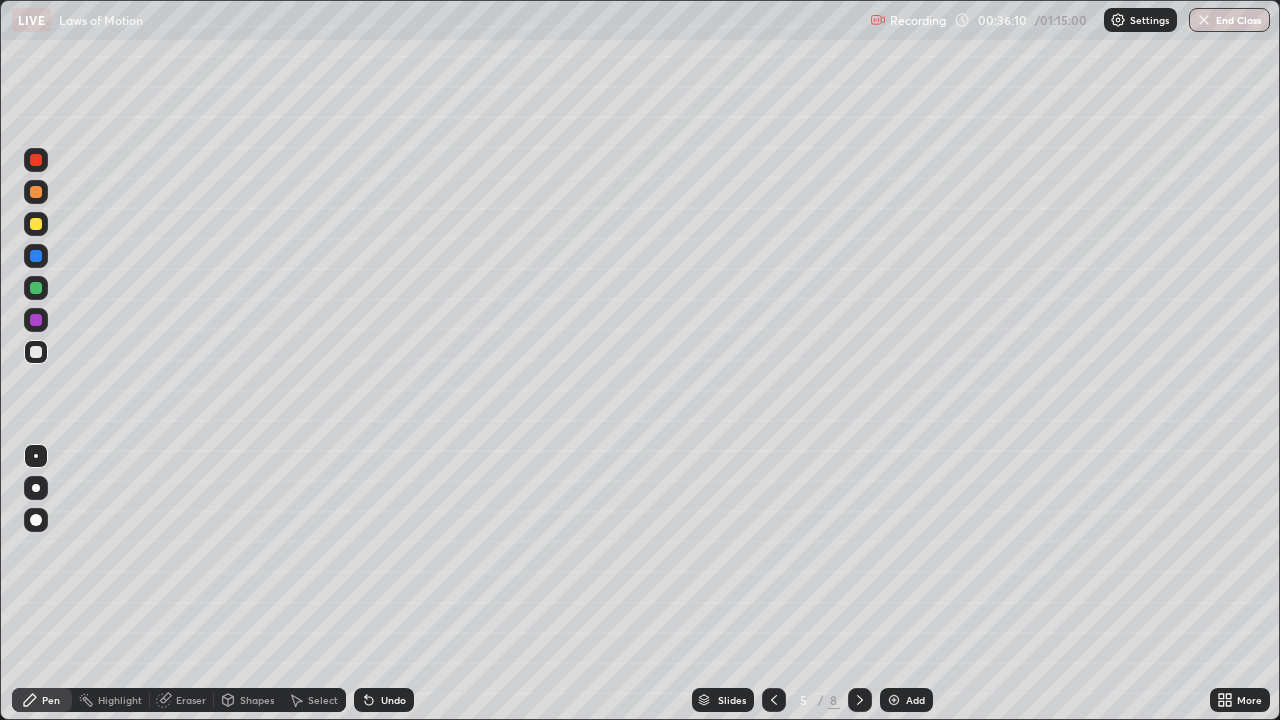 click at bounding box center [36, 192] 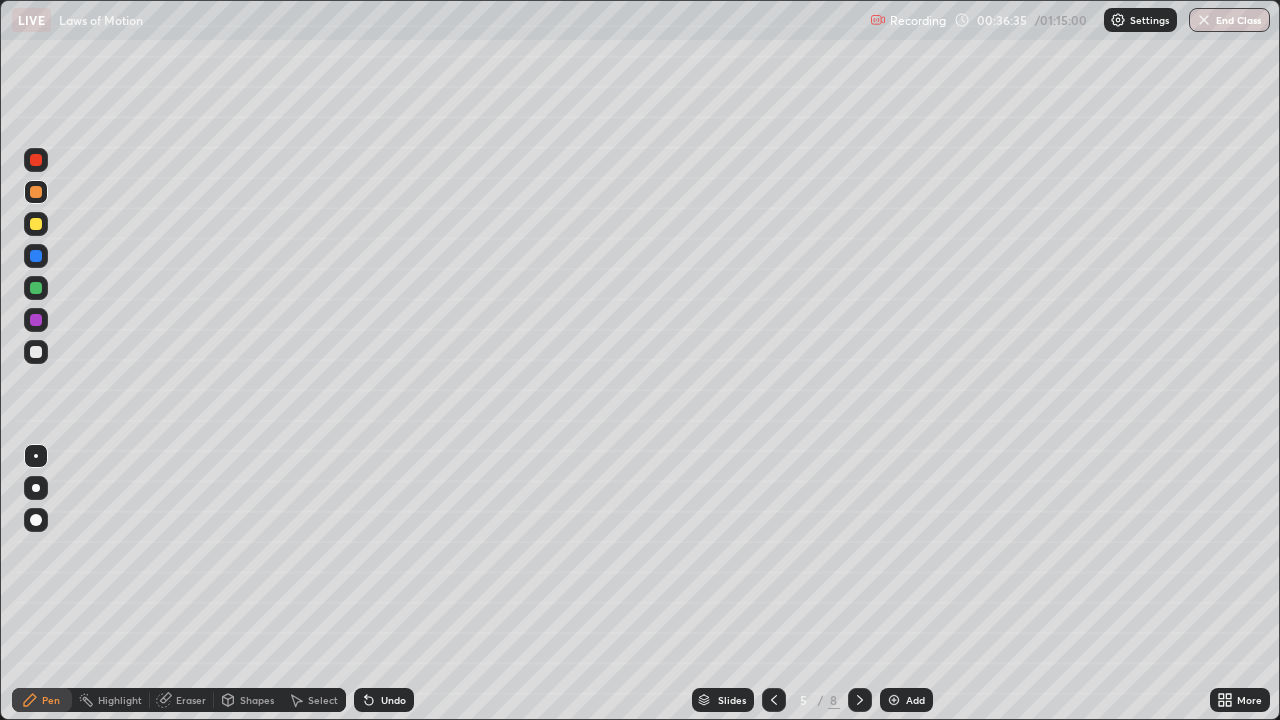 click on "Undo" at bounding box center [393, 700] 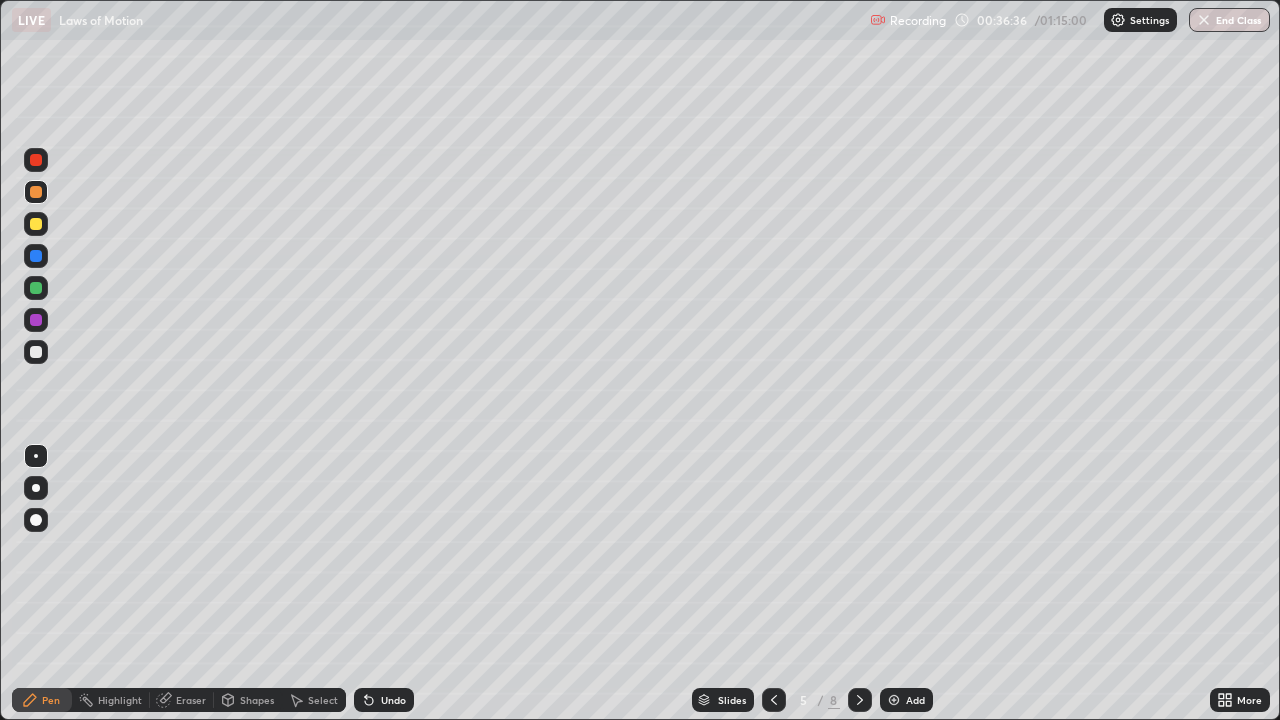 click on "Undo" at bounding box center (393, 700) 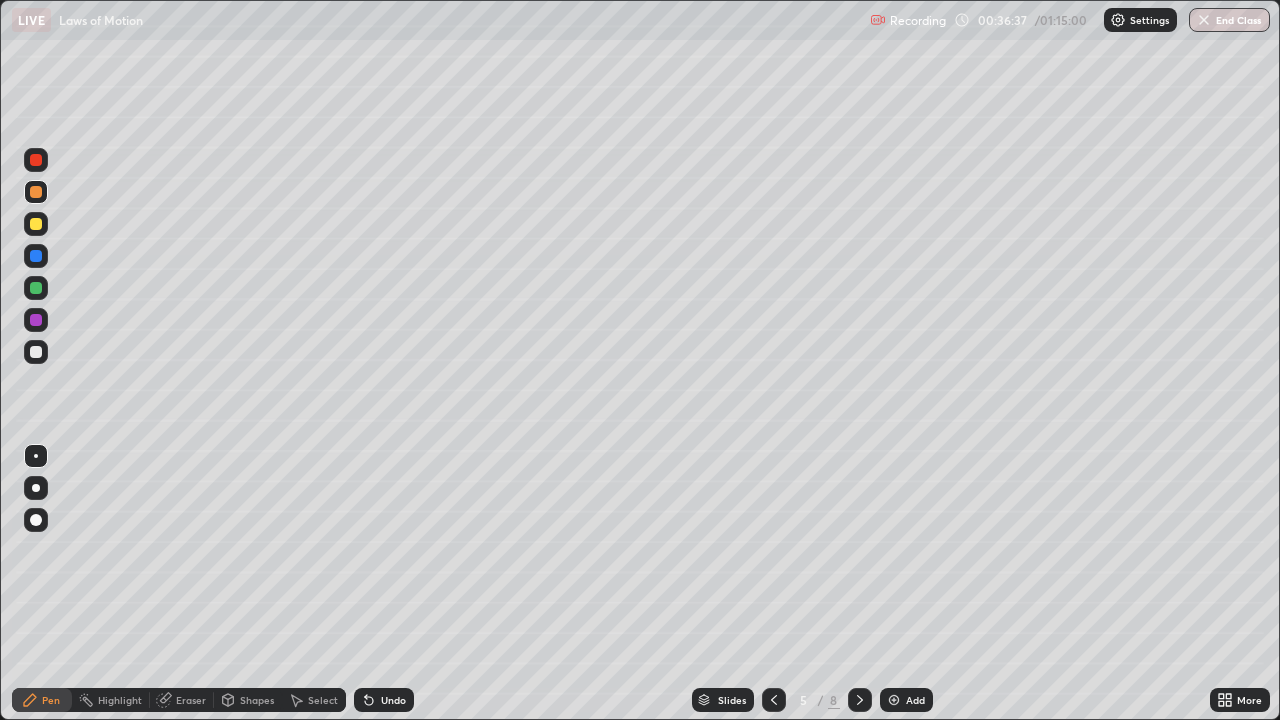 click on "Undo" at bounding box center (393, 700) 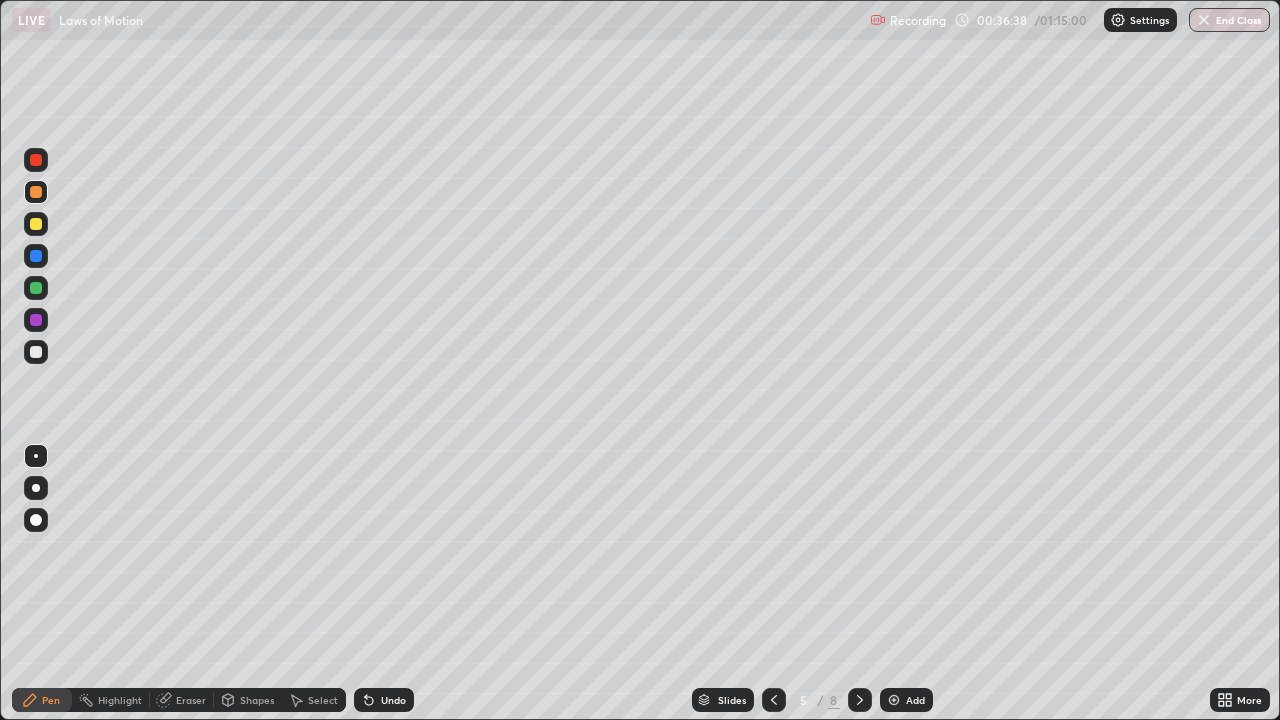 click on "Undo" at bounding box center [384, 700] 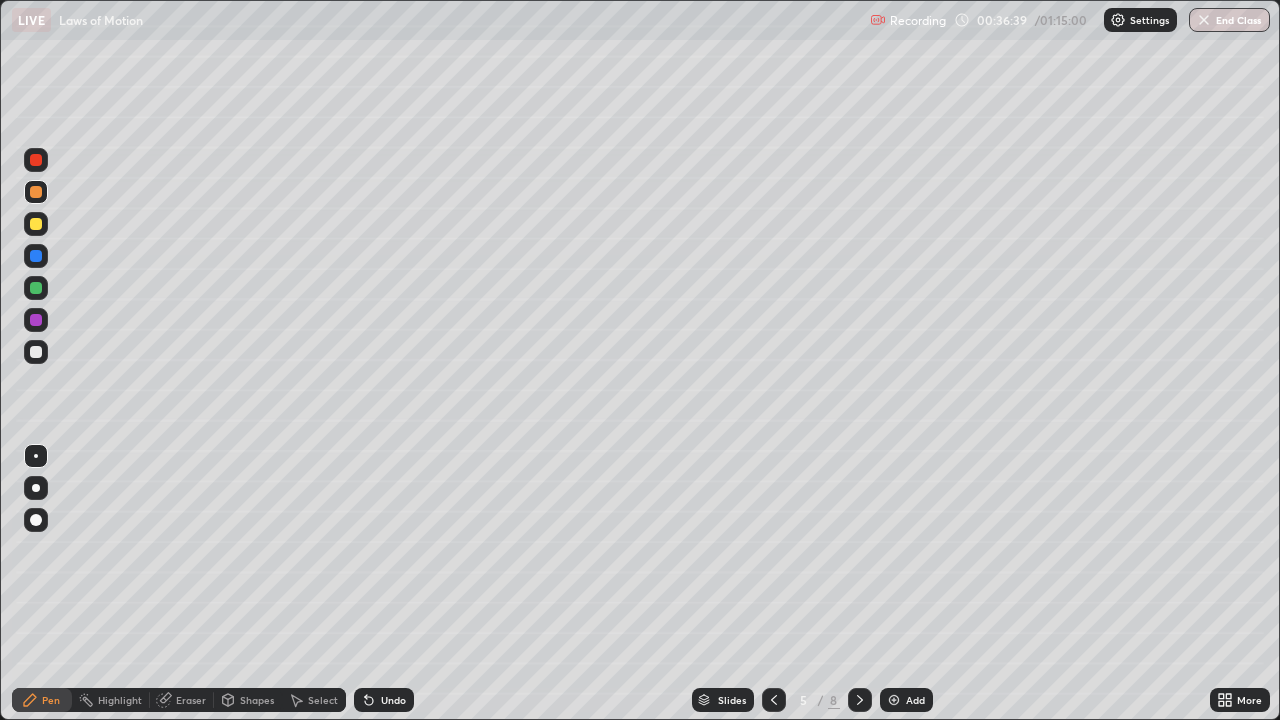 click on "Undo" at bounding box center [384, 700] 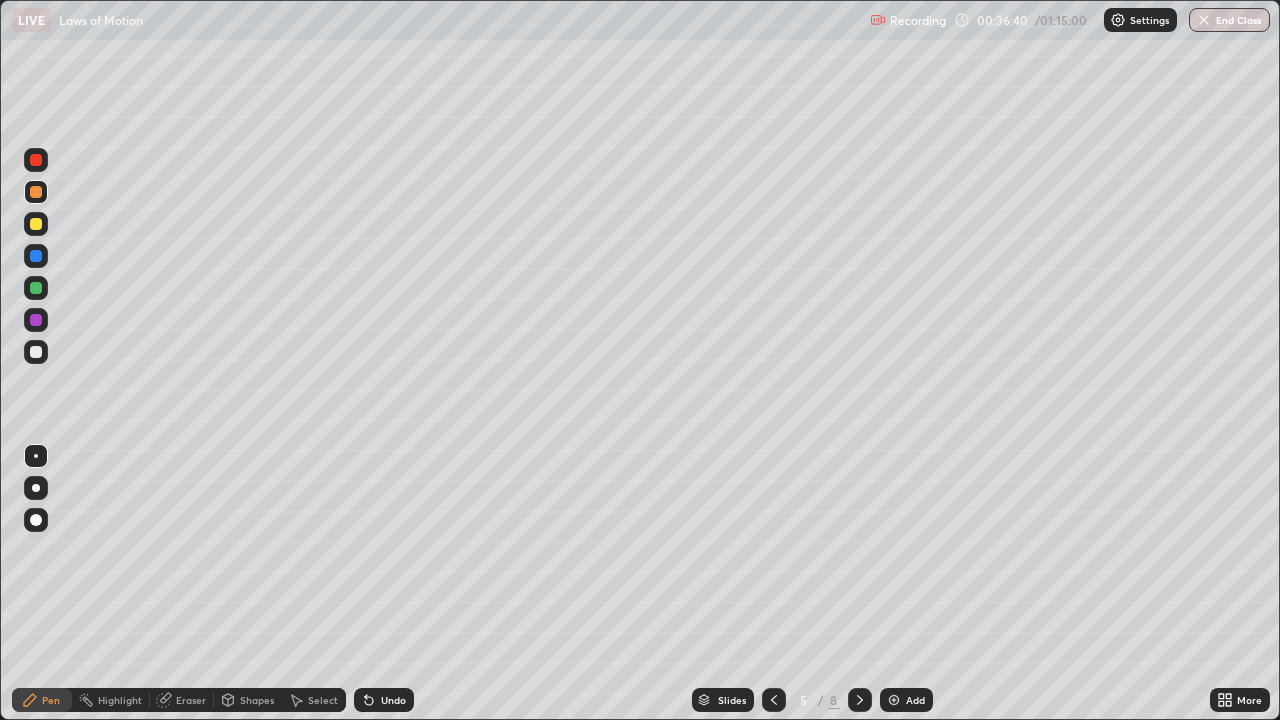 click on "Undo" at bounding box center [384, 700] 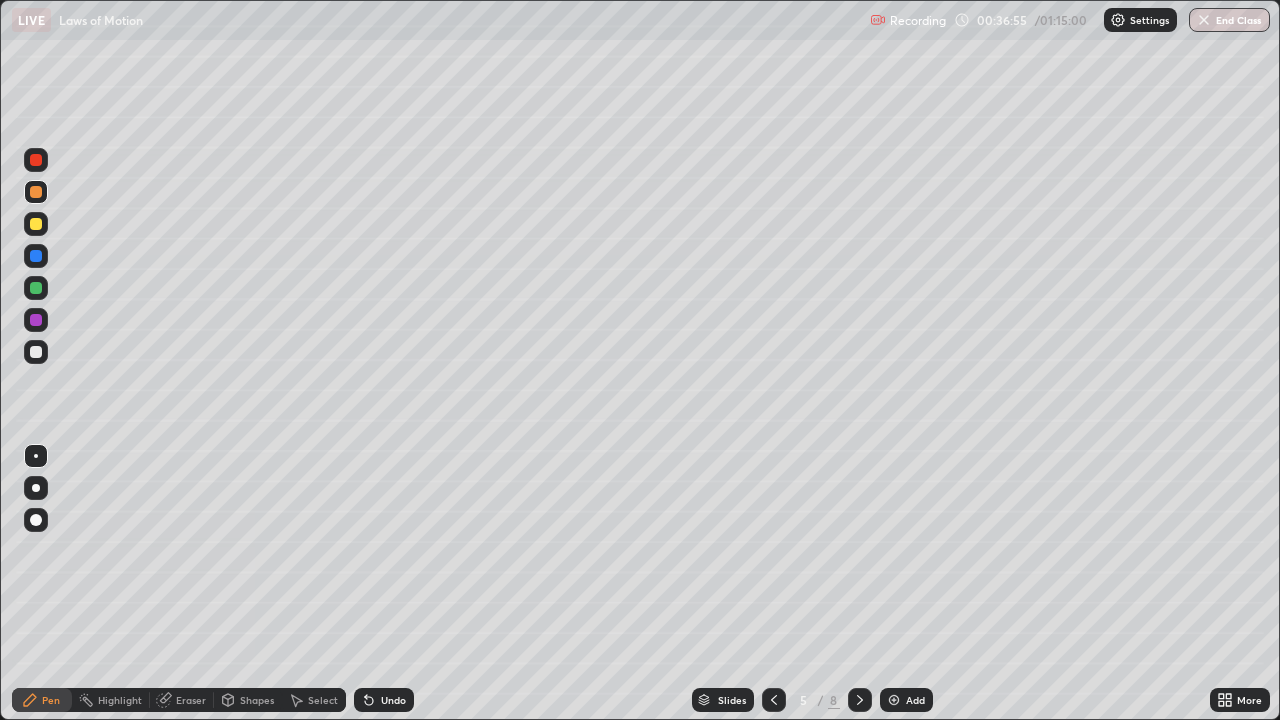 click at bounding box center [36, 352] 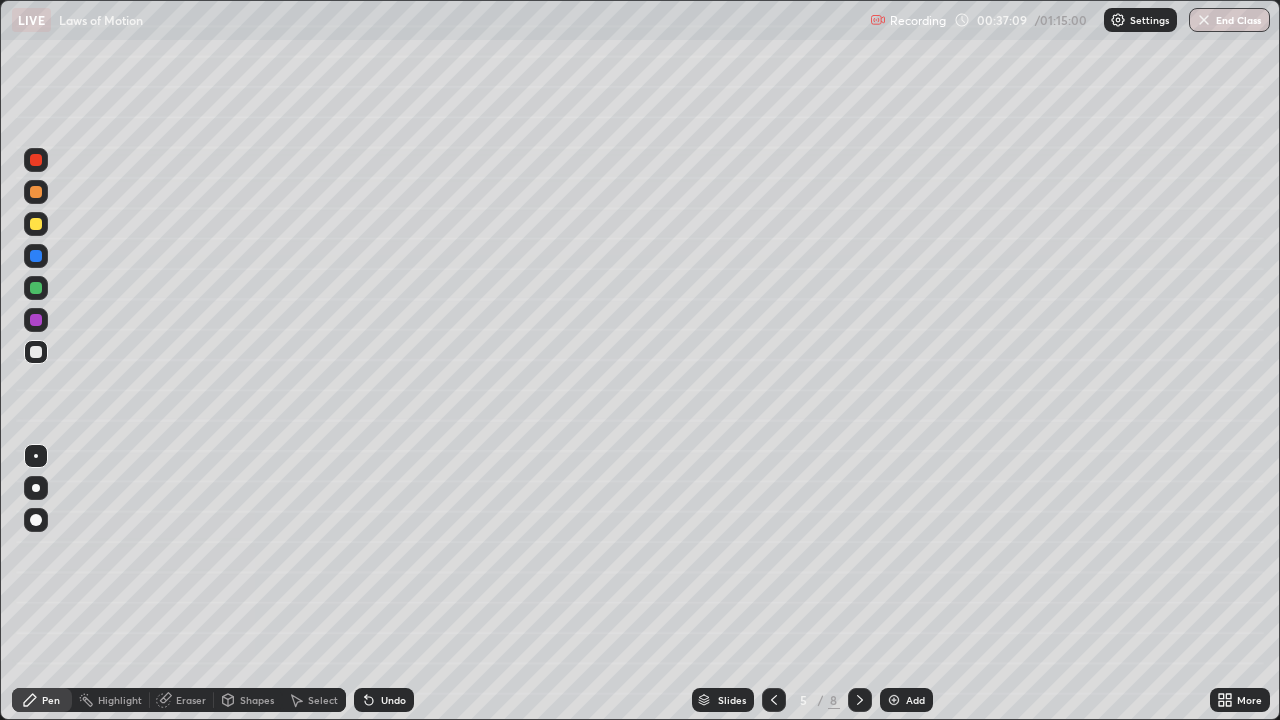 click at bounding box center (36, 288) 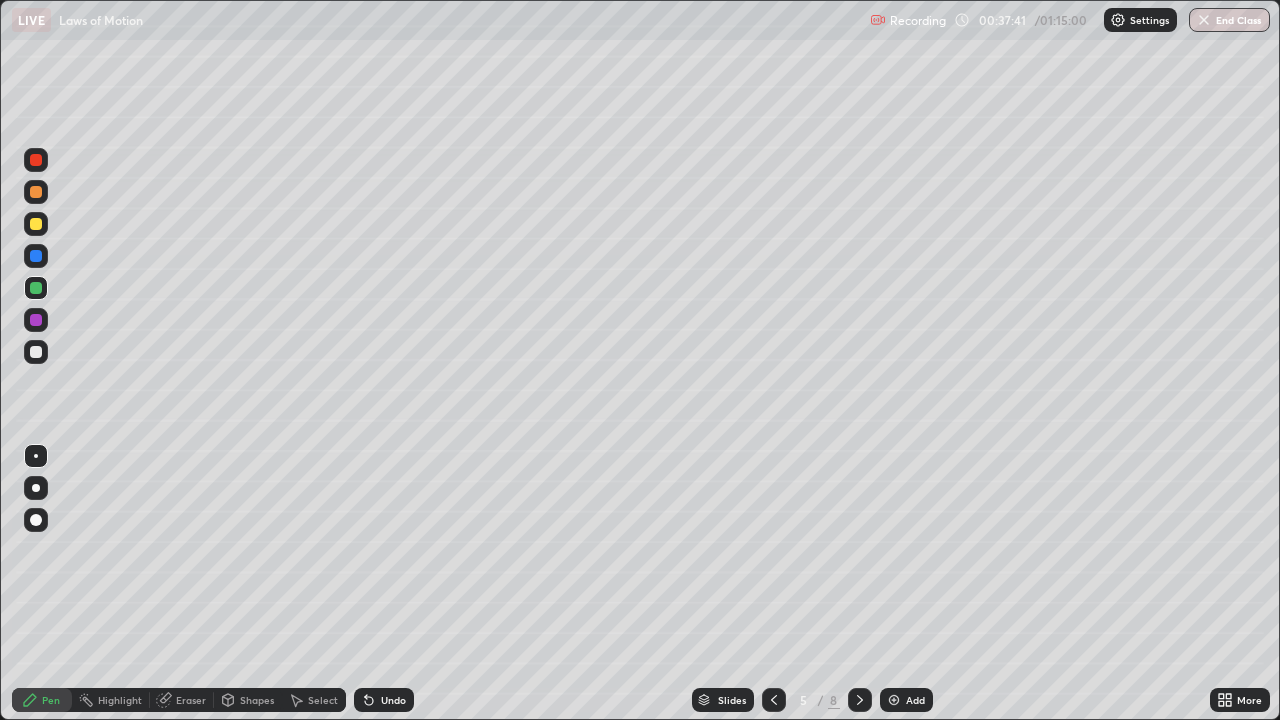 click at bounding box center (36, 352) 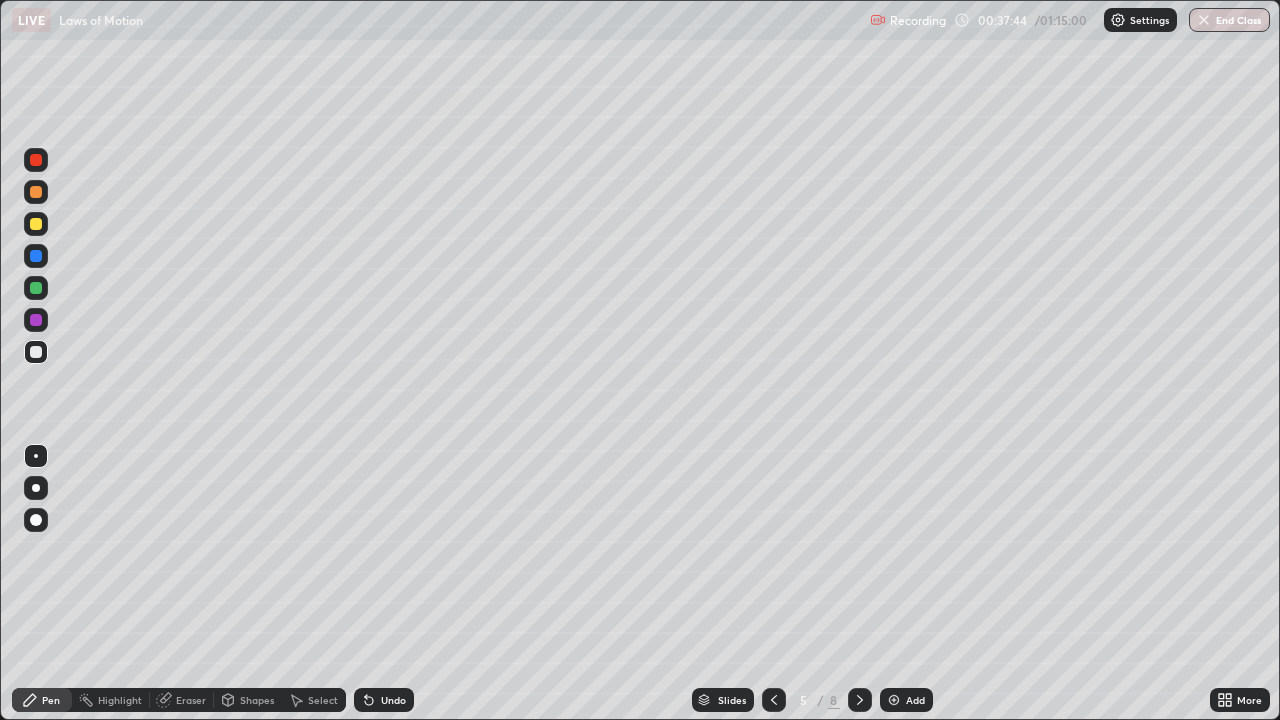 click at bounding box center (36, 288) 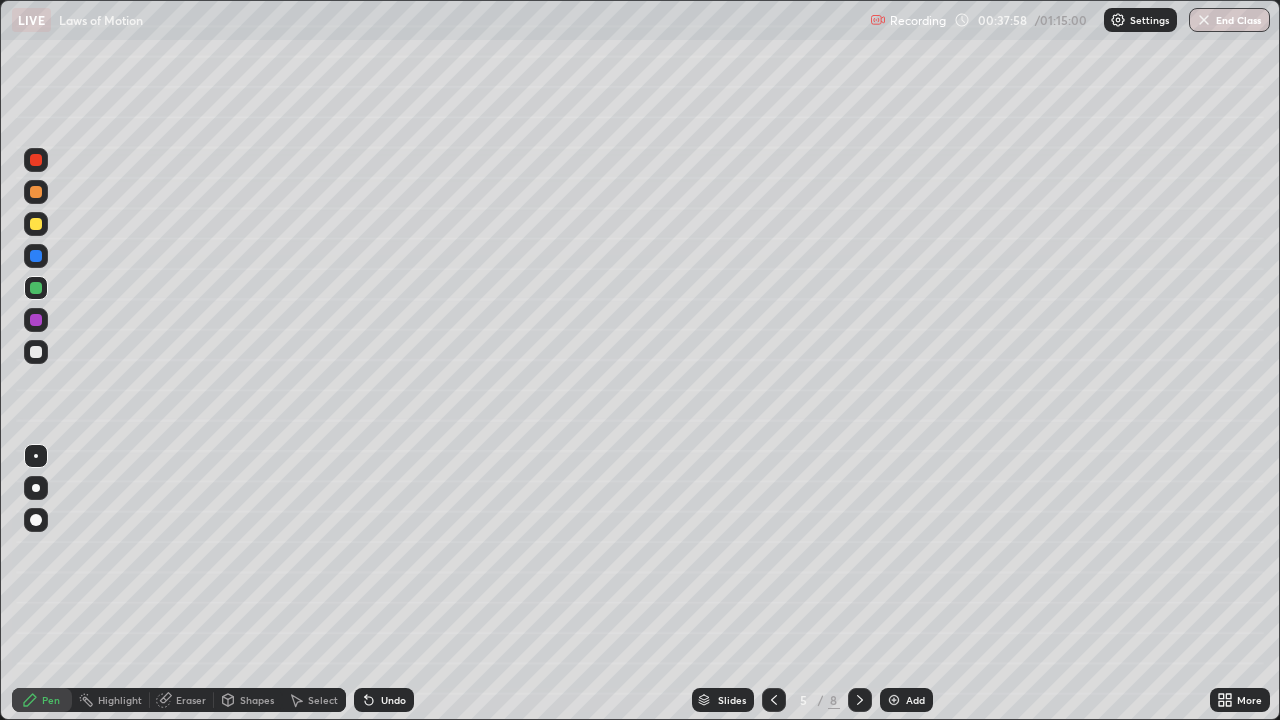 click at bounding box center (36, 352) 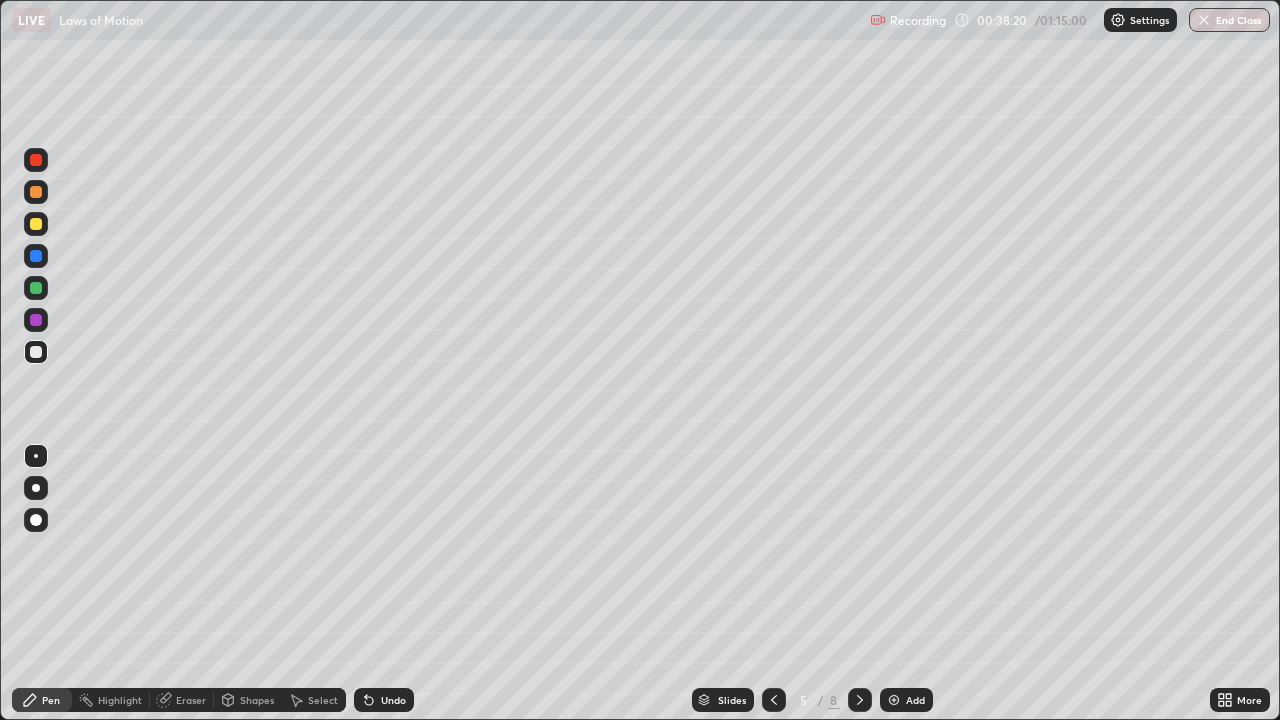 click at bounding box center (36, 192) 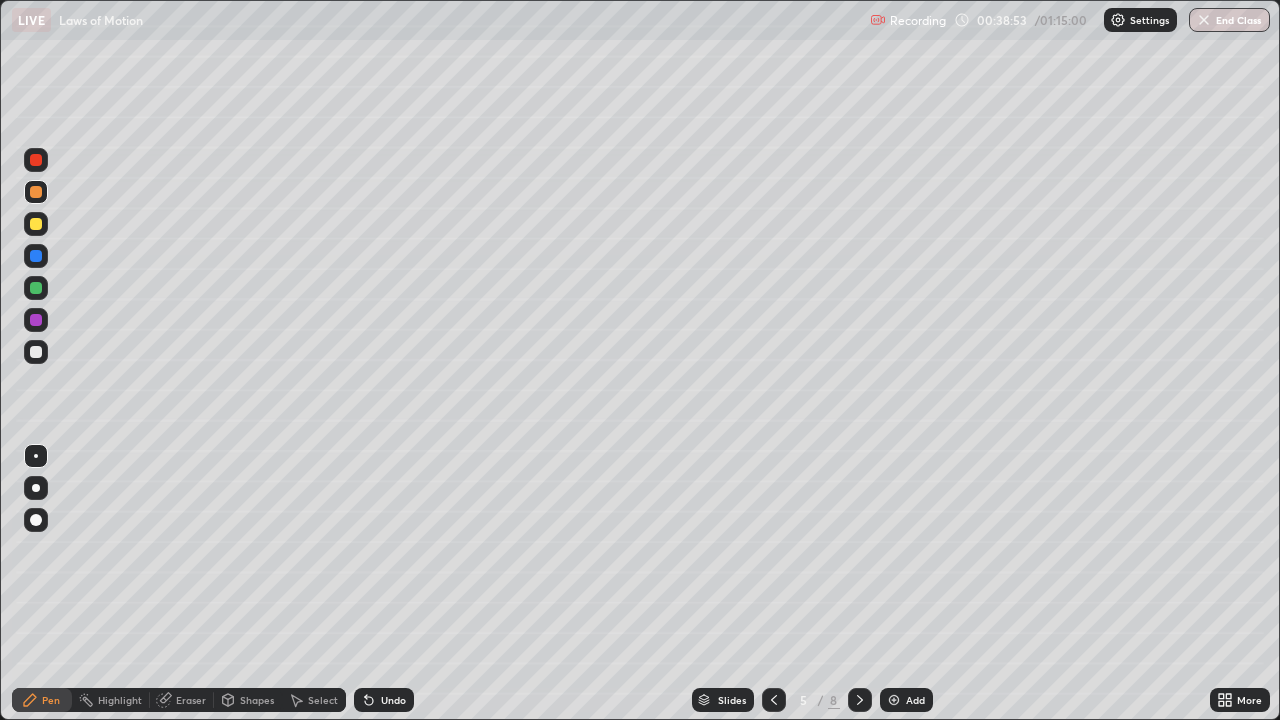 click at bounding box center (36, 256) 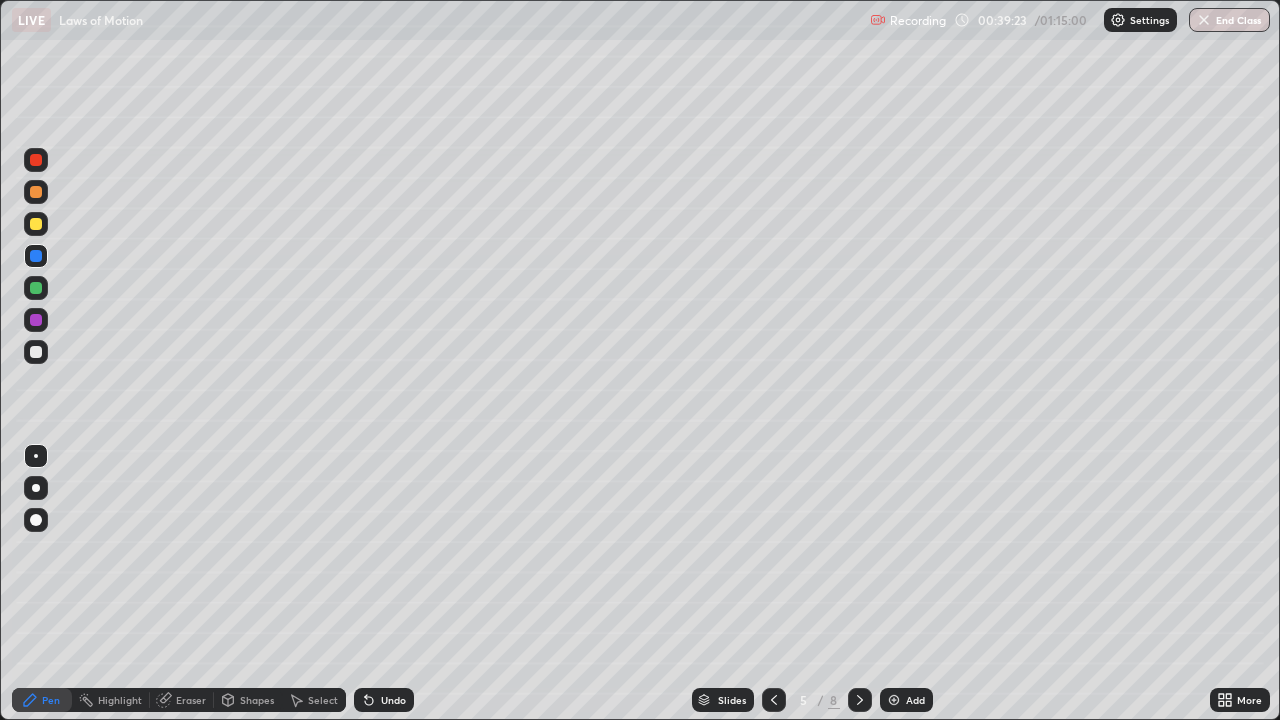 click at bounding box center [36, 160] 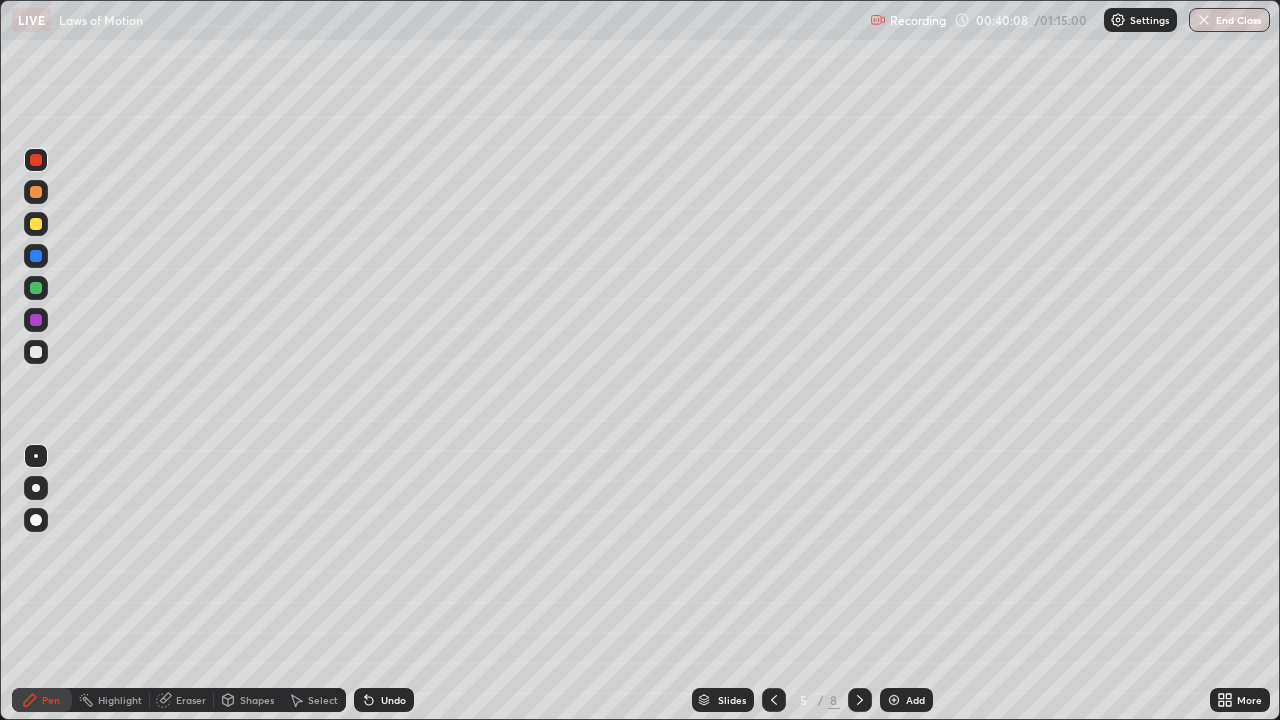 click at bounding box center (36, 160) 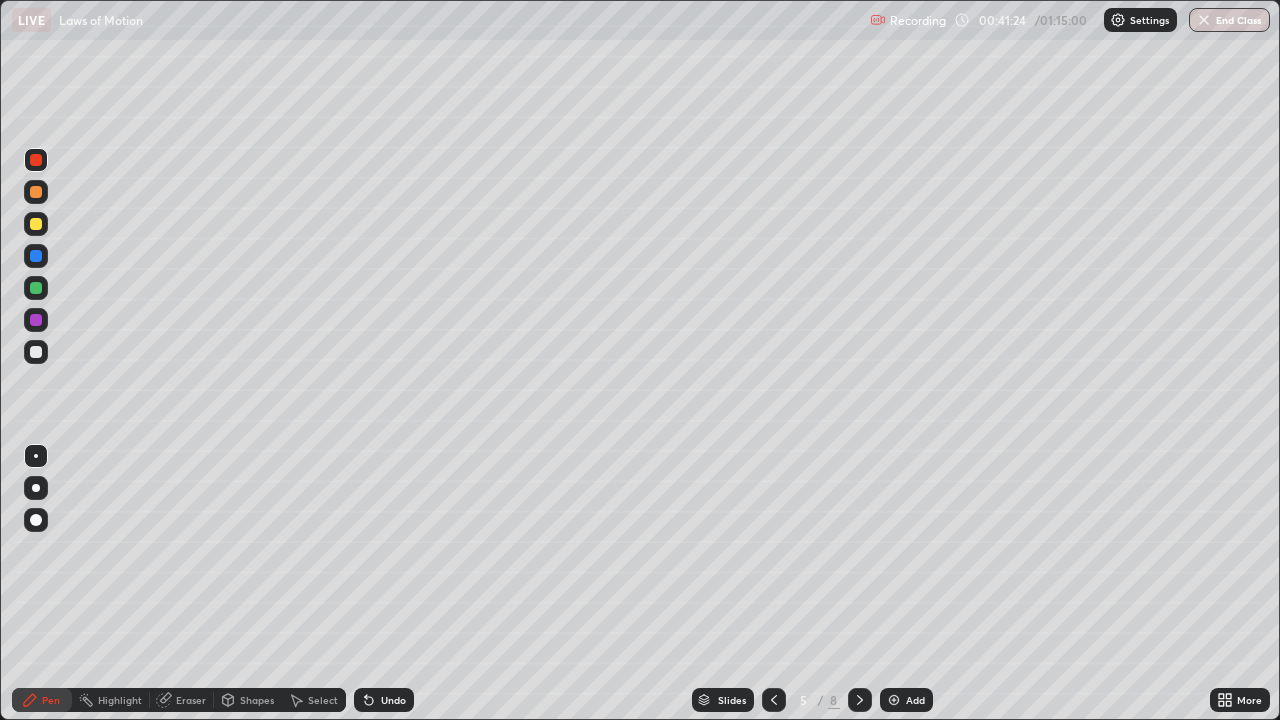 click at bounding box center (36, 192) 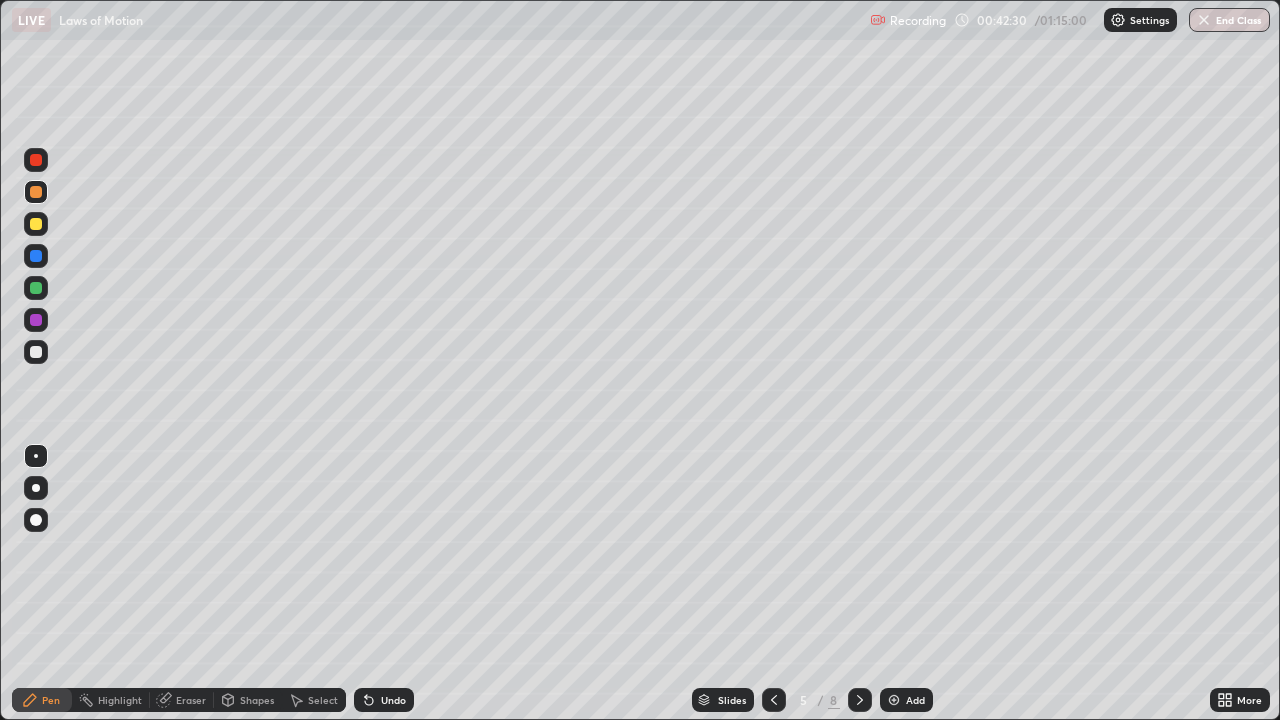 click at bounding box center (36, 224) 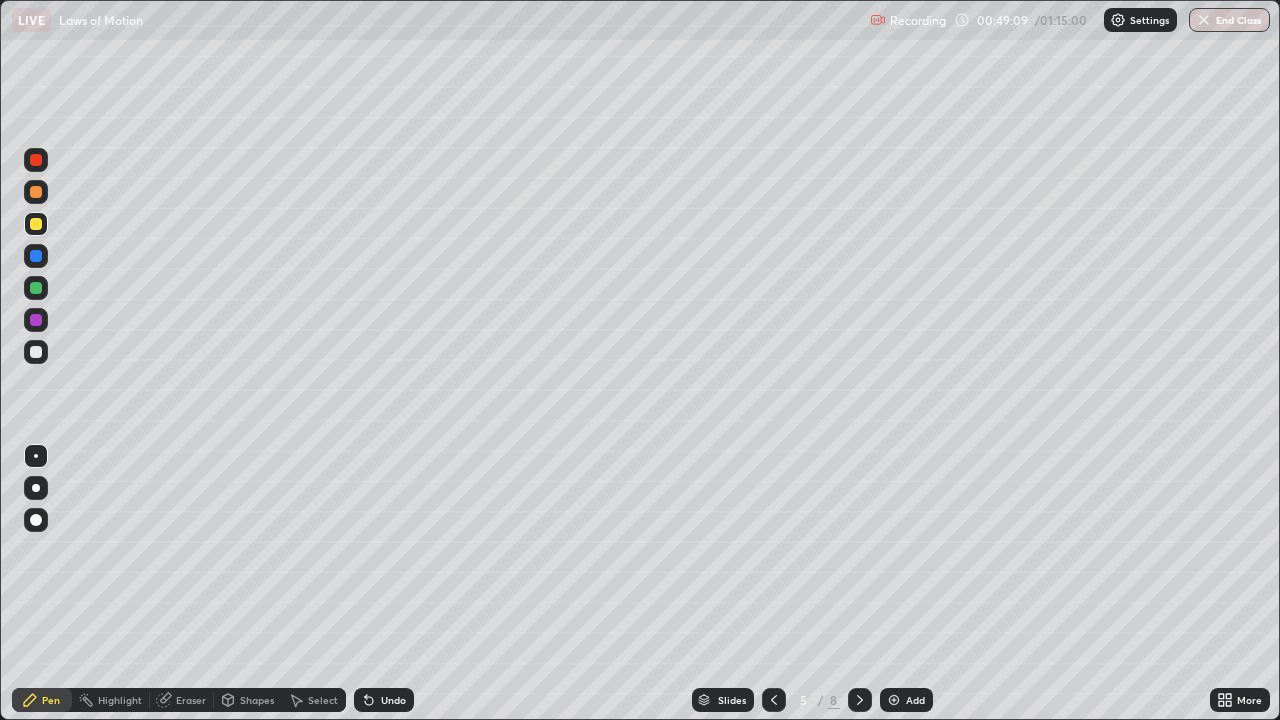 click on "Add" at bounding box center [906, 700] 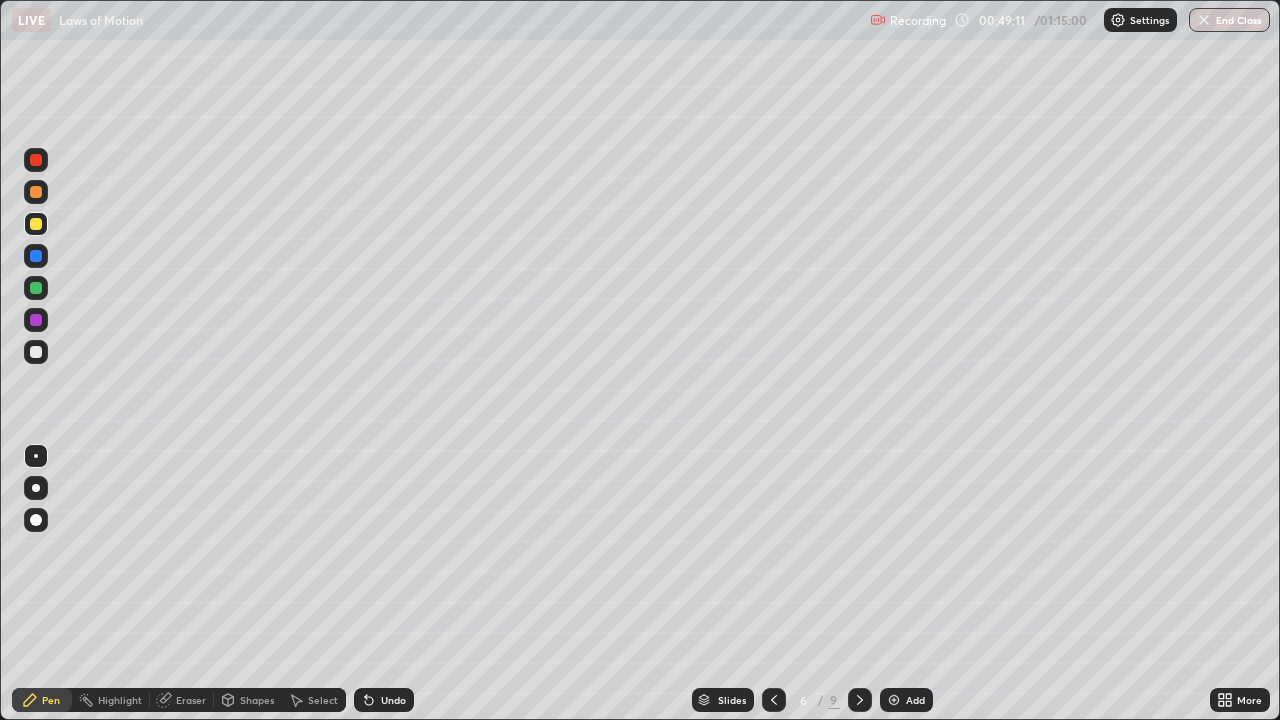 click at bounding box center (36, 224) 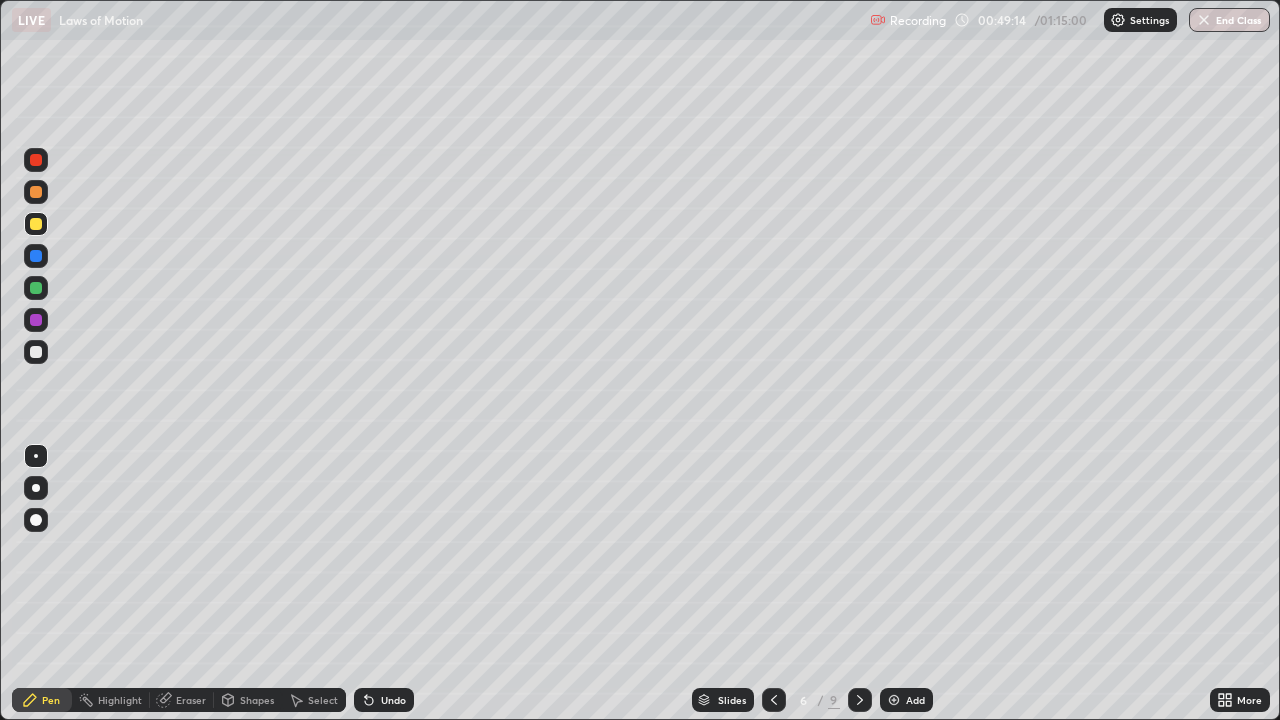click at bounding box center [36, 352] 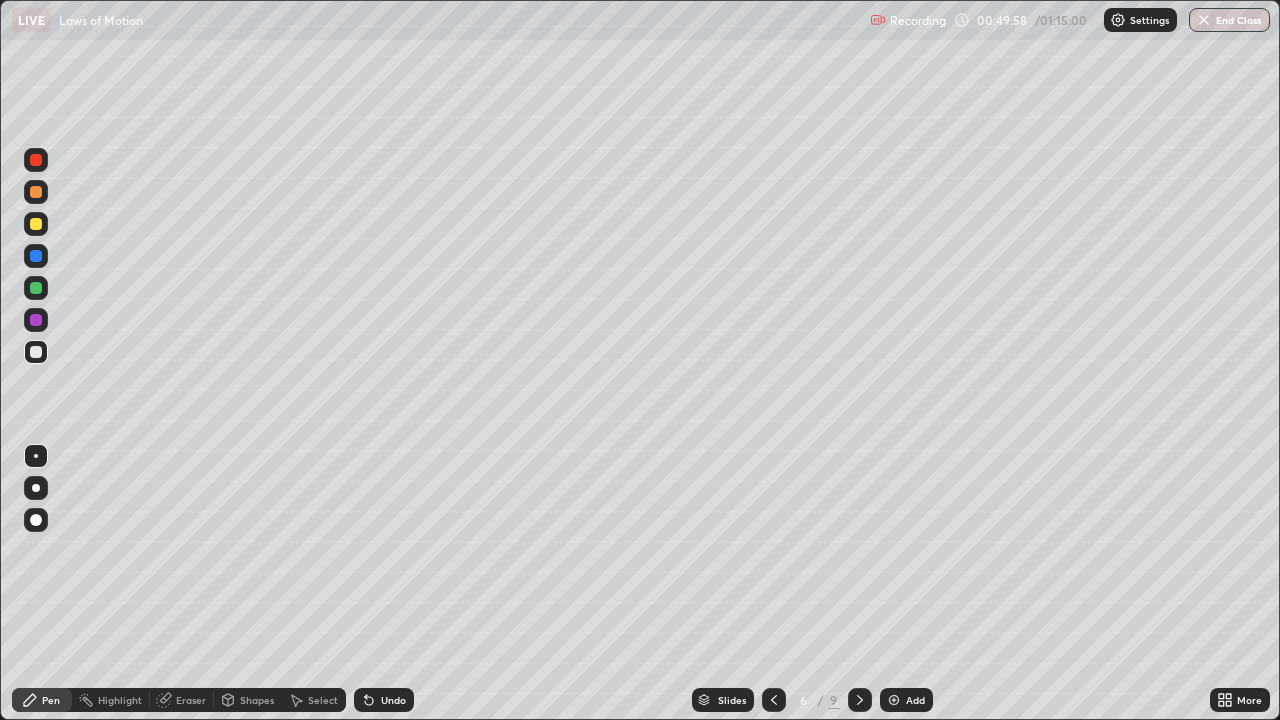click at bounding box center [36, 192] 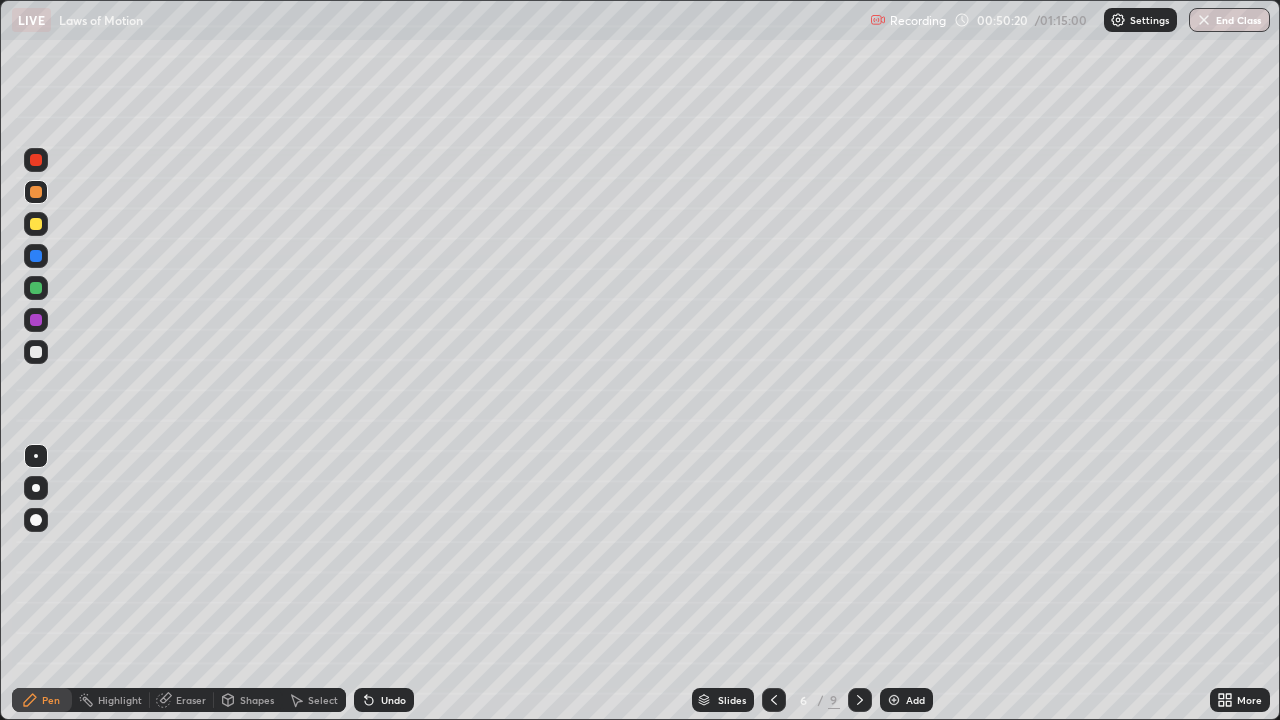 click at bounding box center [36, 352] 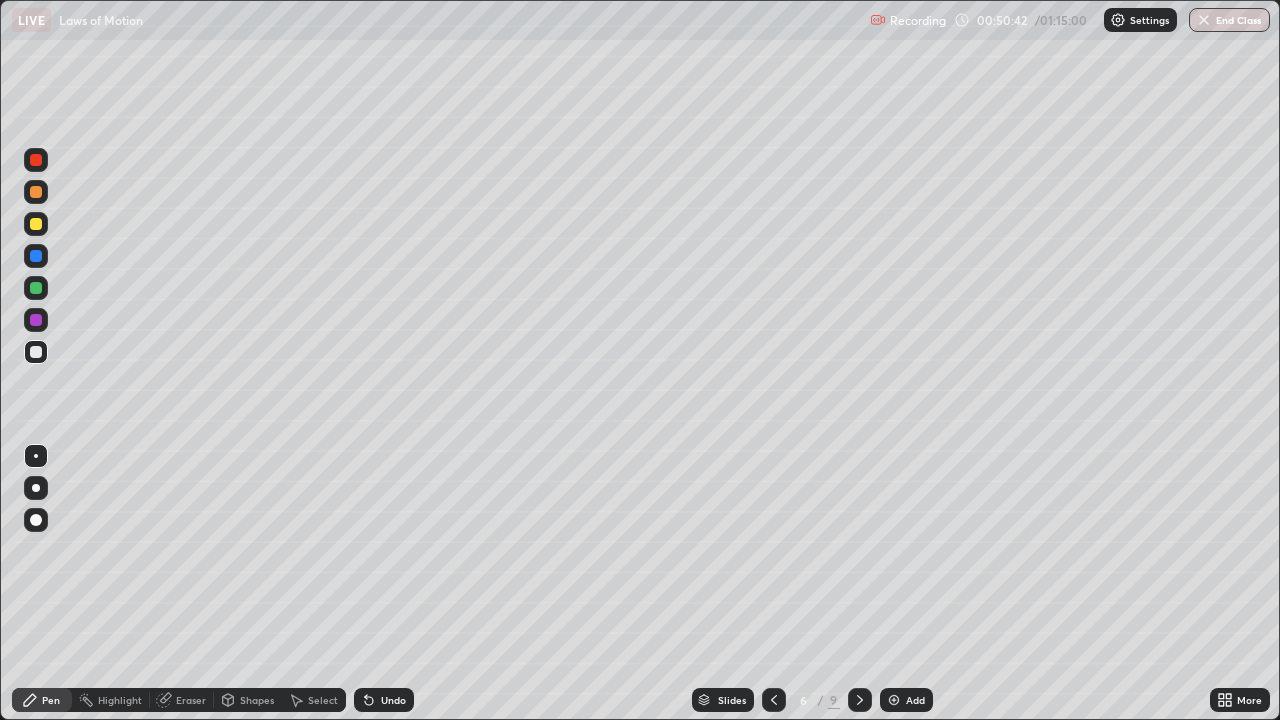 click at bounding box center [36, 288] 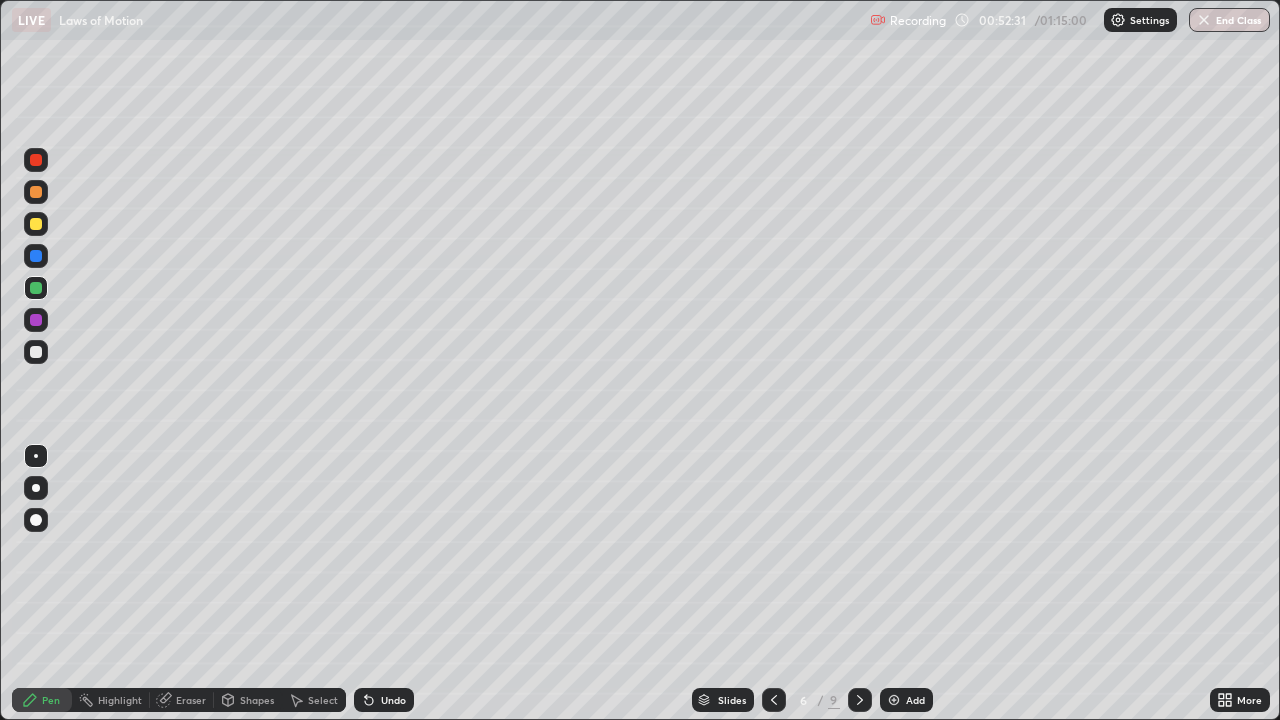 click on "Add" at bounding box center [915, 700] 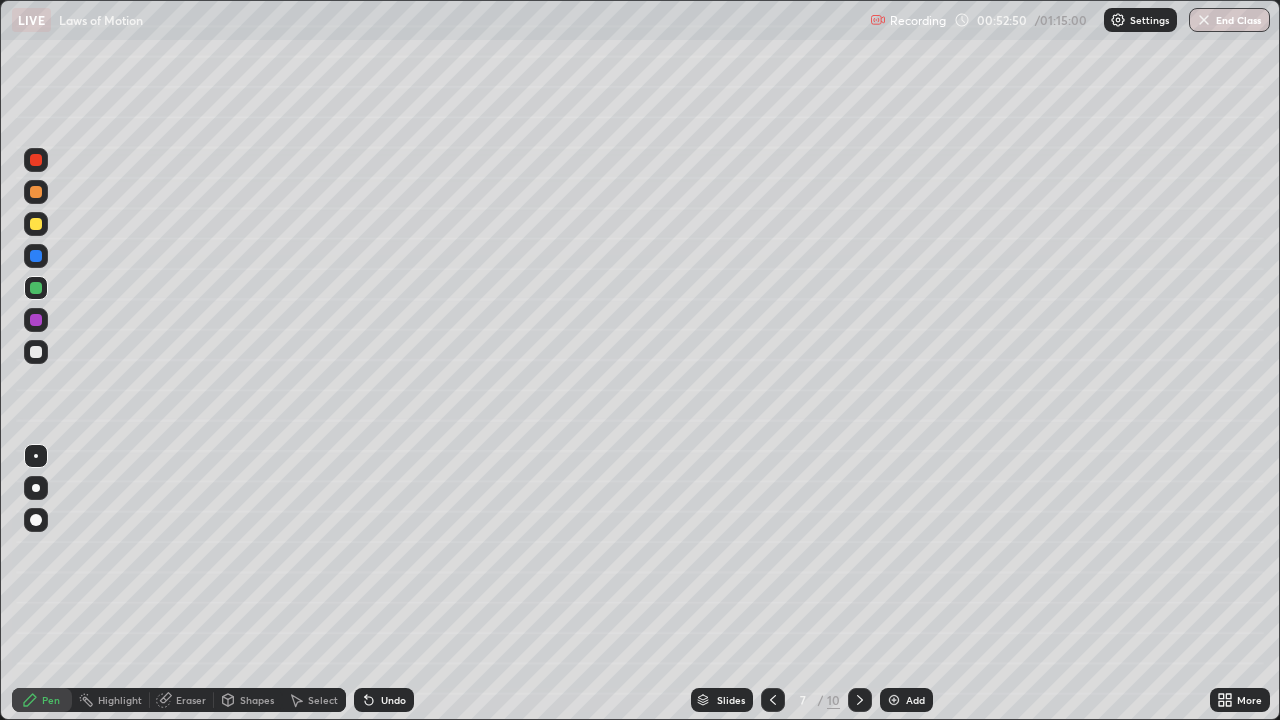 click at bounding box center [36, 224] 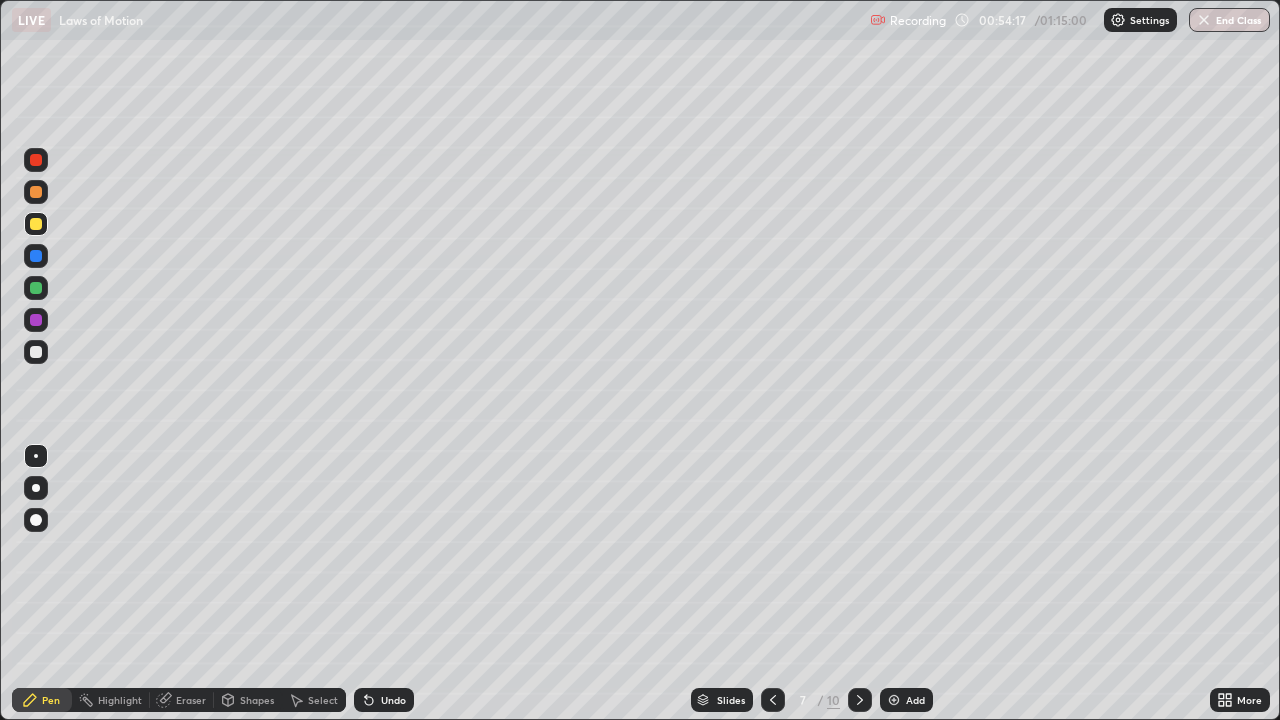click on "Eraser" at bounding box center (191, 700) 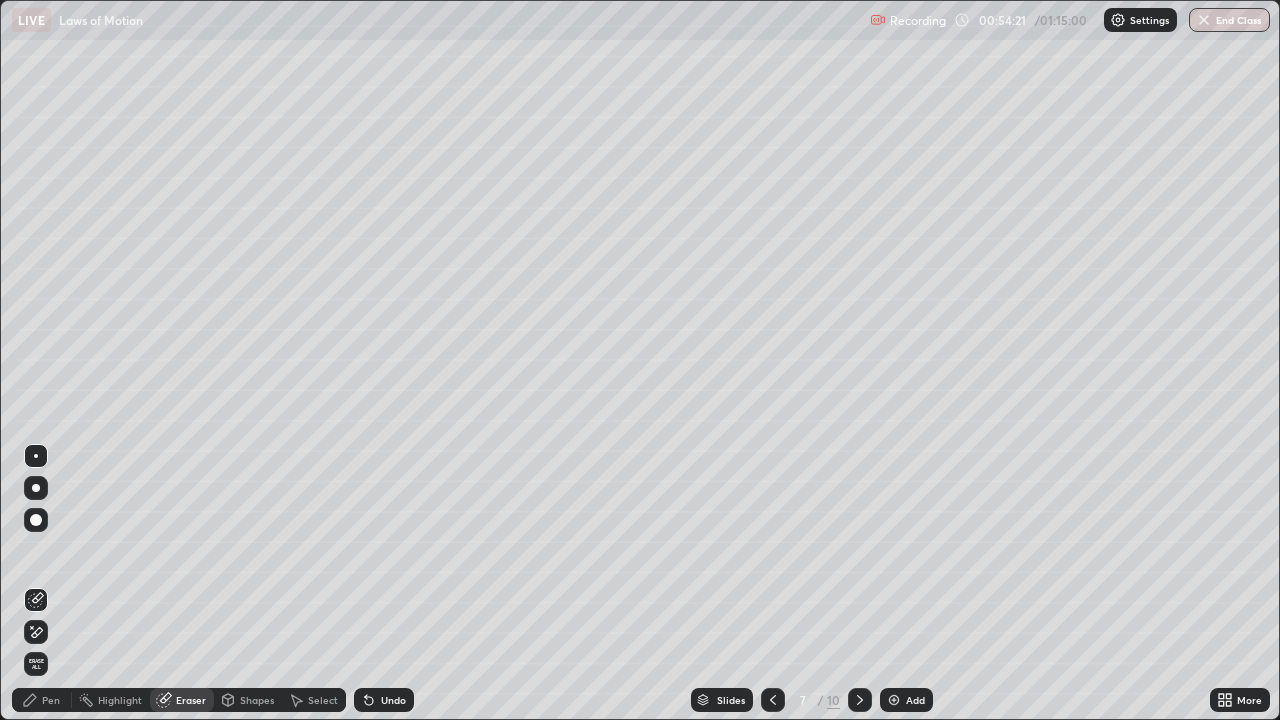 click on "Pen" at bounding box center [51, 700] 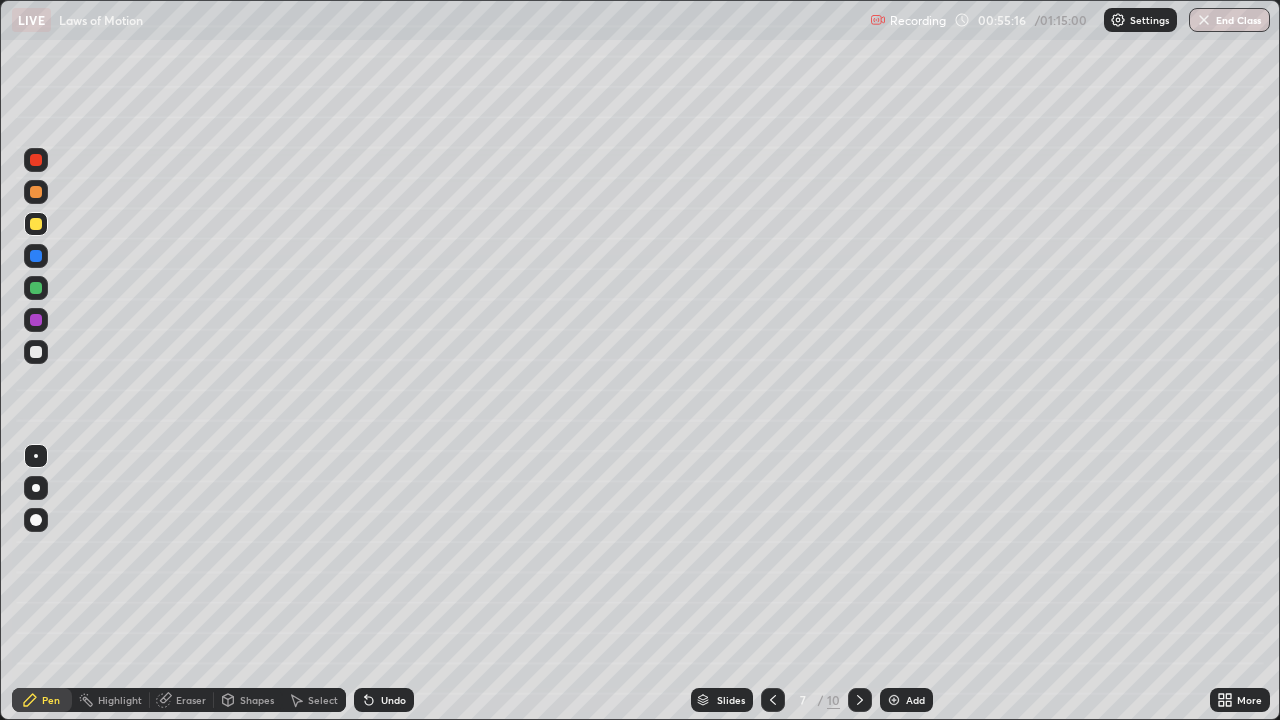 click on "Add" at bounding box center [906, 700] 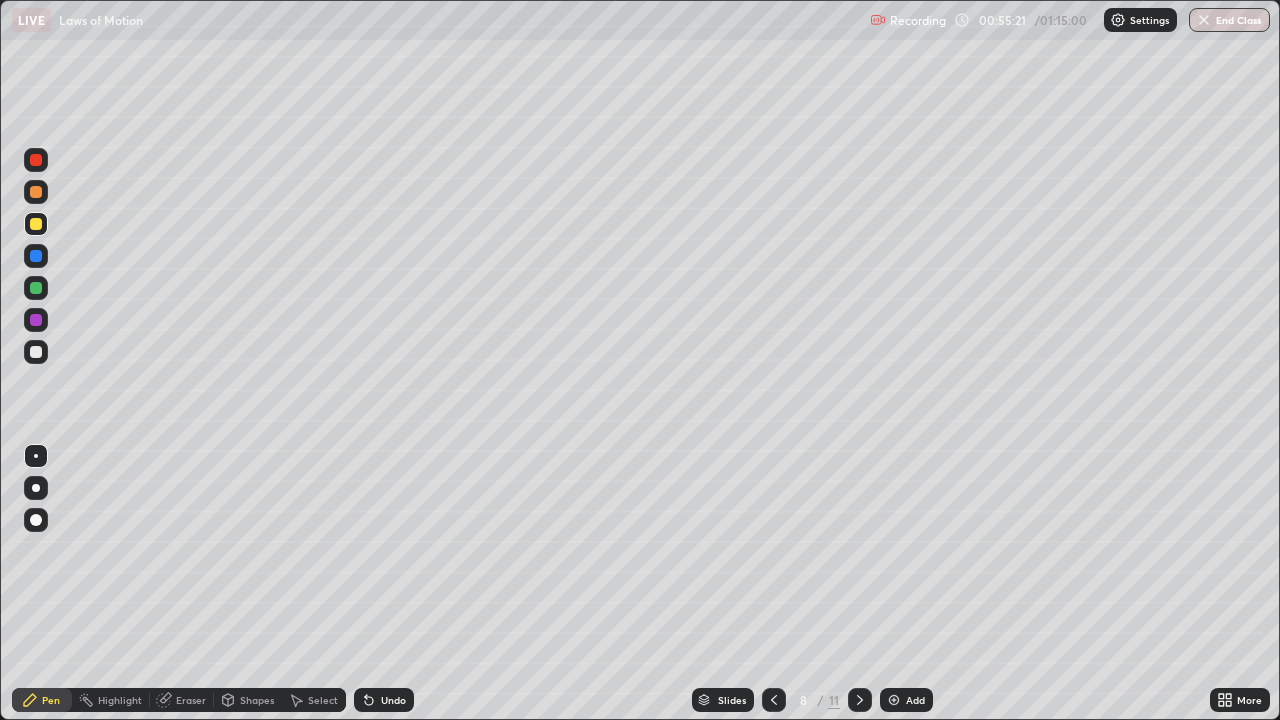 click at bounding box center [36, 352] 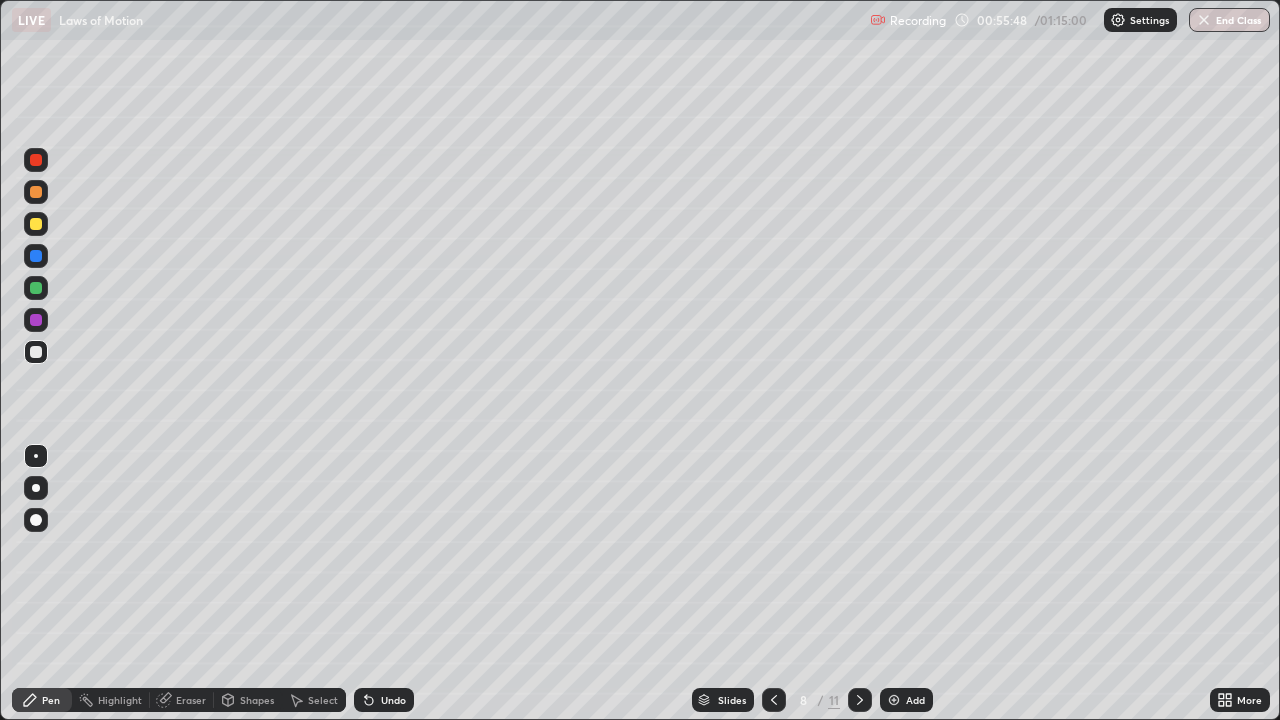 click at bounding box center (36, 288) 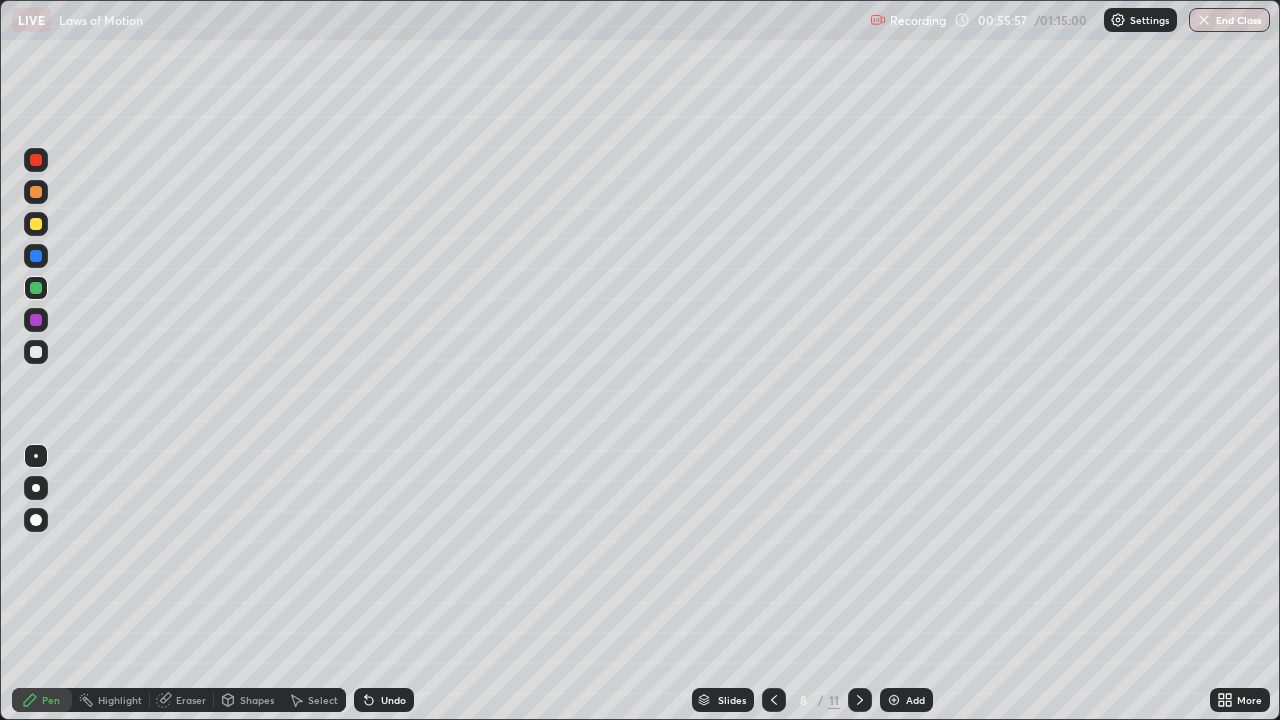 click at bounding box center (36, 352) 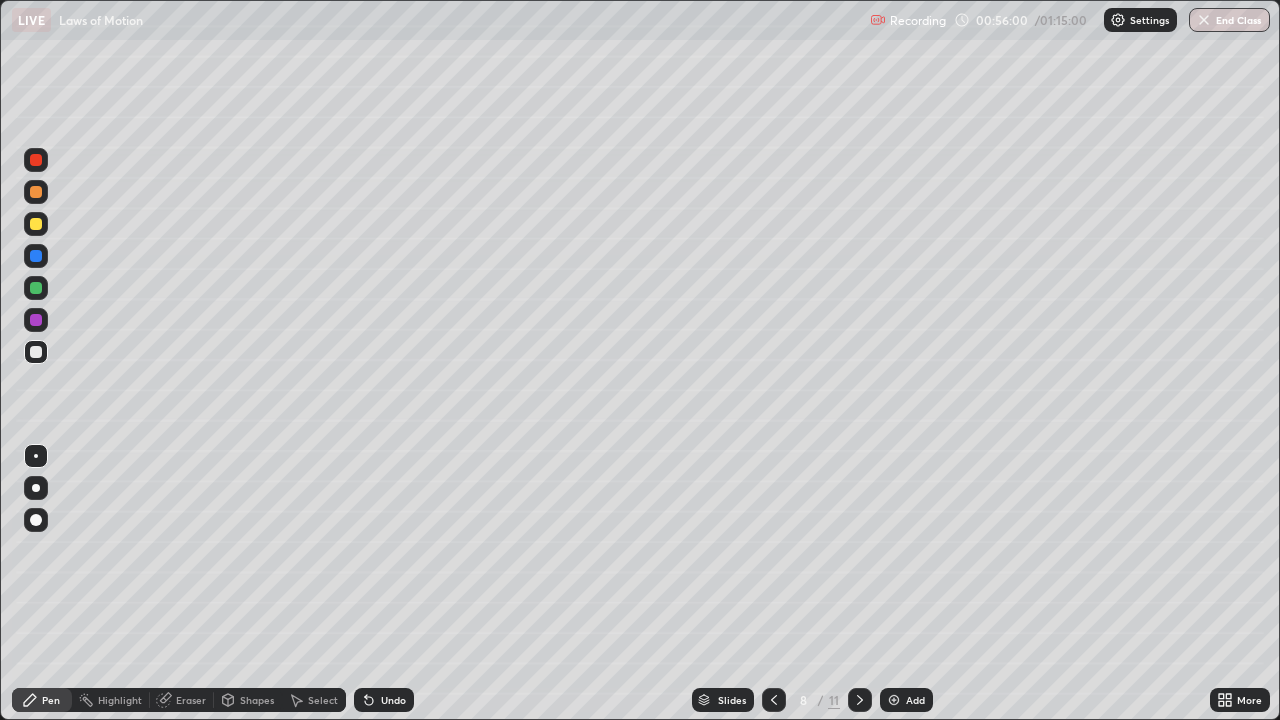 click at bounding box center (36, 192) 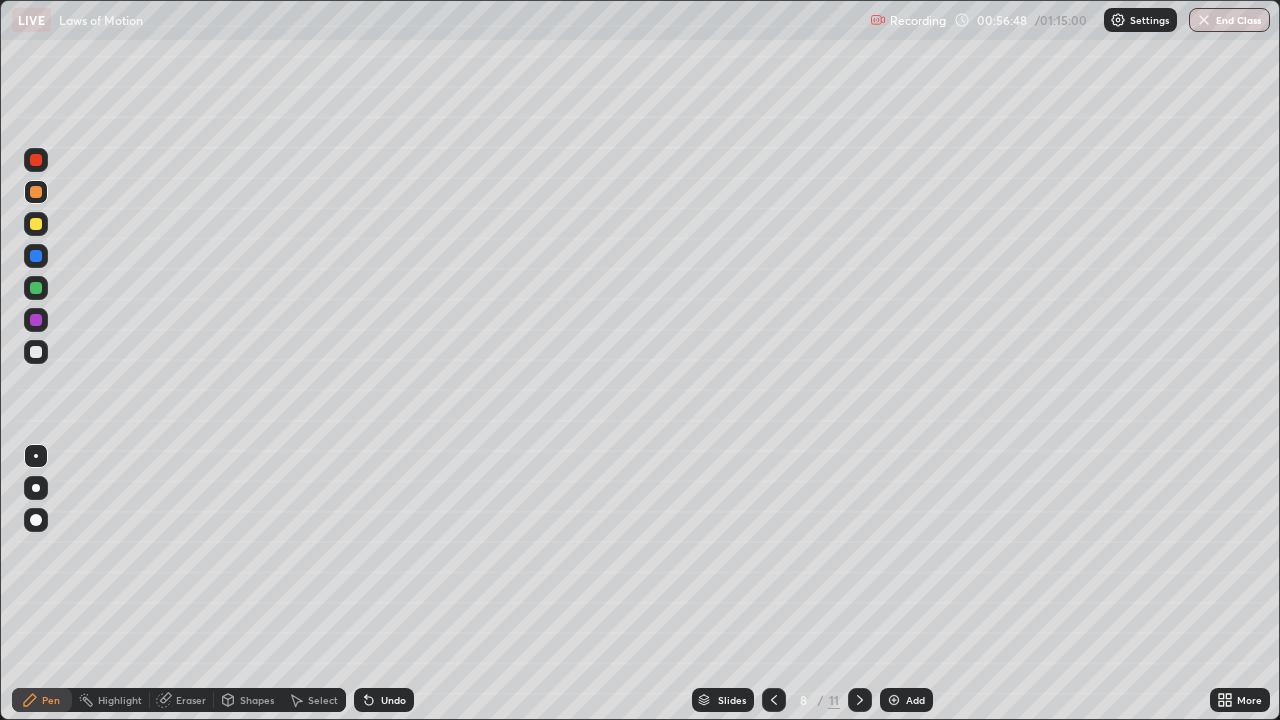 click 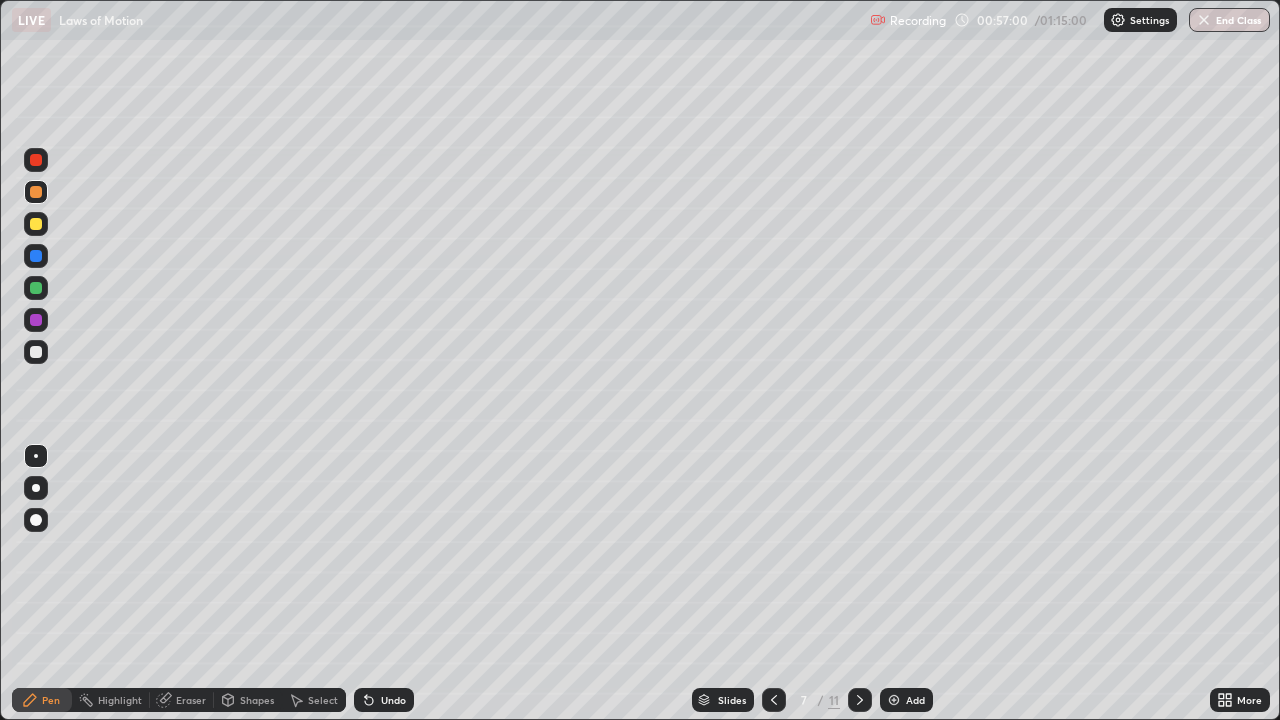 click at bounding box center (36, 352) 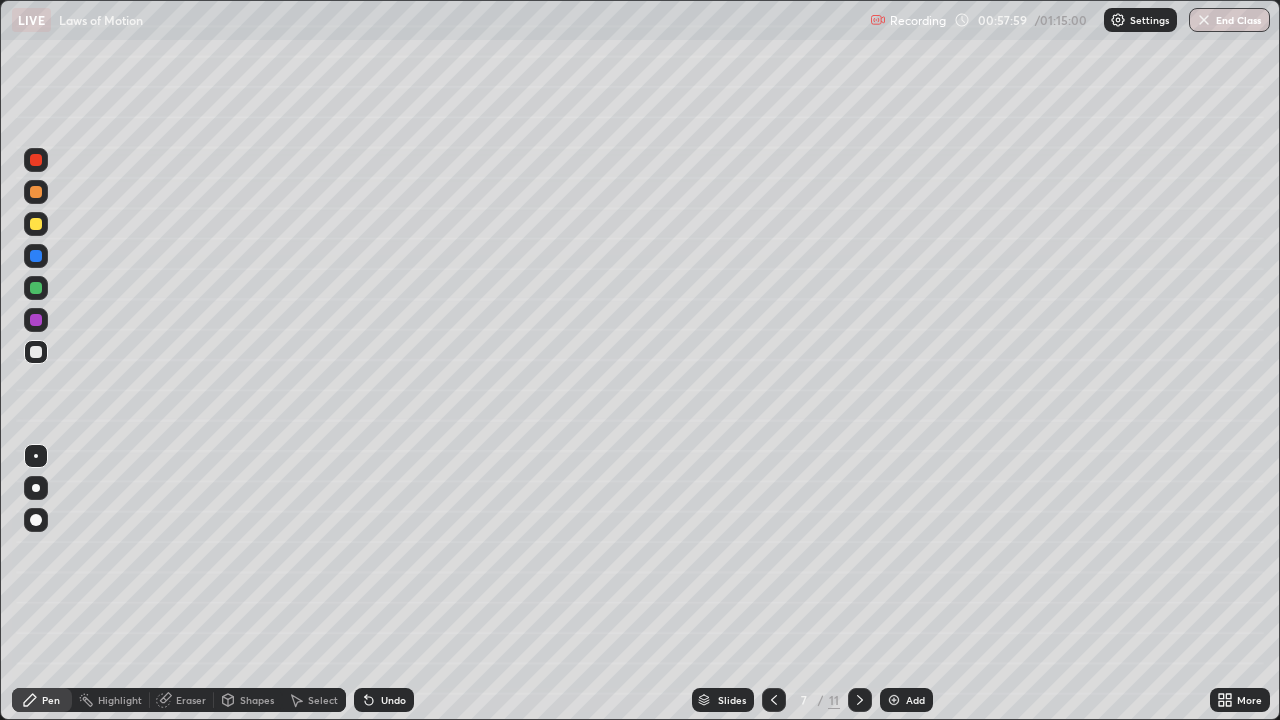 click at bounding box center [36, 224] 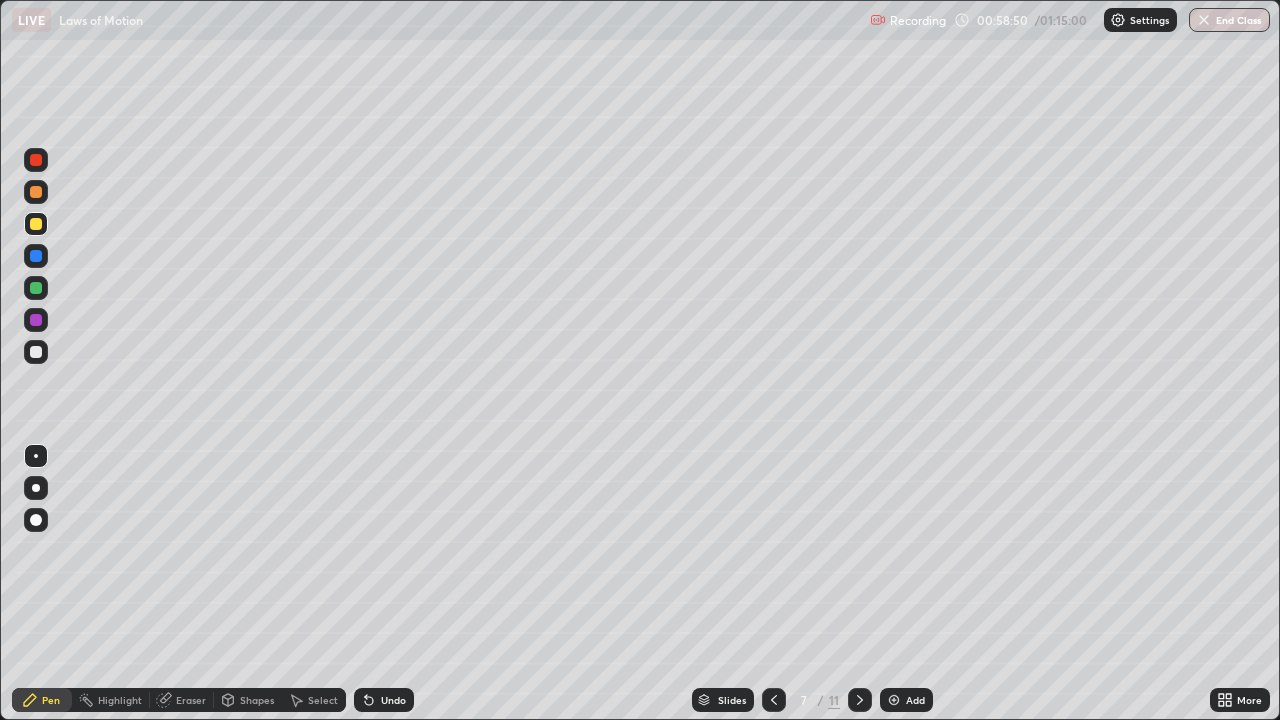 click on "Undo" at bounding box center (384, 700) 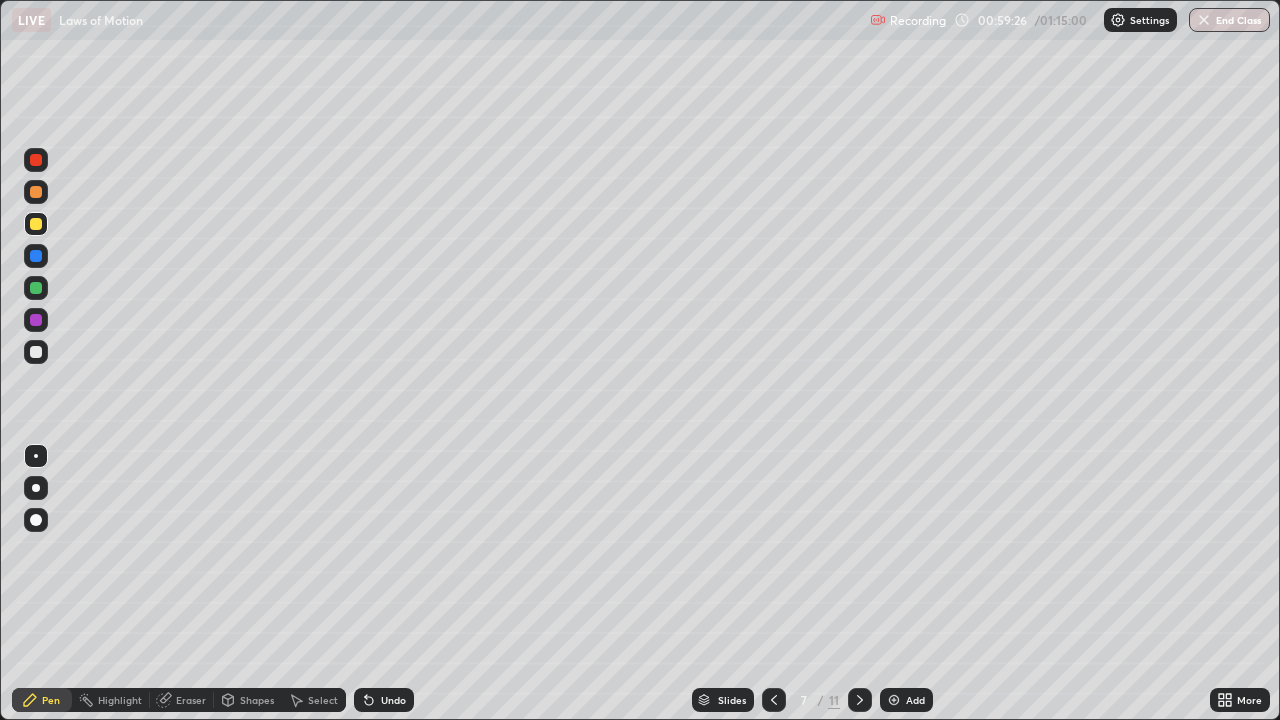 click on "Select" at bounding box center (323, 700) 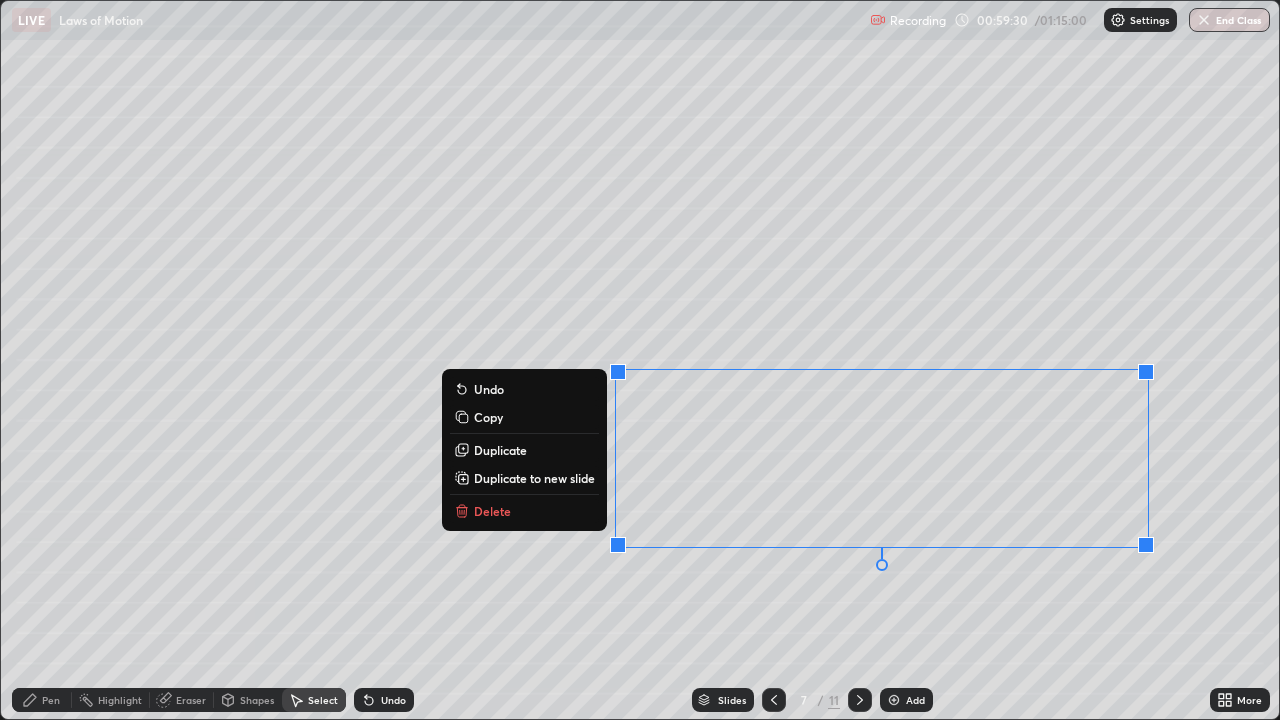 click on "Delete" at bounding box center [492, 511] 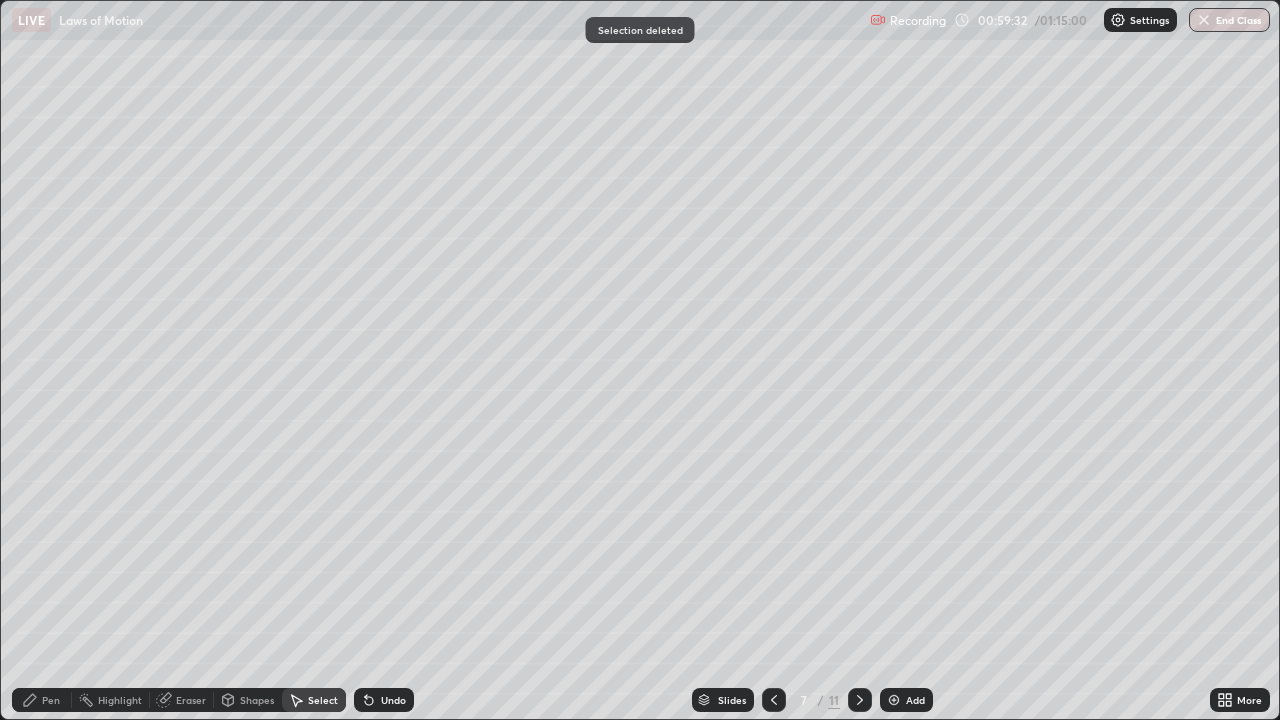 click on "Pen" at bounding box center (42, 700) 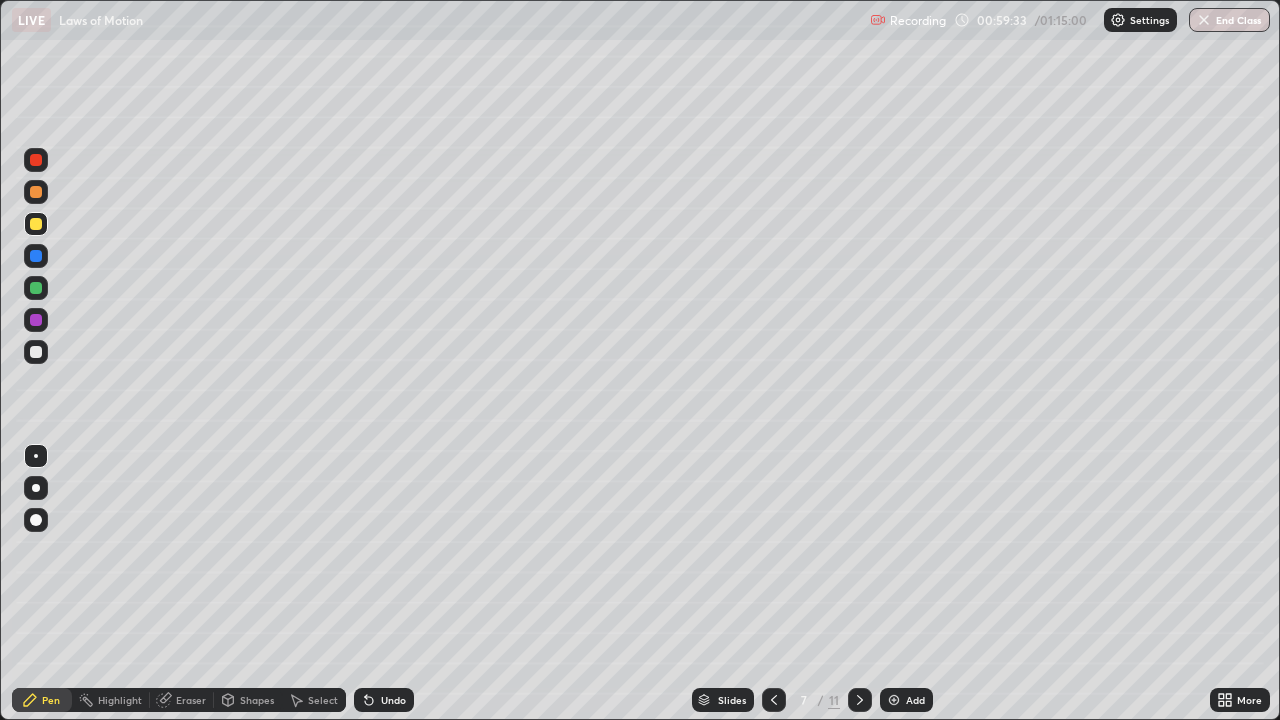 click at bounding box center [36, 288] 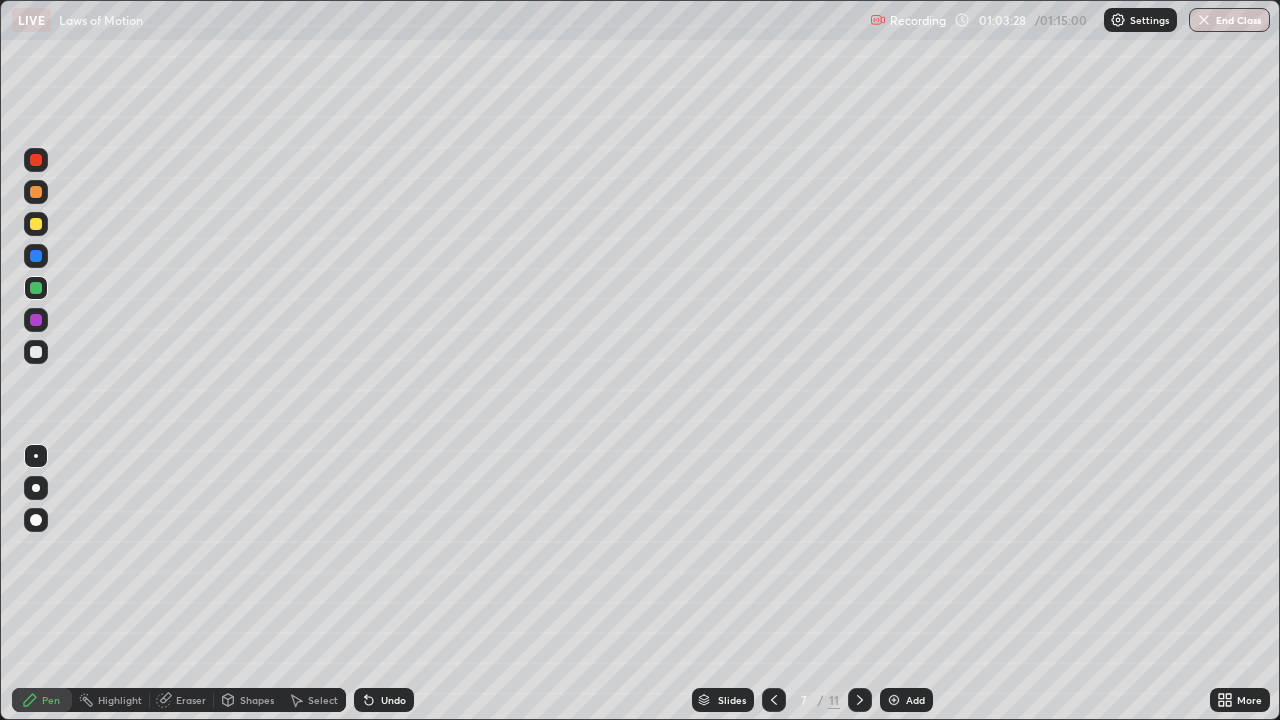click at bounding box center [36, 224] 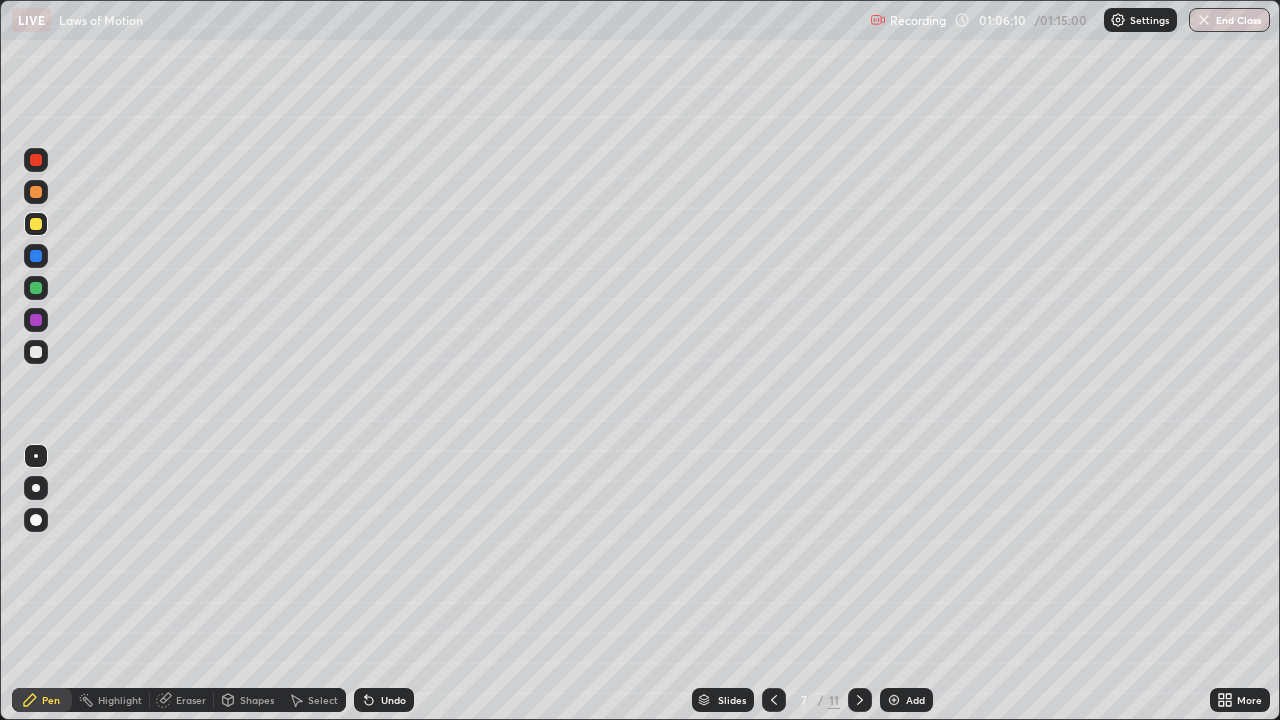 click at bounding box center [1204, 20] 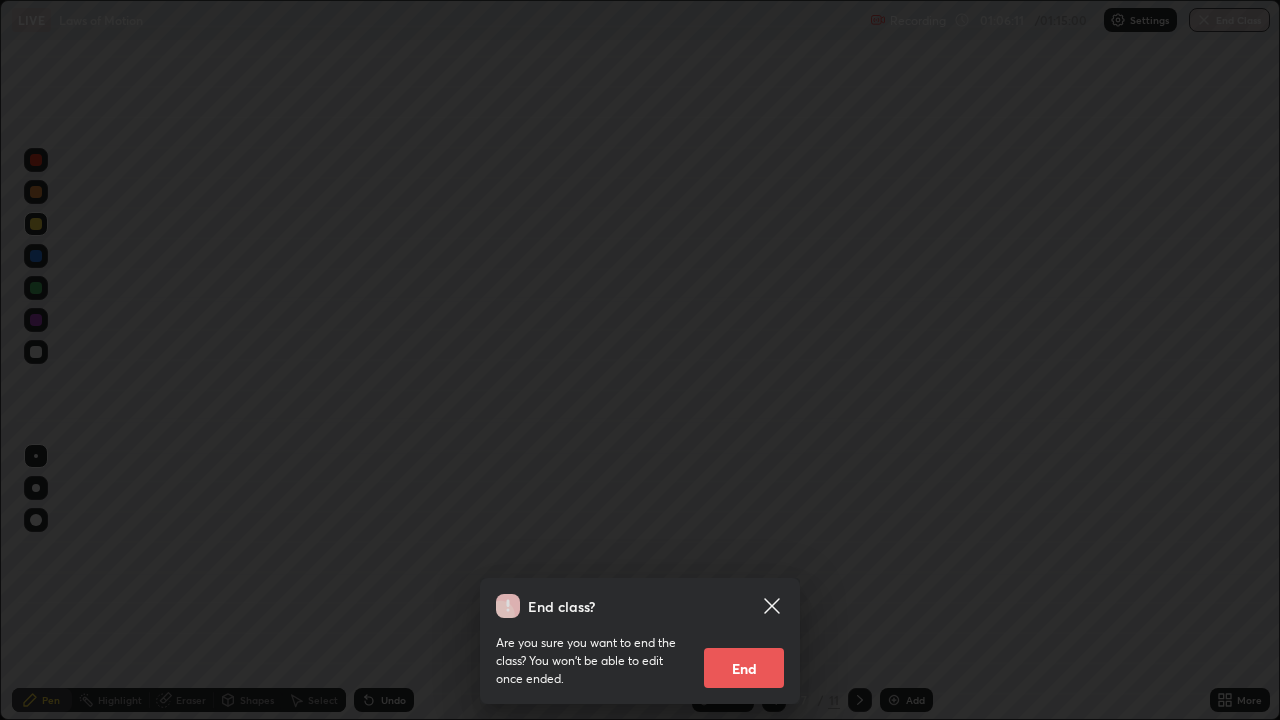 click on "End" at bounding box center [744, 668] 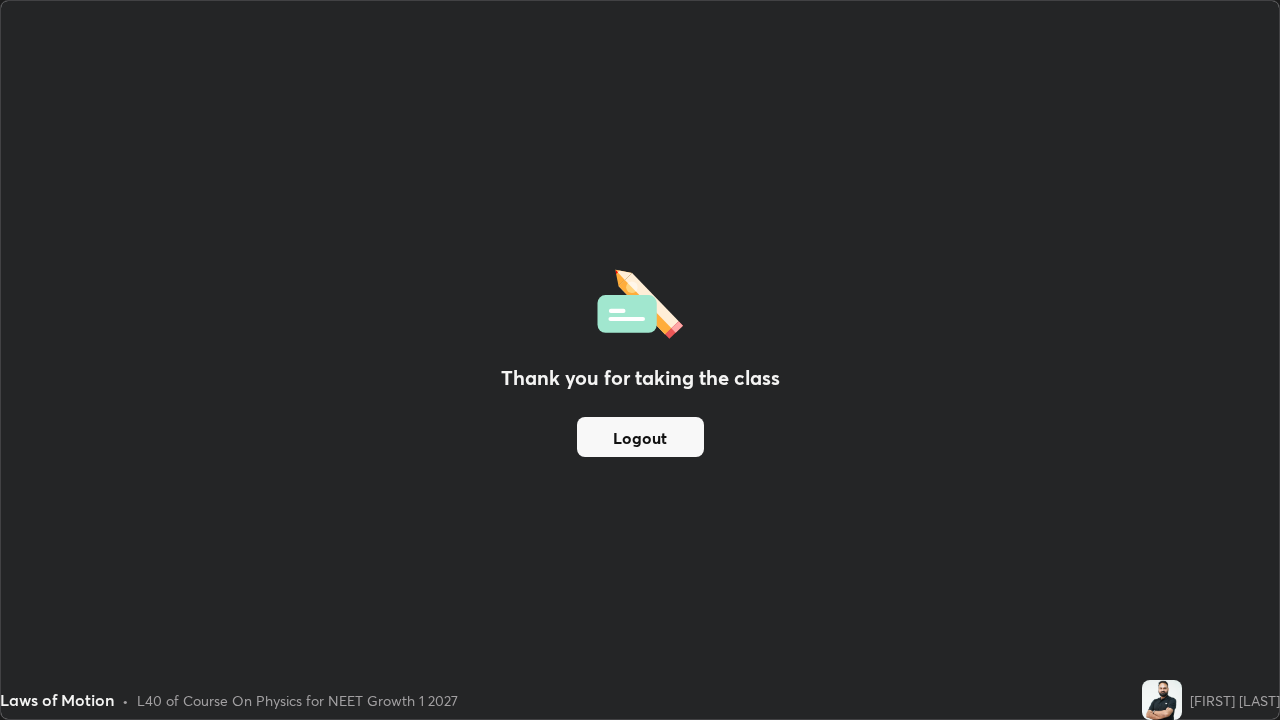 click on "Logout" at bounding box center [640, 437] 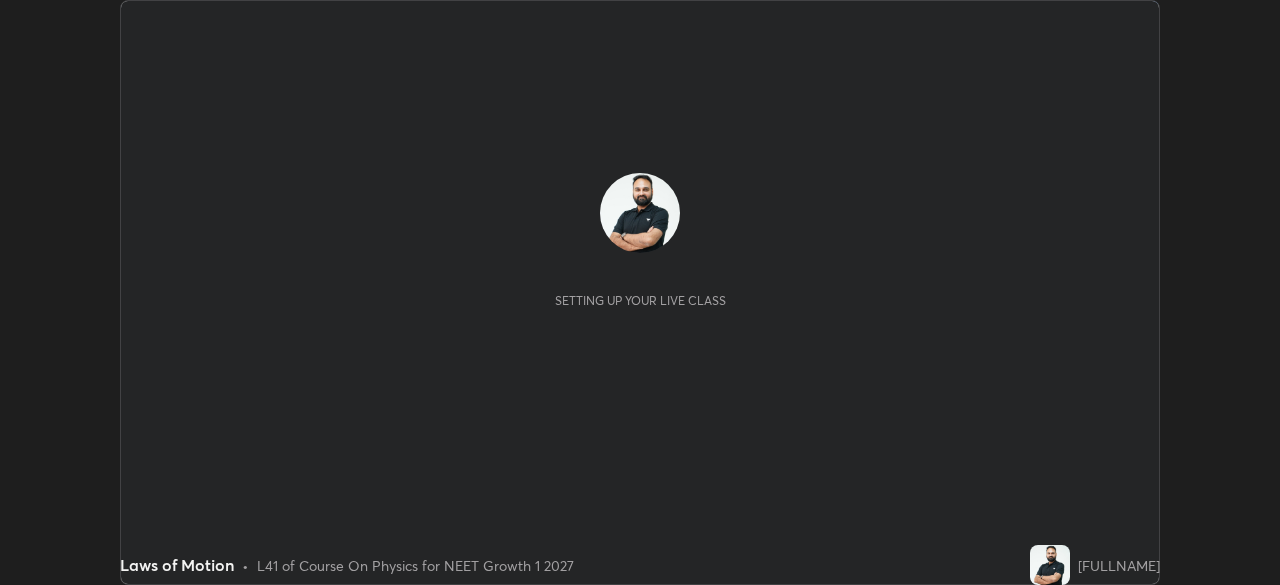 scroll, scrollTop: 0, scrollLeft: 0, axis: both 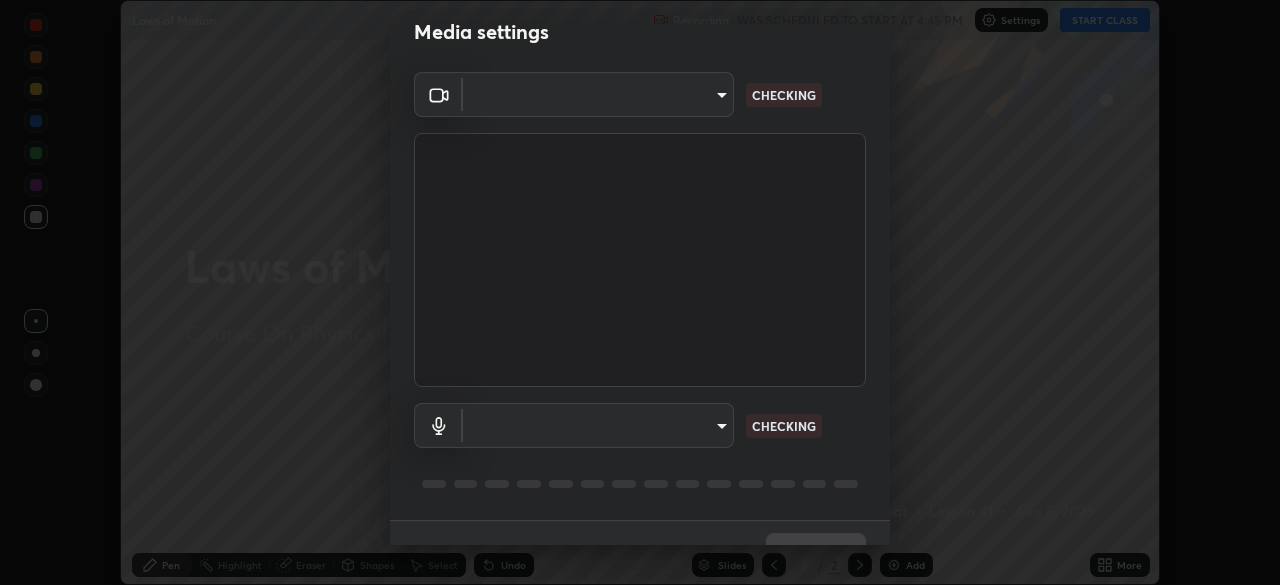 click on "​ CHECKING ​ CHECKING" at bounding box center [640, 296] 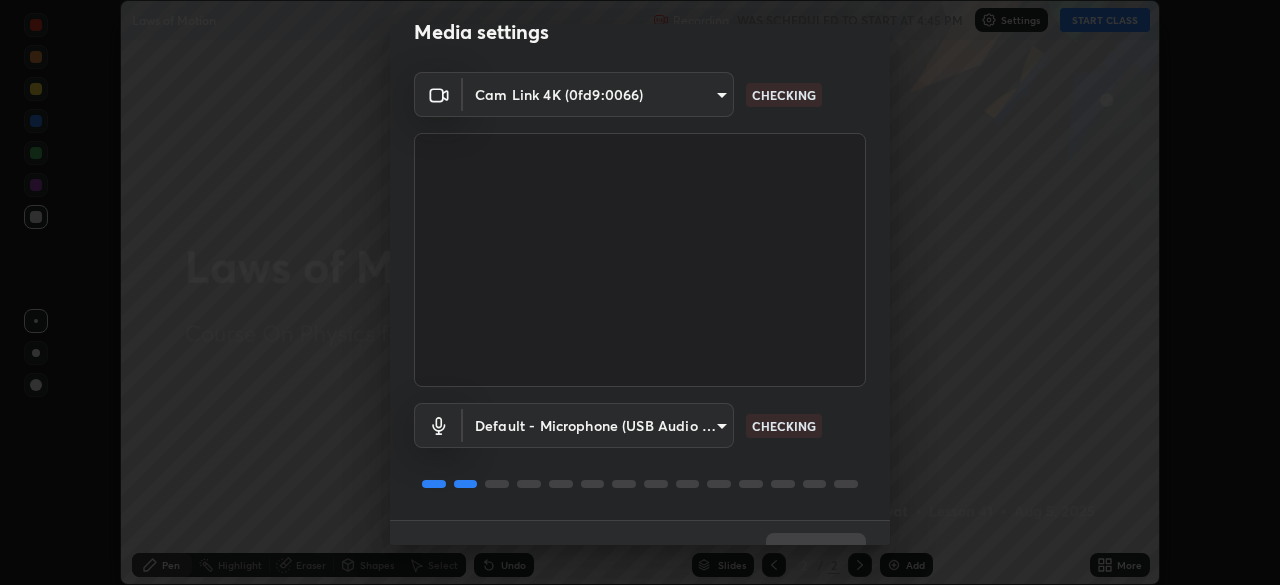 scroll, scrollTop: 71, scrollLeft: 0, axis: vertical 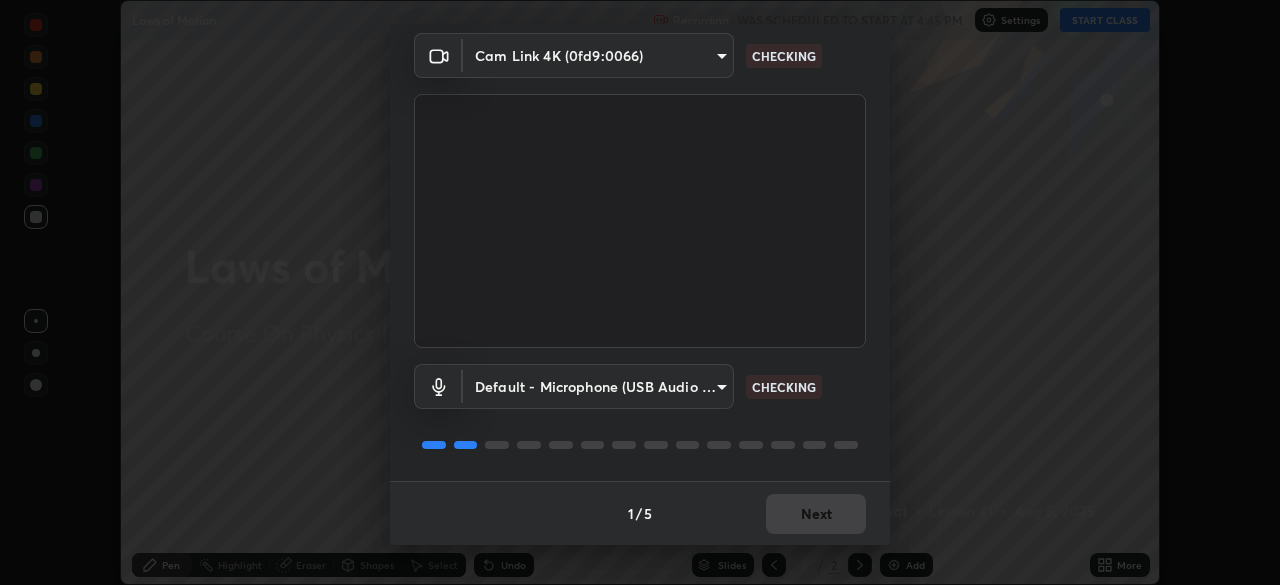 click on "Cam Link 4K (0fd9:0066) [HASH] CHECKING Default - Microphone (USB Audio Device) default CHECKING" at bounding box center [640, 257] 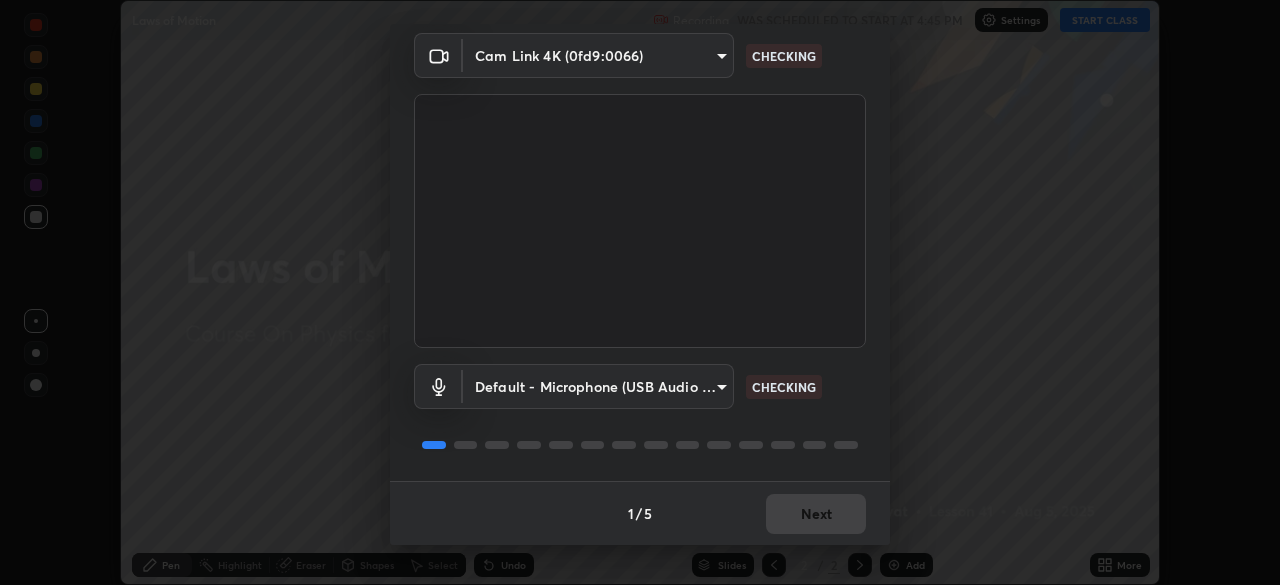 click on "Default - Microphone (USB Audio Device) default CHECKING" at bounding box center (640, 386) 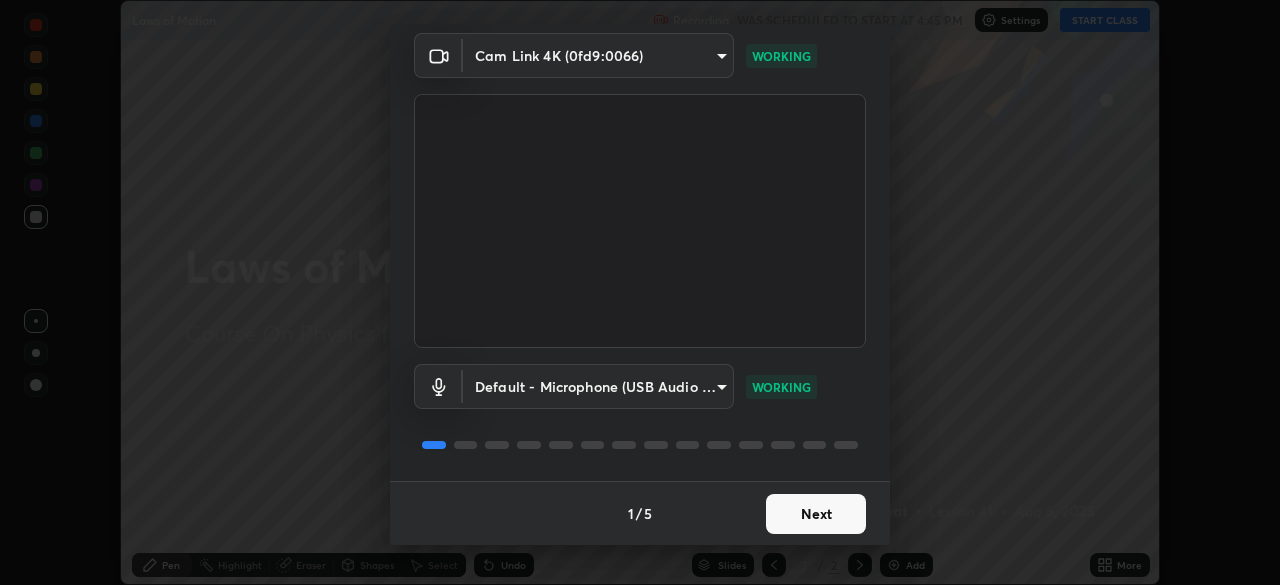 click on "Next" at bounding box center [816, 514] 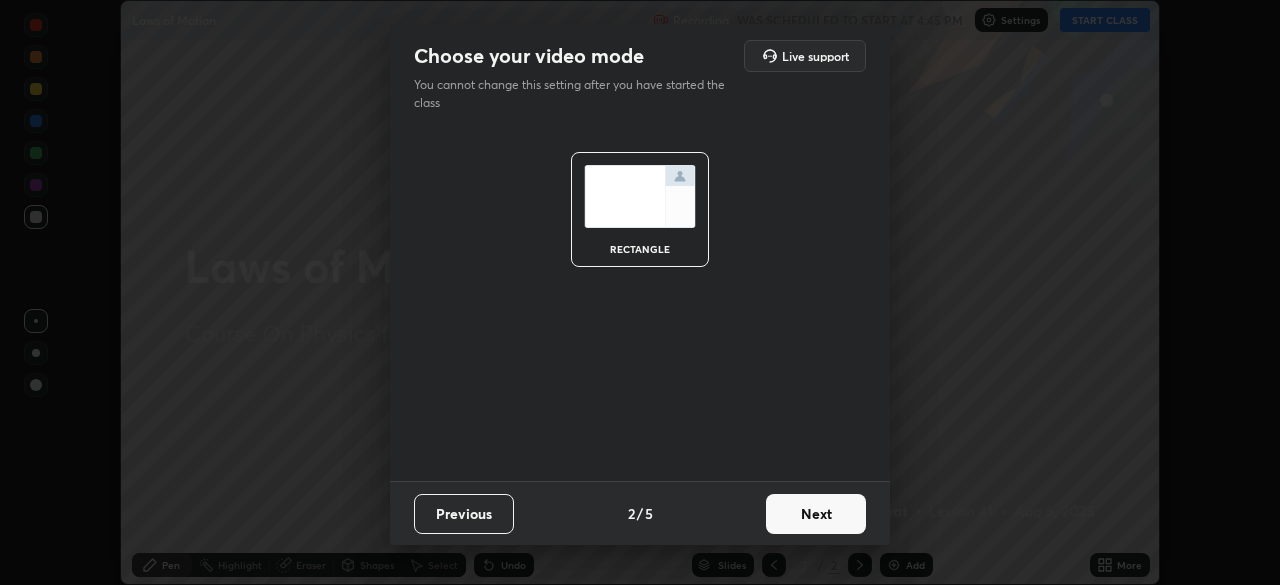 click on "Next" at bounding box center [816, 514] 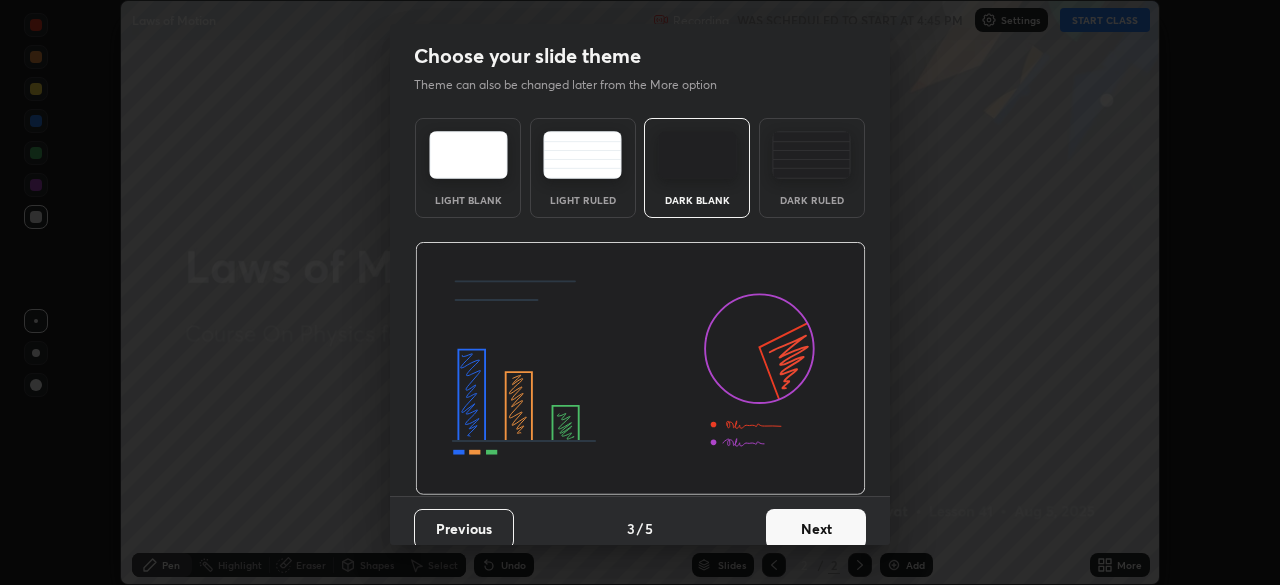 click on "Next" at bounding box center [816, 529] 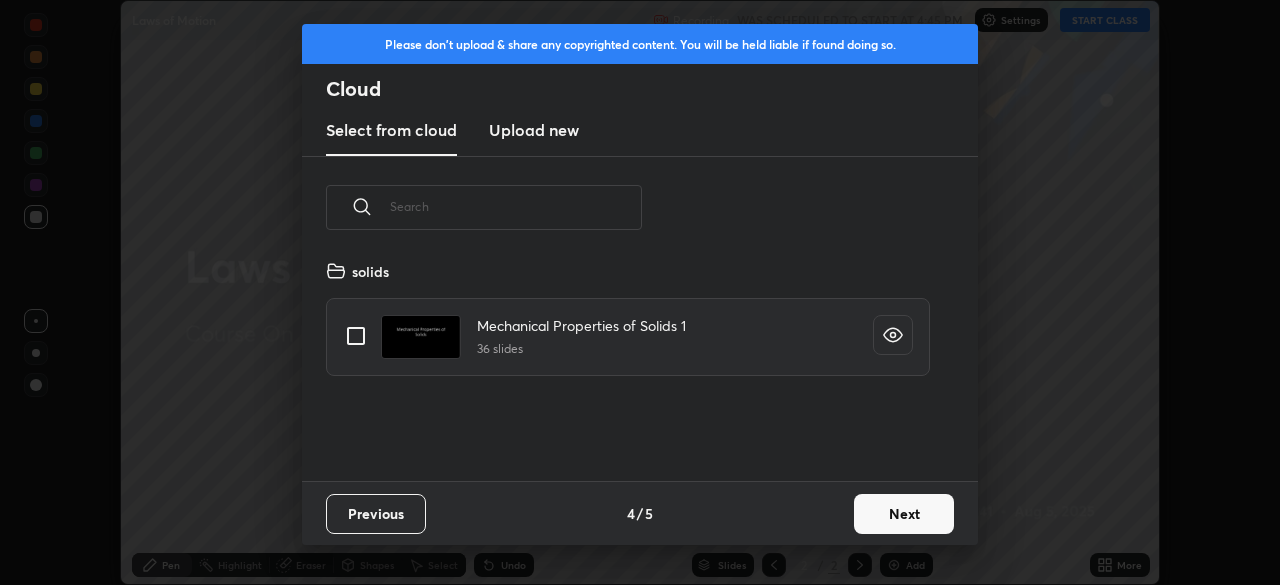 click on "Next" at bounding box center [904, 514] 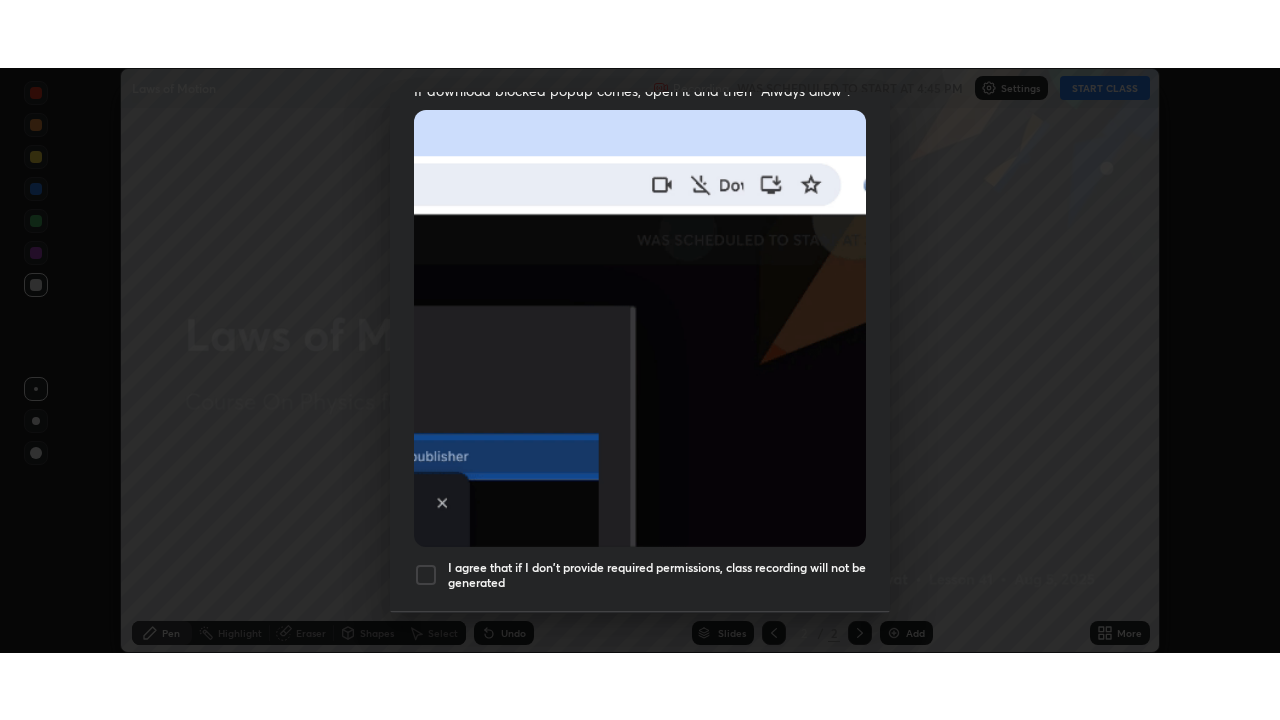 scroll, scrollTop: 479, scrollLeft: 0, axis: vertical 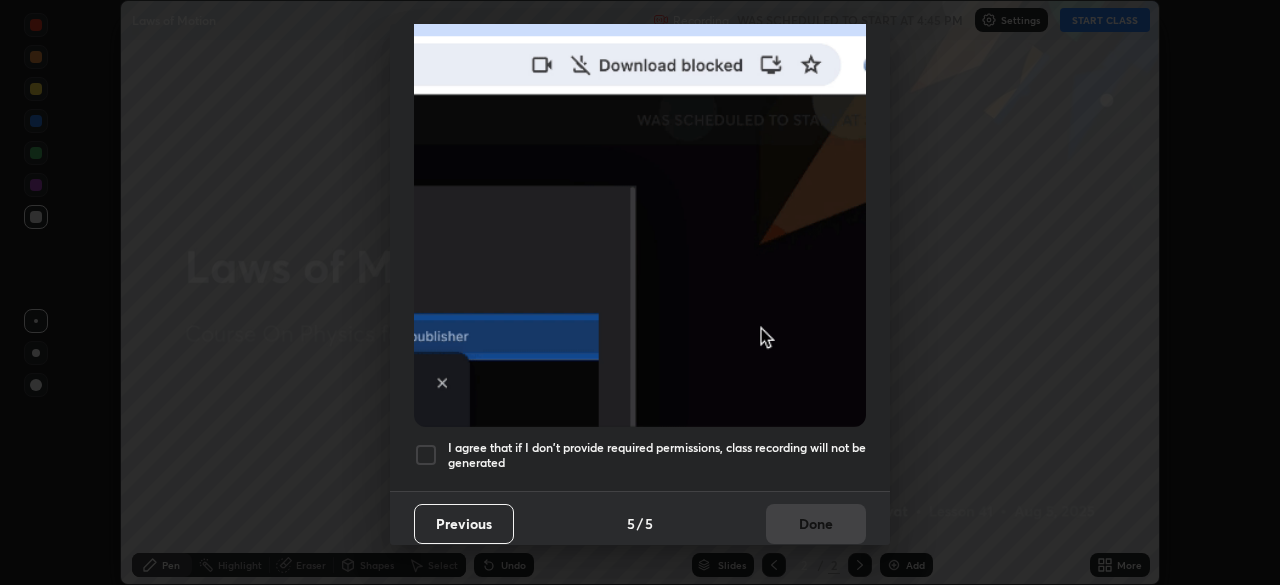 click on "I agree that if I don't provide required permissions, class recording will not be generated" at bounding box center (657, 455) 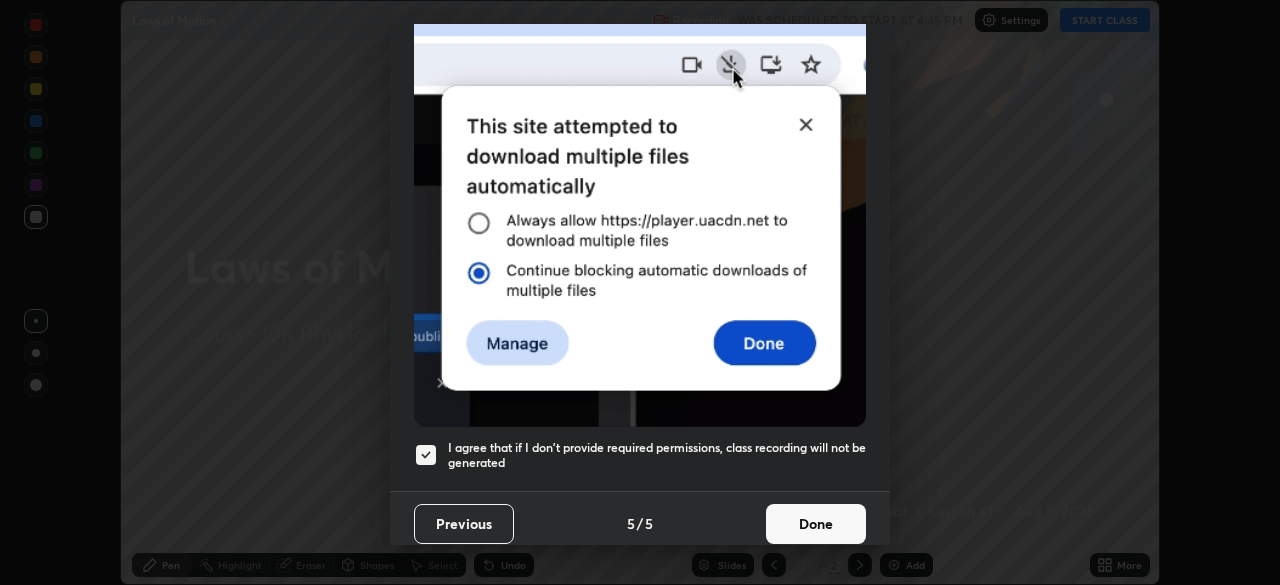 click on "Done" at bounding box center (816, 524) 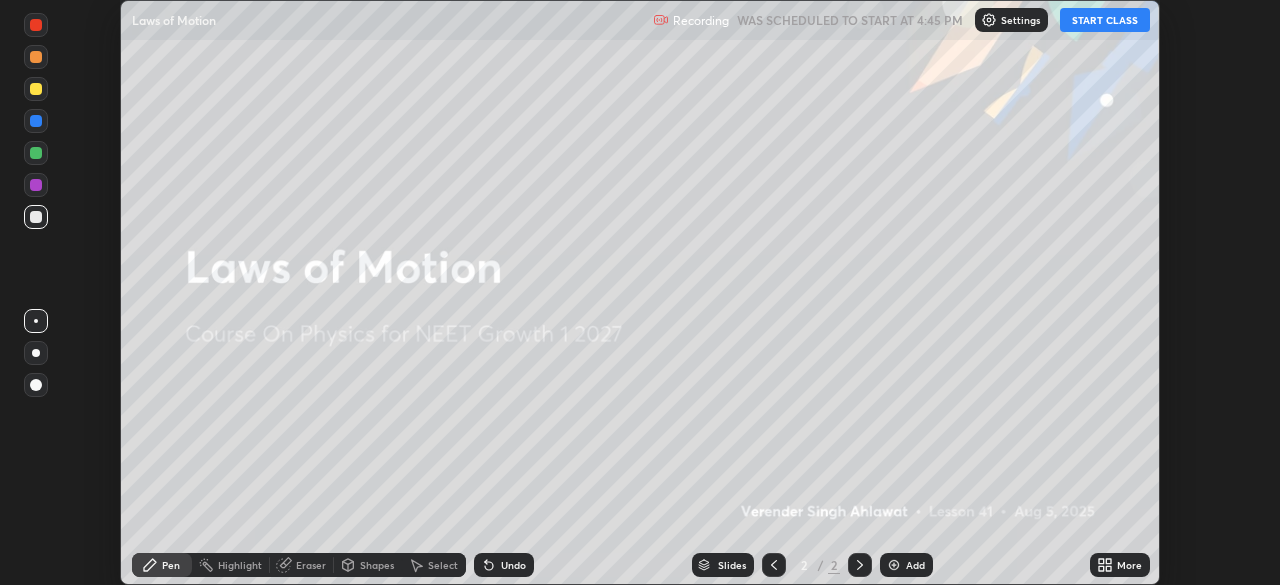 click 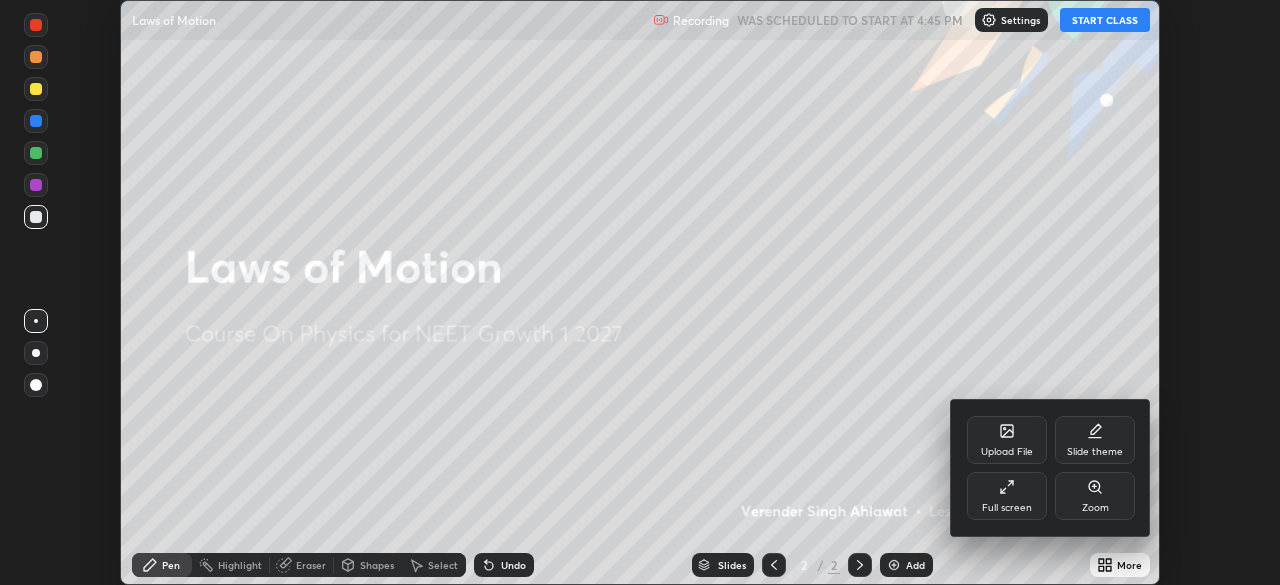 click 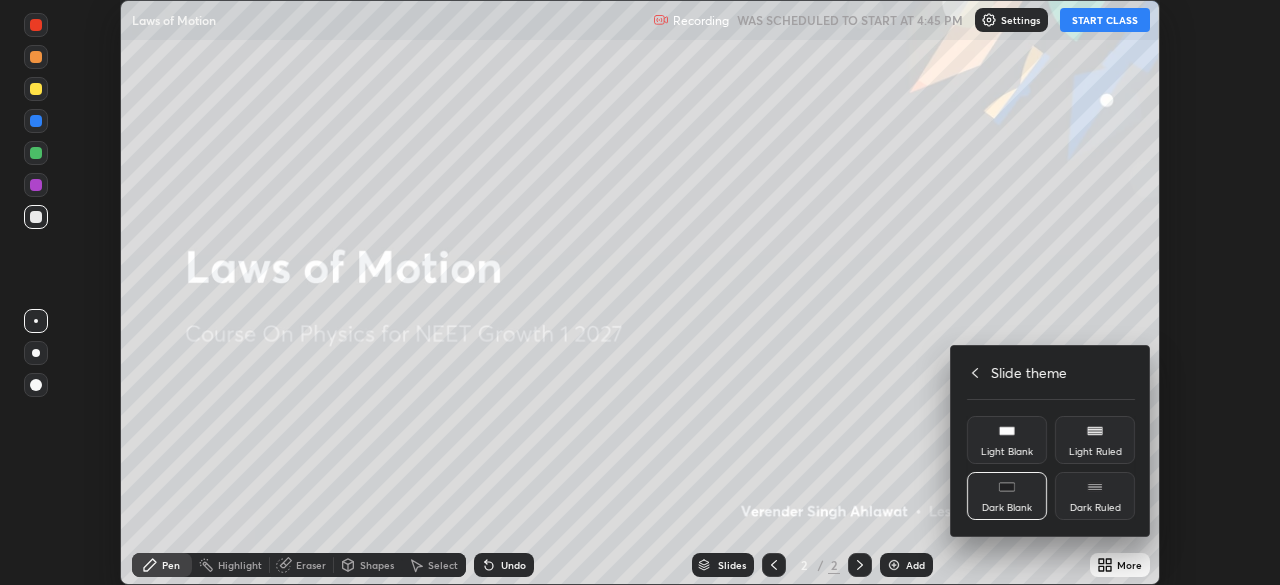 click on "Dark Ruled" at bounding box center [1095, 508] 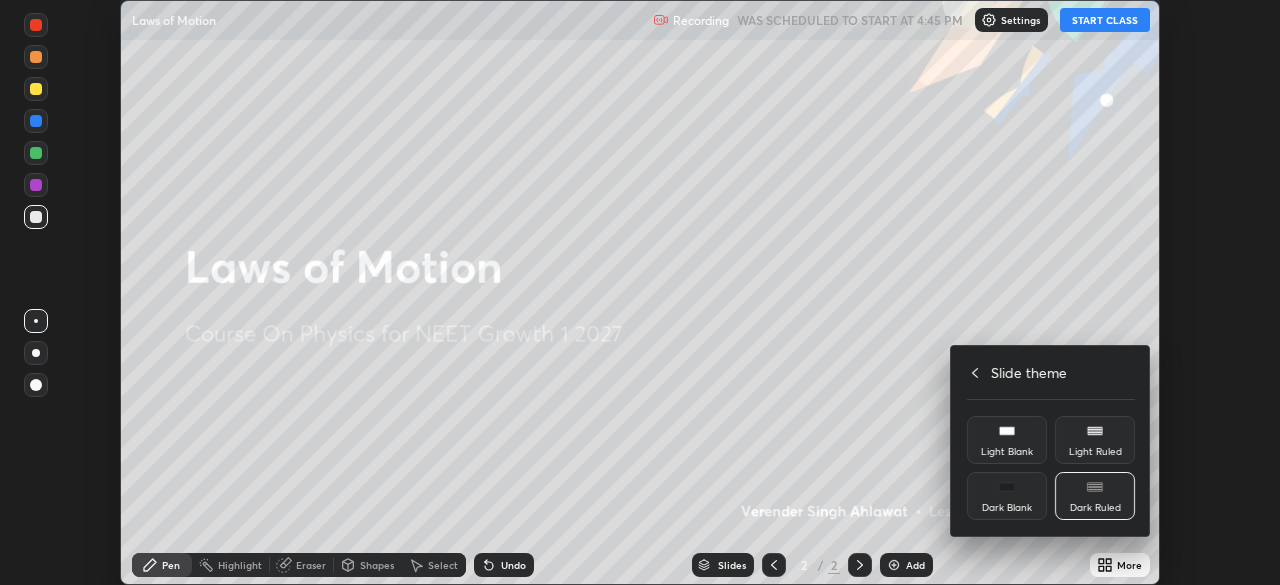 click on "Slide theme" at bounding box center [1051, 372] 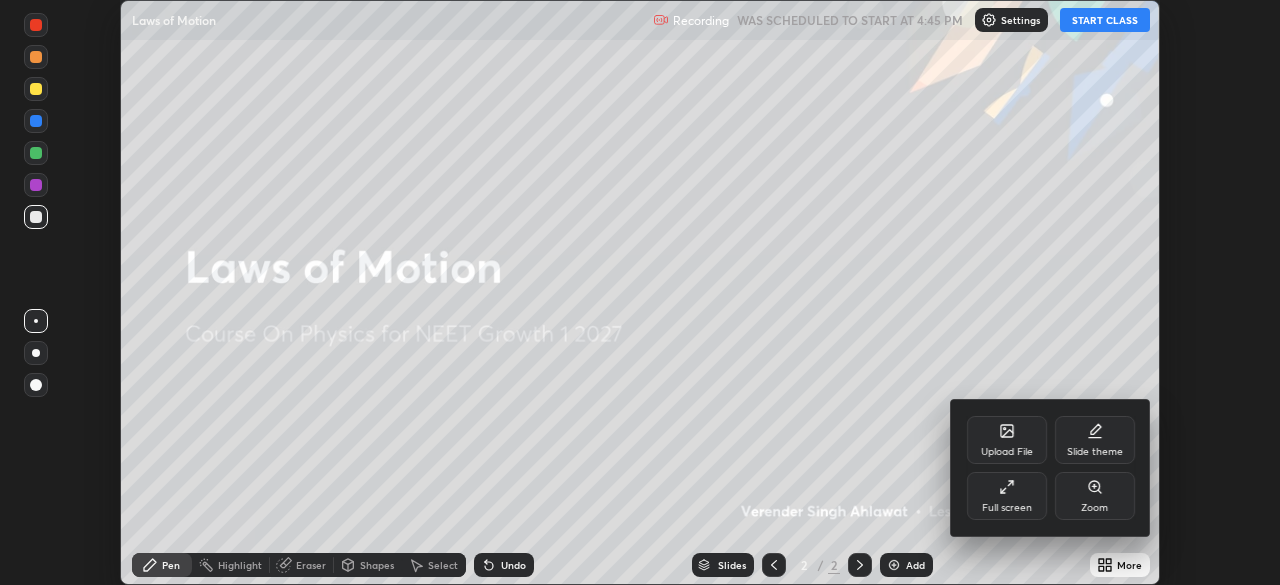 click on "Full screen" at bounding box center (1007, 496) 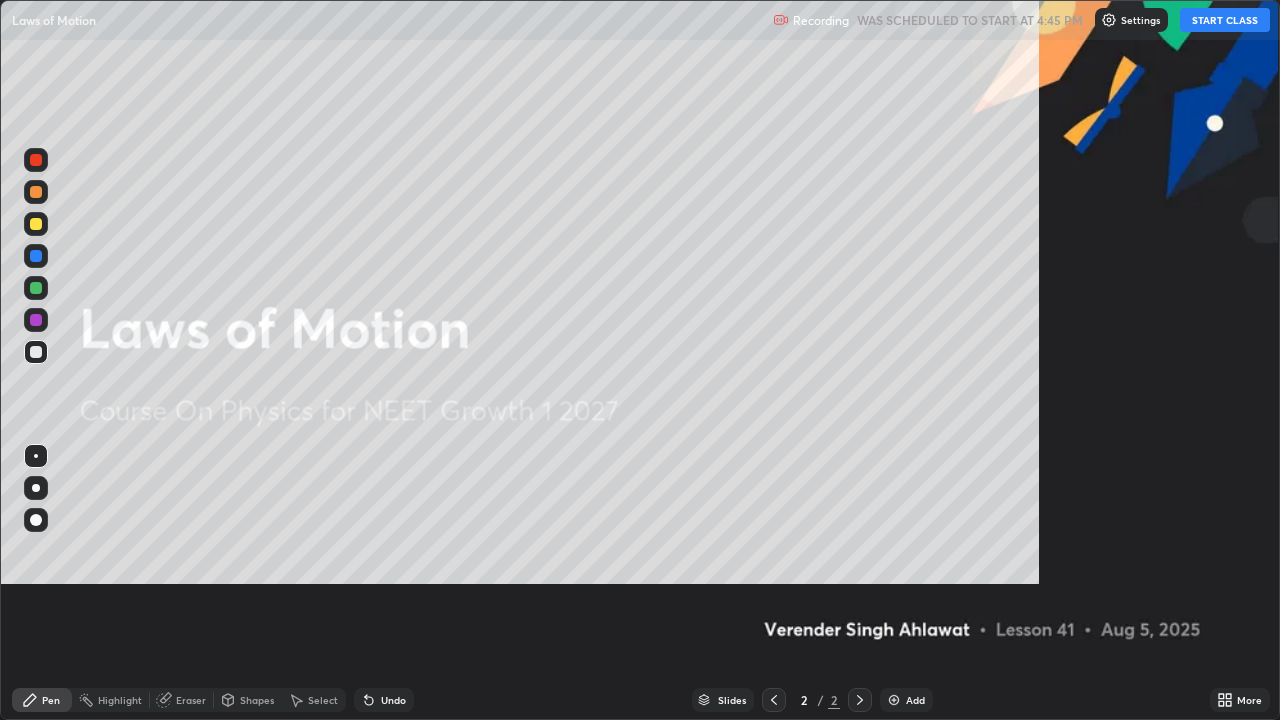 scroll, scrollTop: 99280, scrollLeft: 98720, axis: both 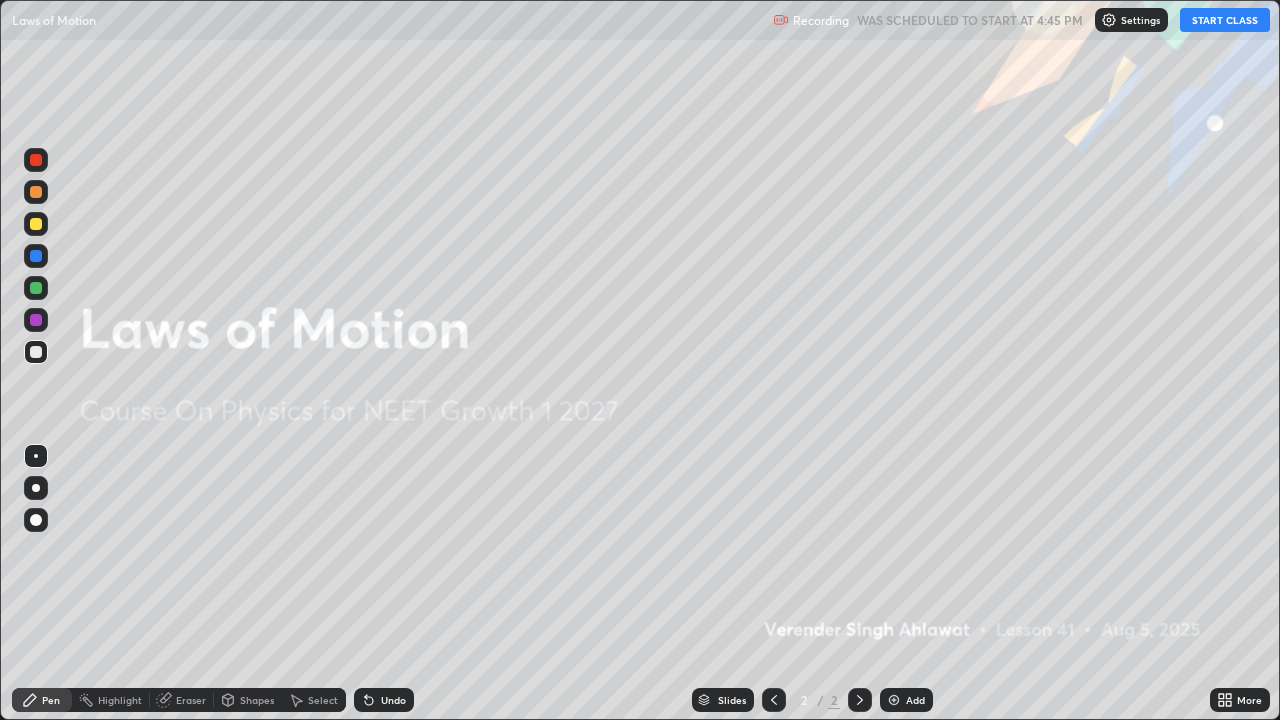 click on "START CLASS" at bounding box center (1225, 20) 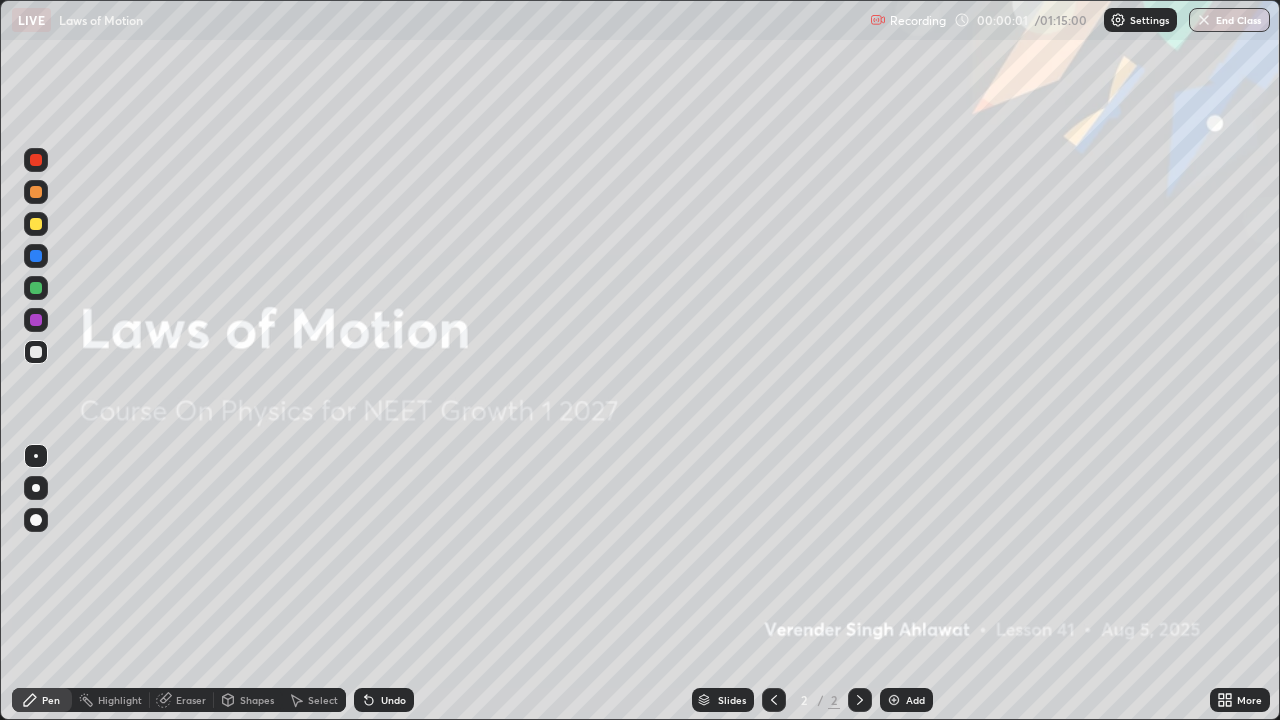 click on "Add" at bounding box center (915, 700) 